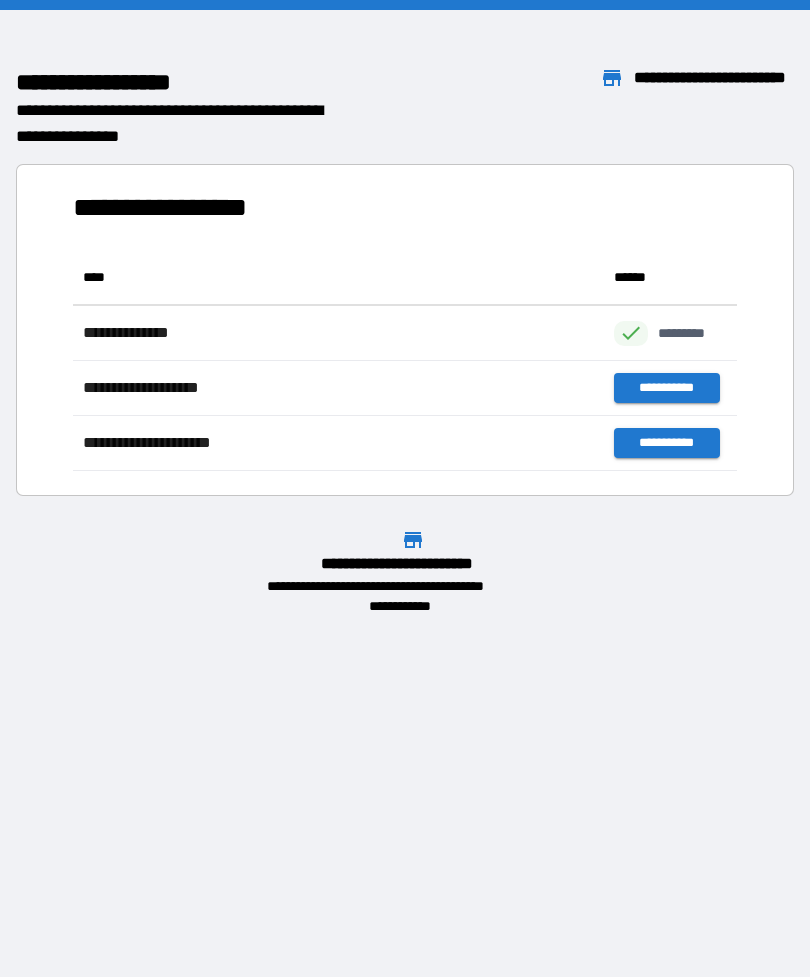 scroll, scrollTop: 0, scrollLeft: 5, axis: horizontal 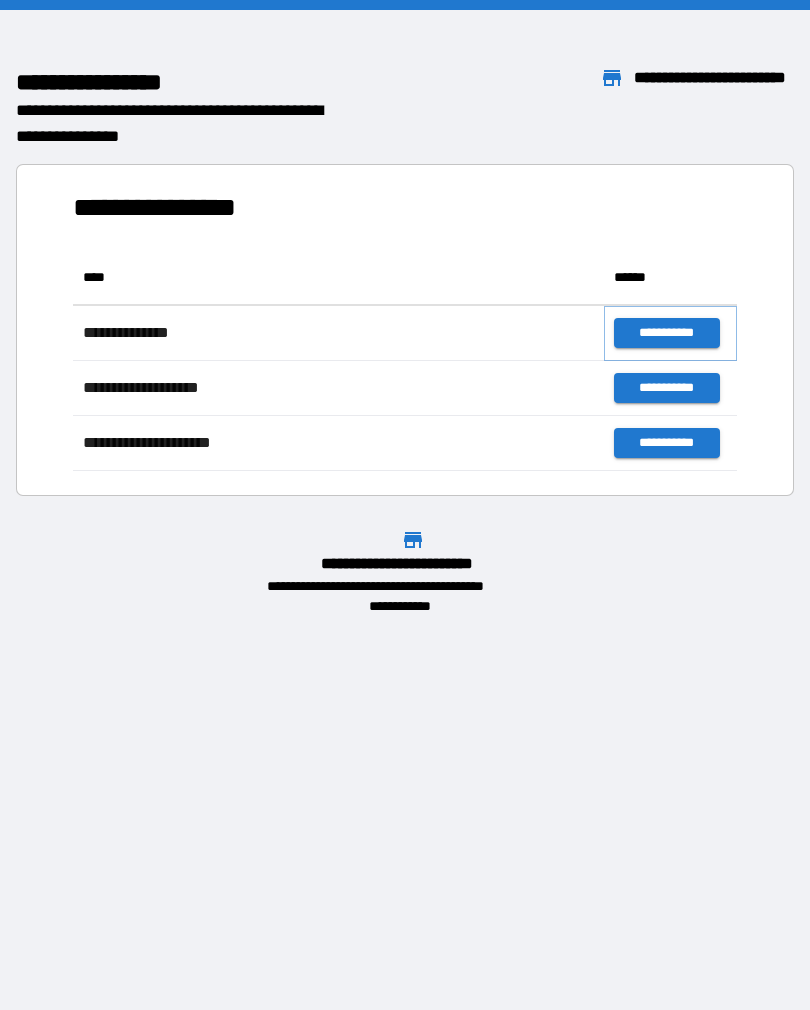 click on "**********" at bounding box center [666, 333] 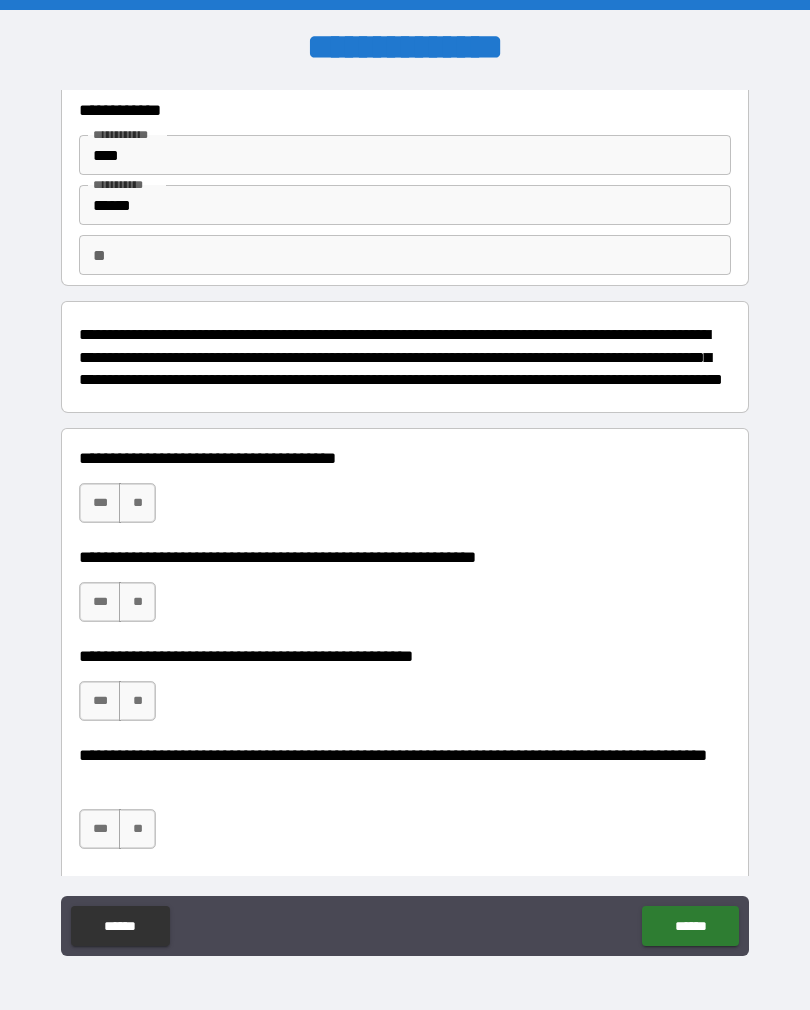 scroll, scrollTop: 58, scrollLeft: 0, axis: vertical 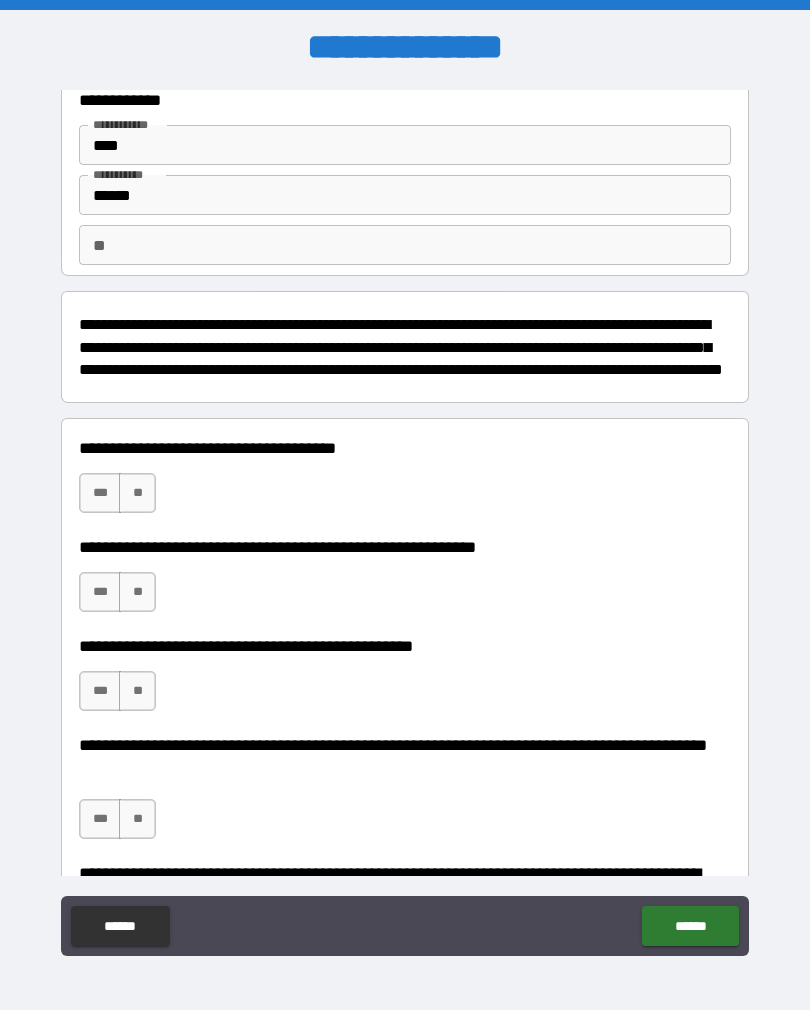 click on "***" at bounding box center [100, 493] 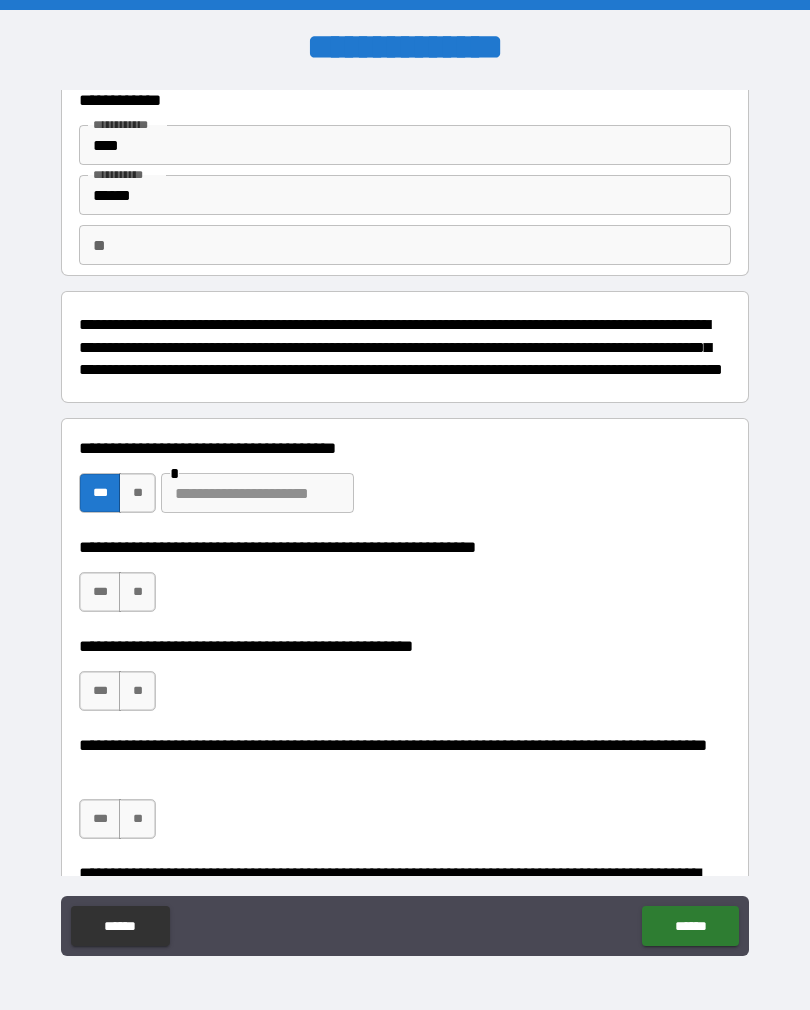 click on "***" at bounding box center [100, 592] 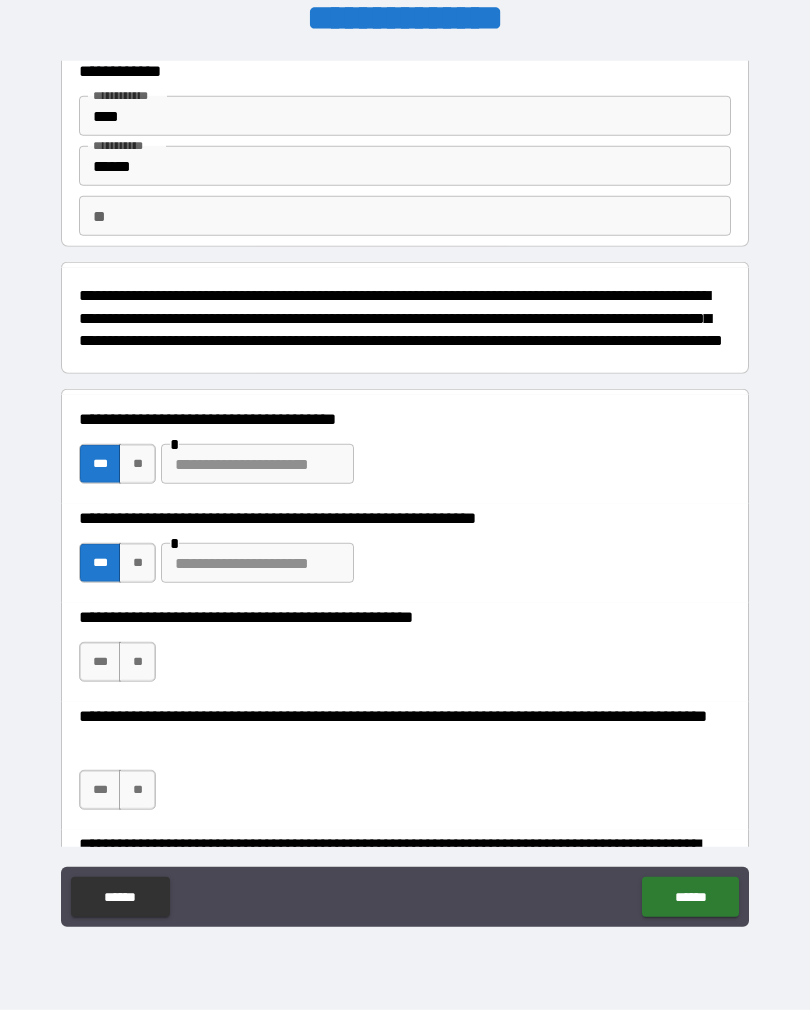 scroll, scrollTop: 31, scrollLeft: 0, axis: vertical 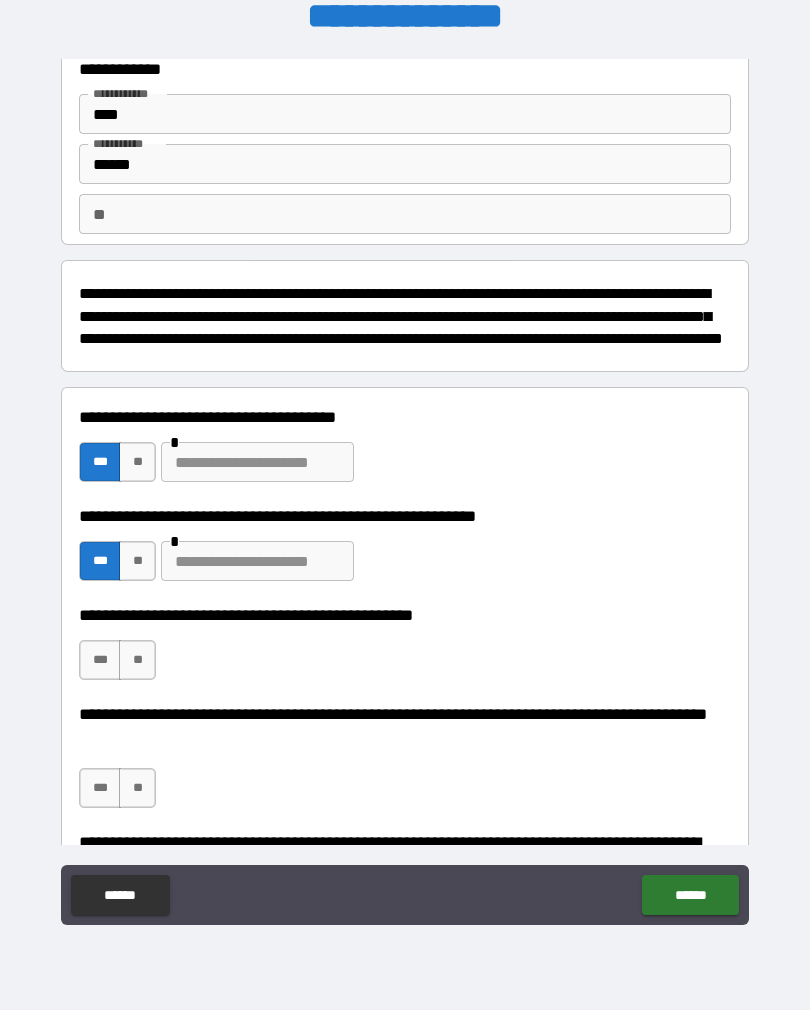 click on "**" at bounding box center [137, 660] 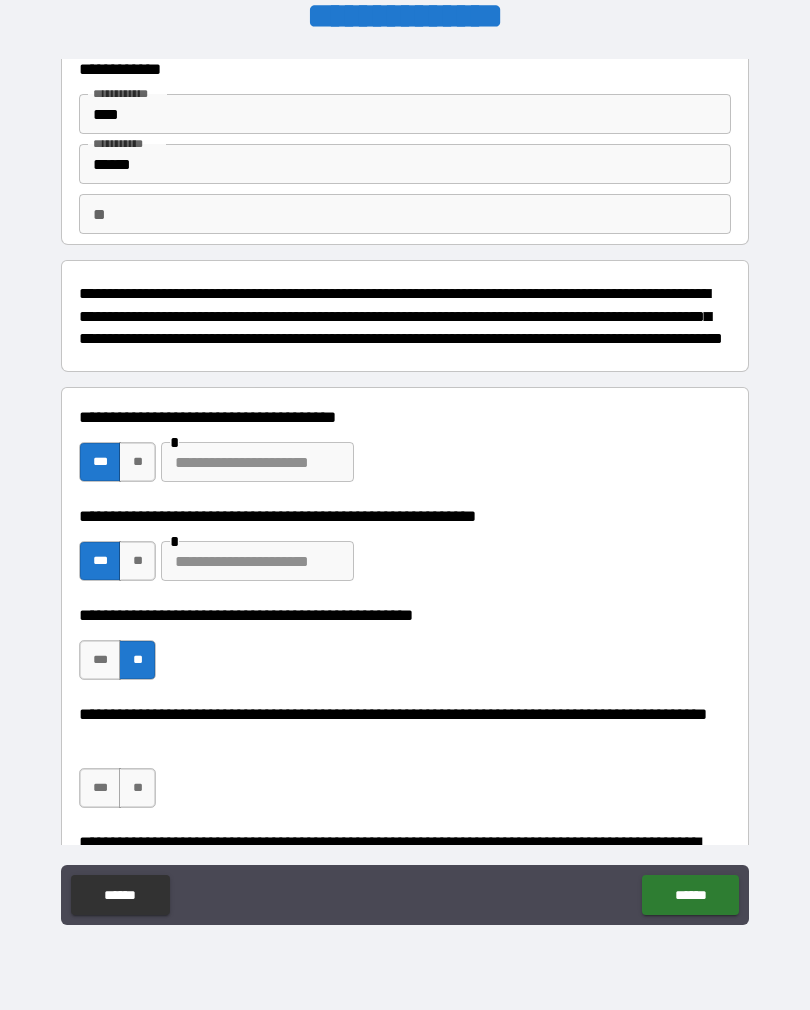 click on "**" at bounding box center (137, 788) 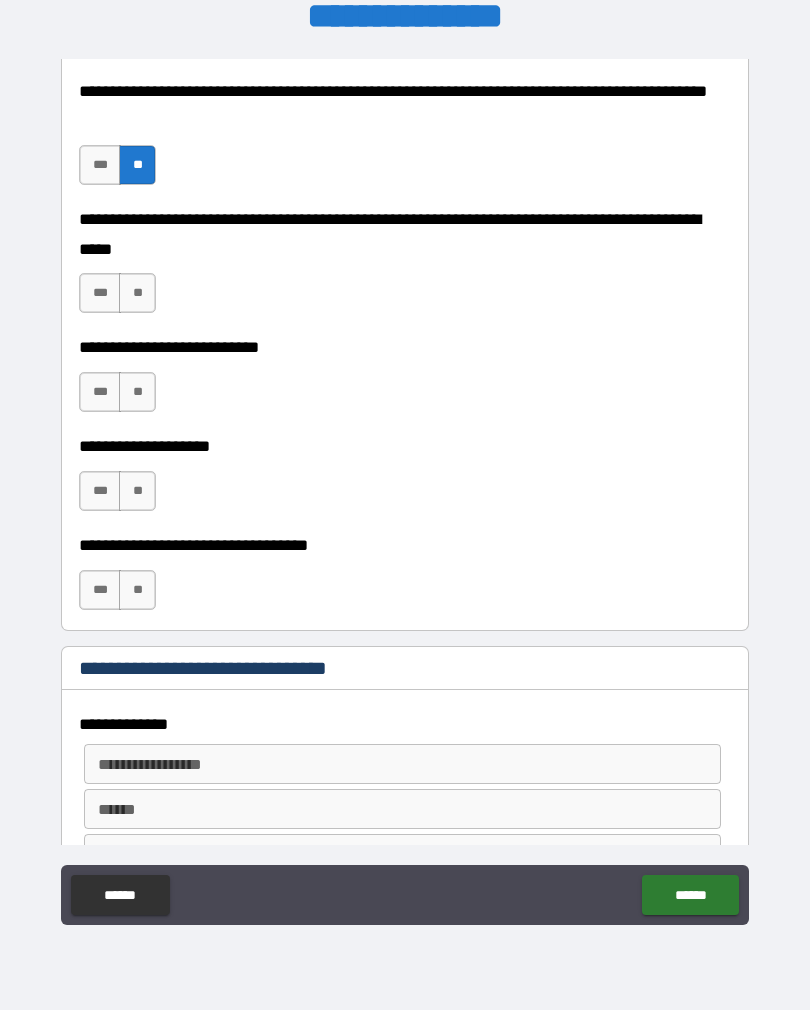 scroll, scrollTop: 682, scrollLeft: 0, axis: vertical 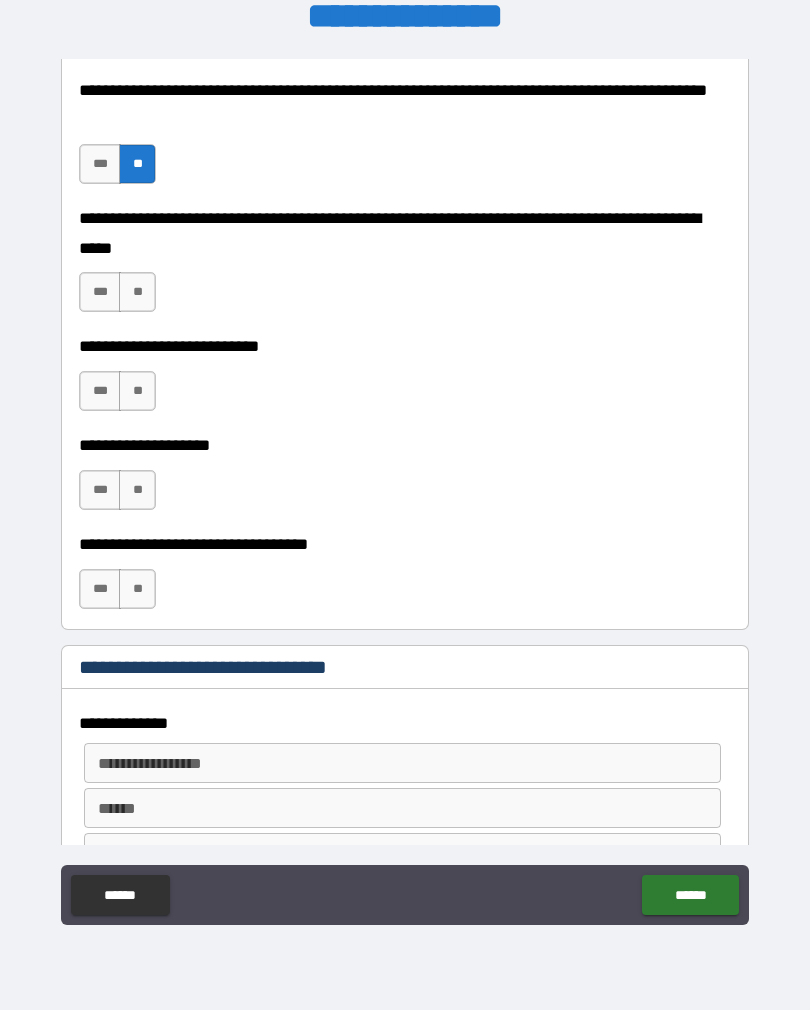 click on "**" at bounding box center [137, 292] 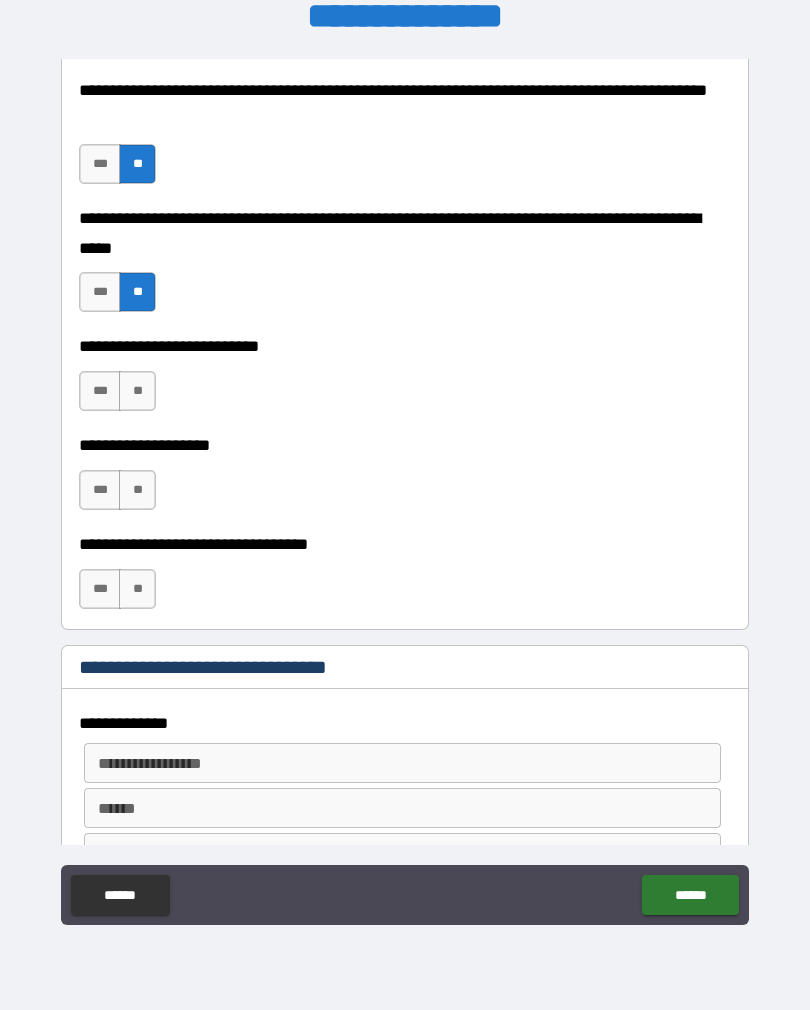 click on "**" at bounding box center (137, 391) 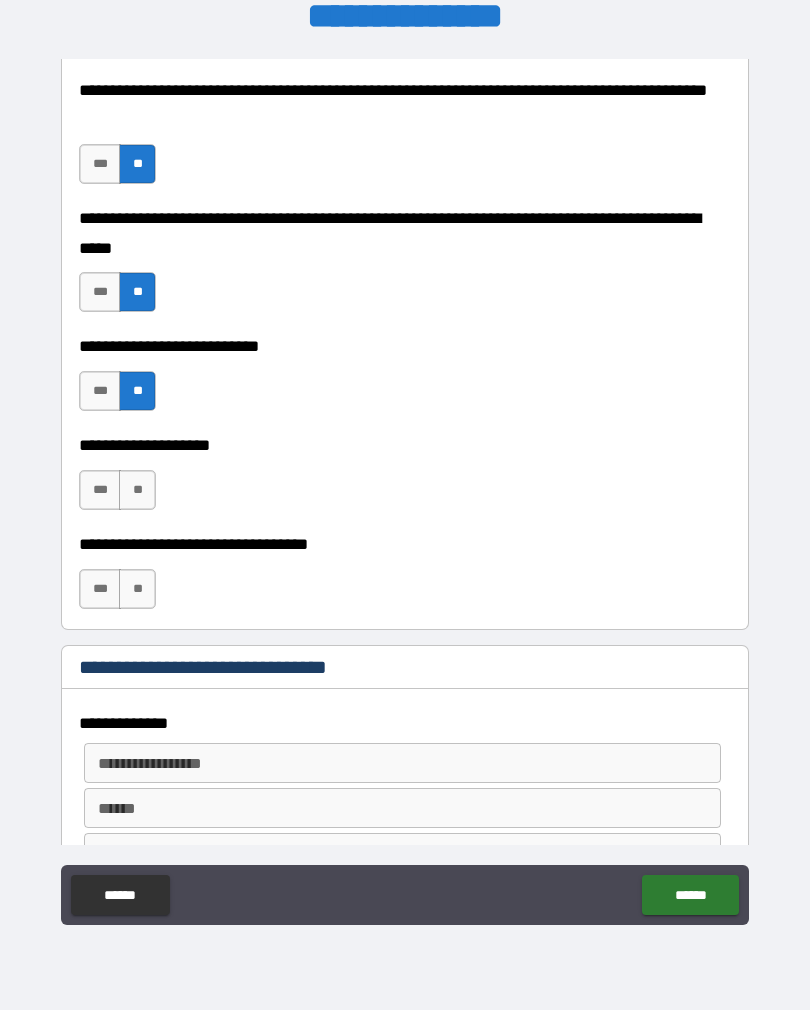 click on "**" at bounding box center (137, 490) 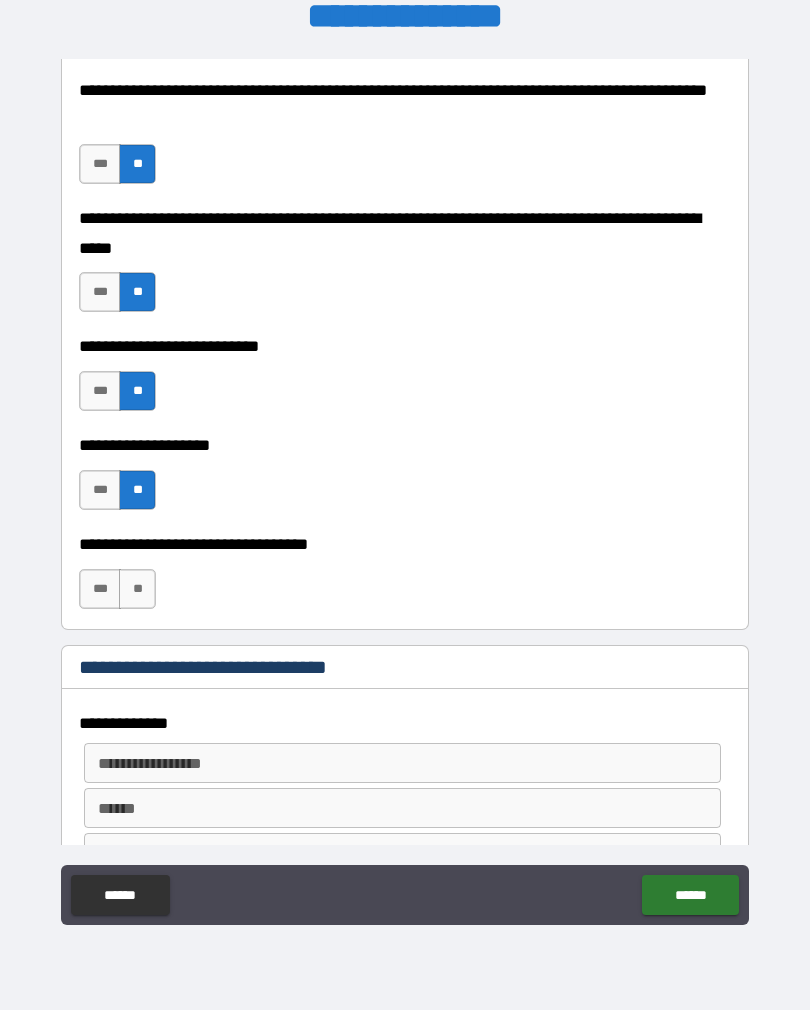 click on "**" at bounding box center (137, 589) 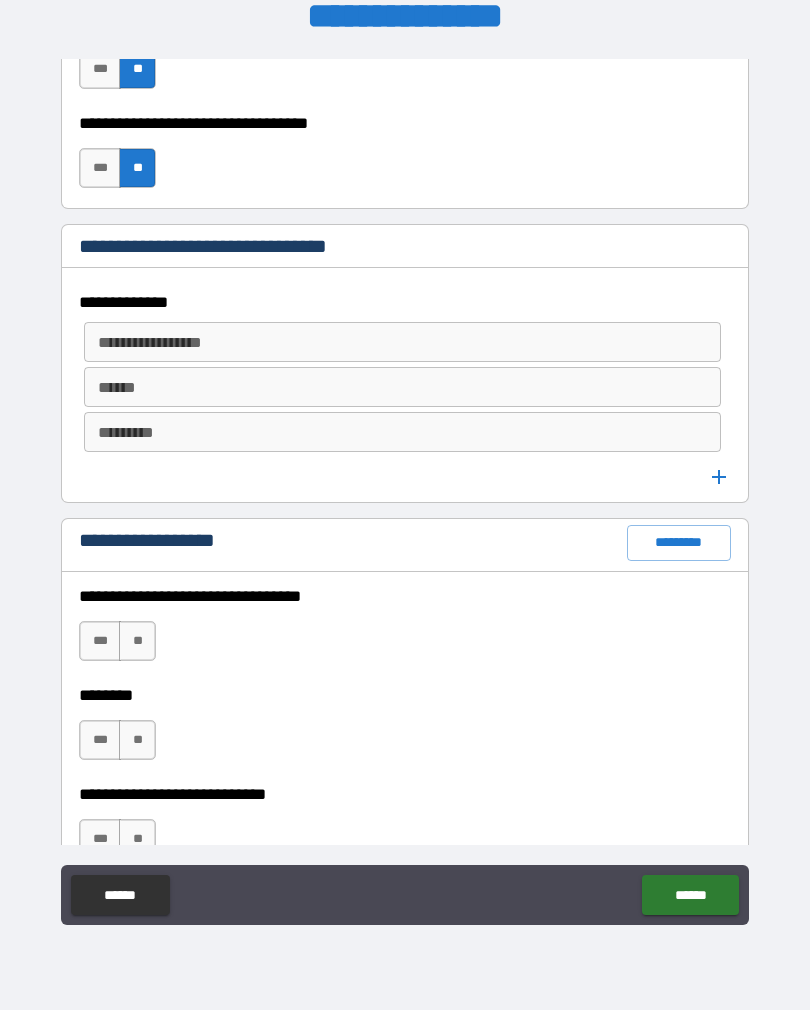 scroll, scrollTop: 1154, scrollLeft: 0, axis: vertical 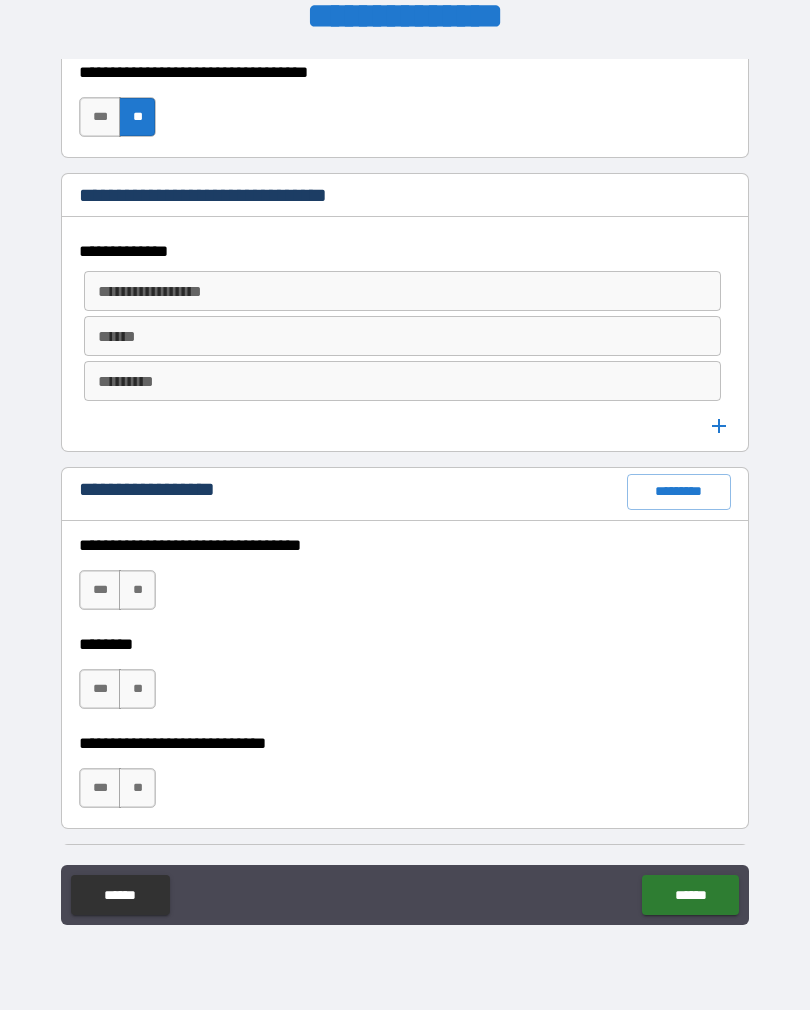 click on "*********" at bounding box center [679, 492] 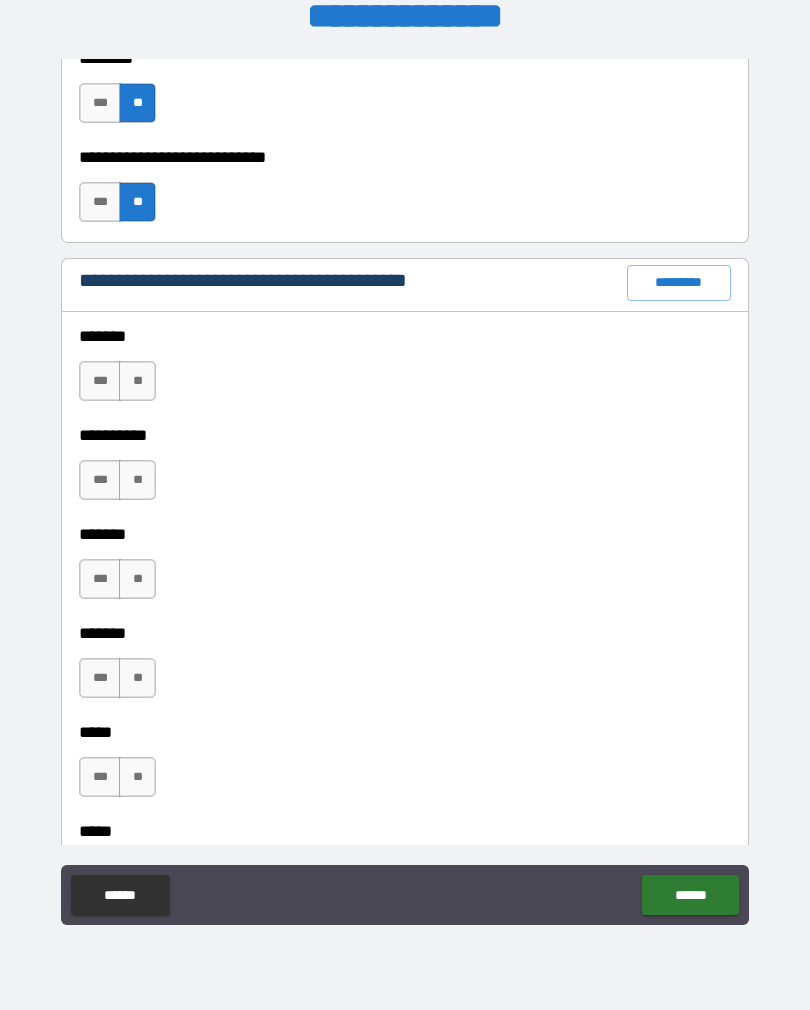 scroll, scrollTop: 1757, scrollLeft: 0, axis: vertical 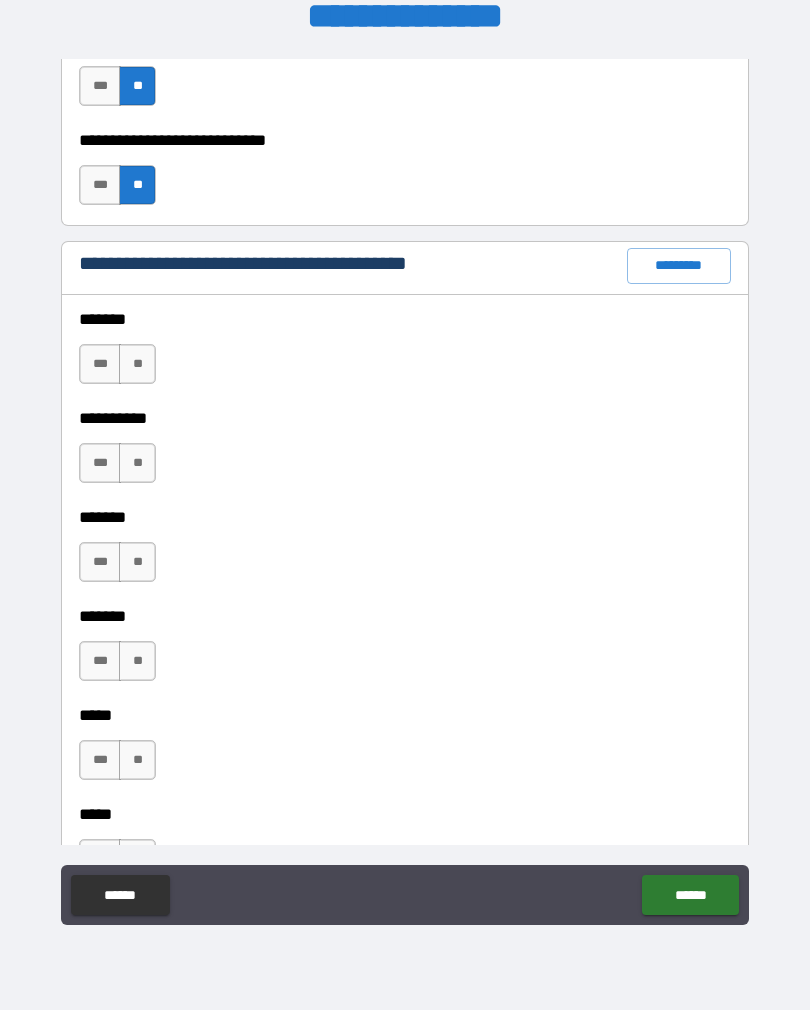 click on "**" at bounding box center [137, 364] 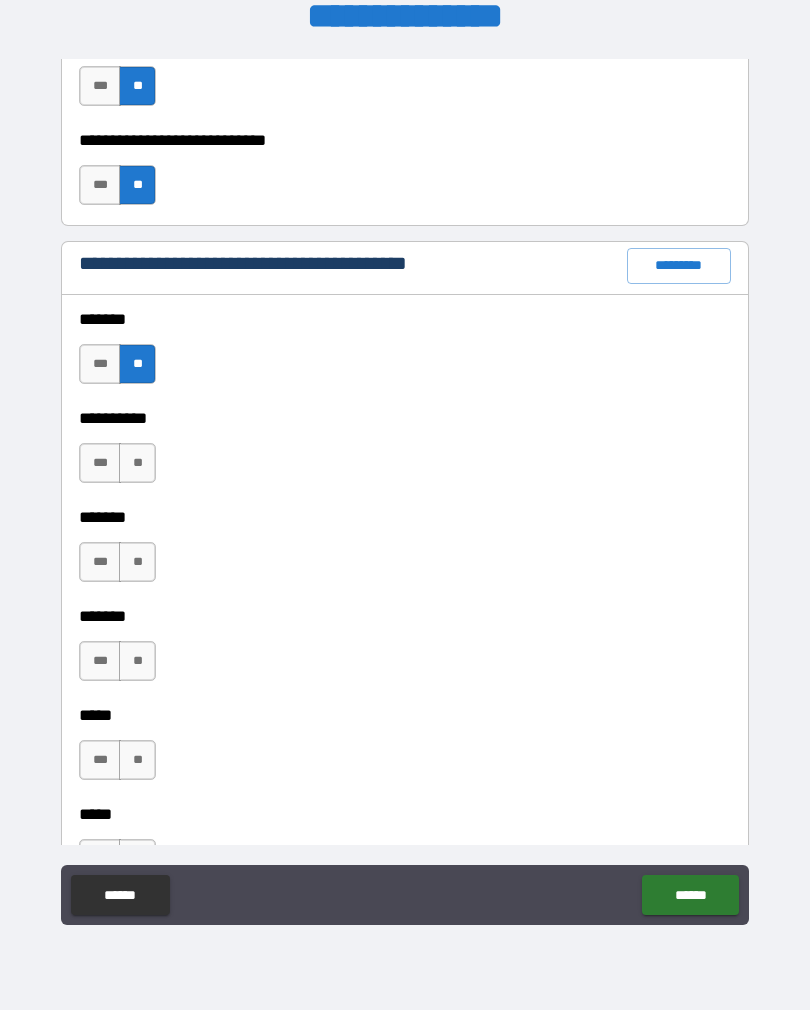 click on "**" at bounding box center [137, 463] 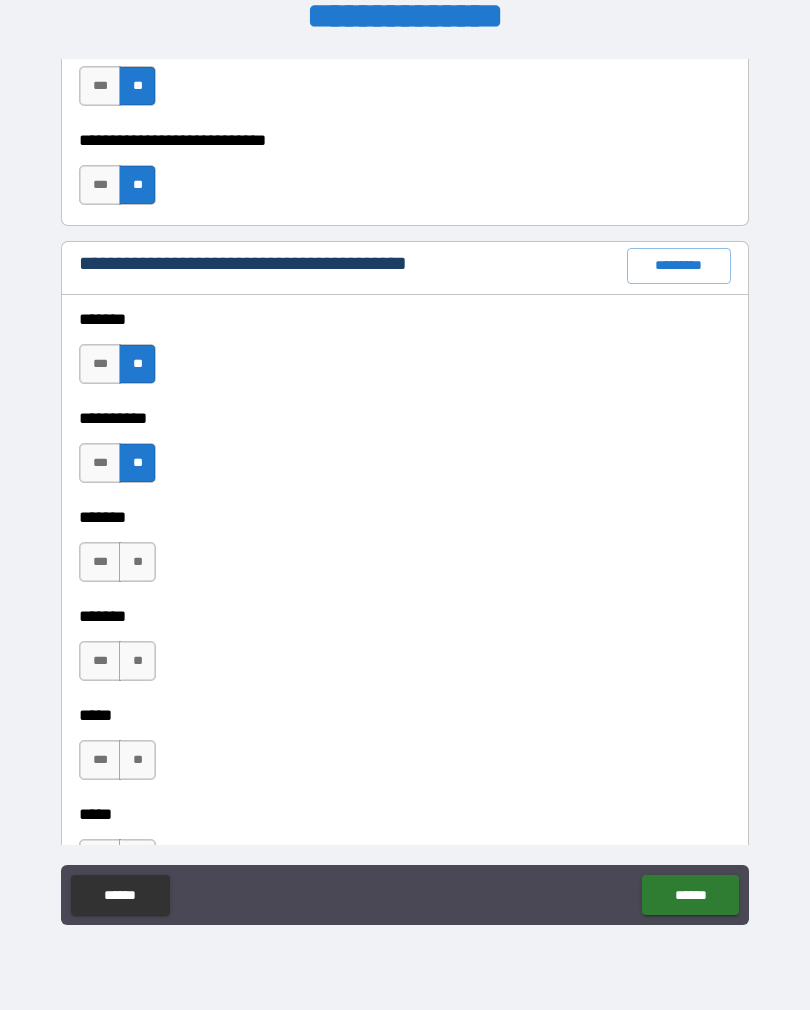 click on "***" at bounding box center (100, 562) 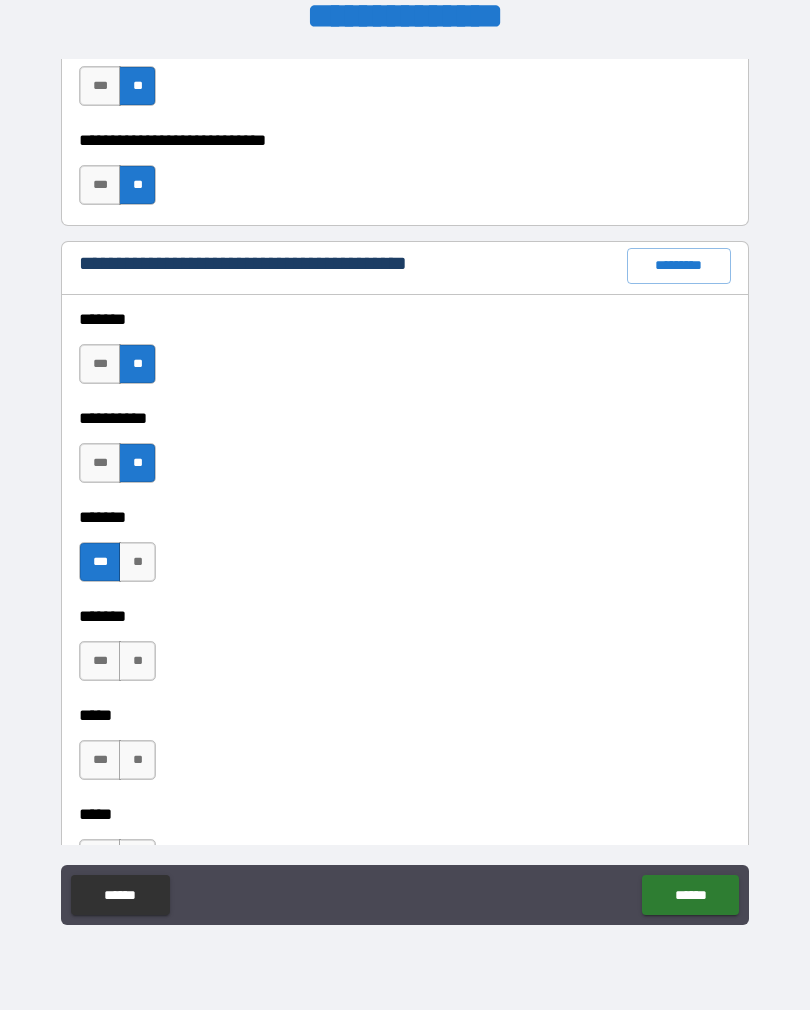 click on "**" at bounding box center [137, 661] 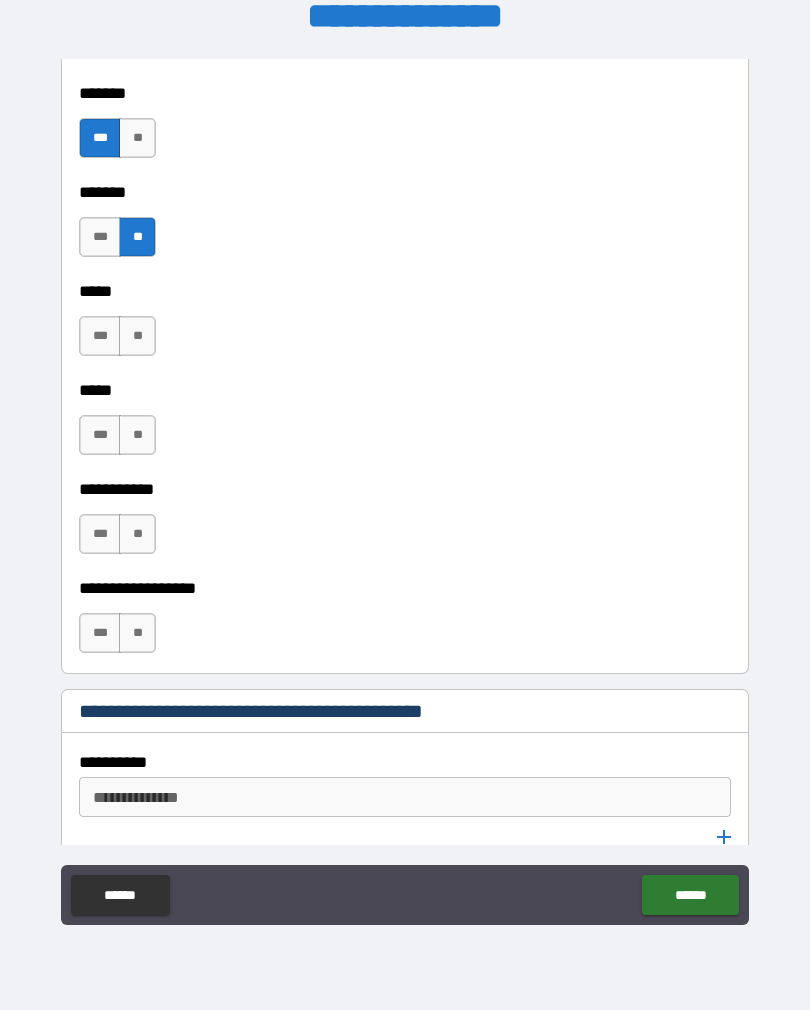 scroll, scrollTop: 2187, scrollLeft: 0, axis: vertical 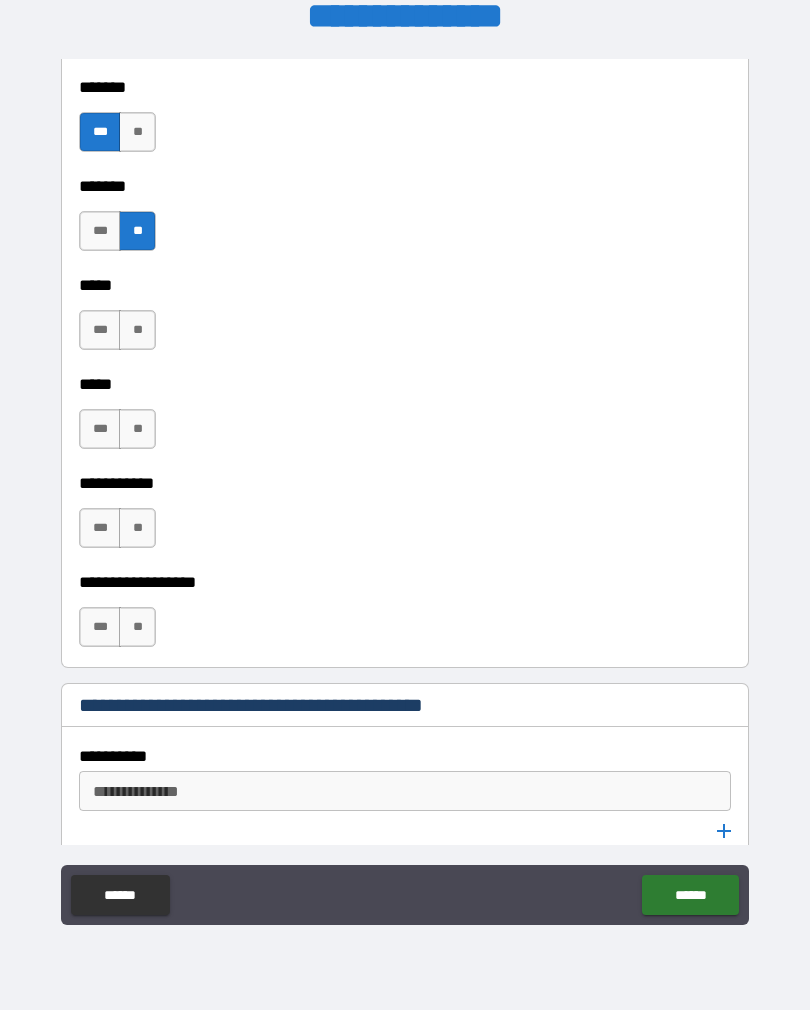 click on "**" at bounding box center (137, 330) 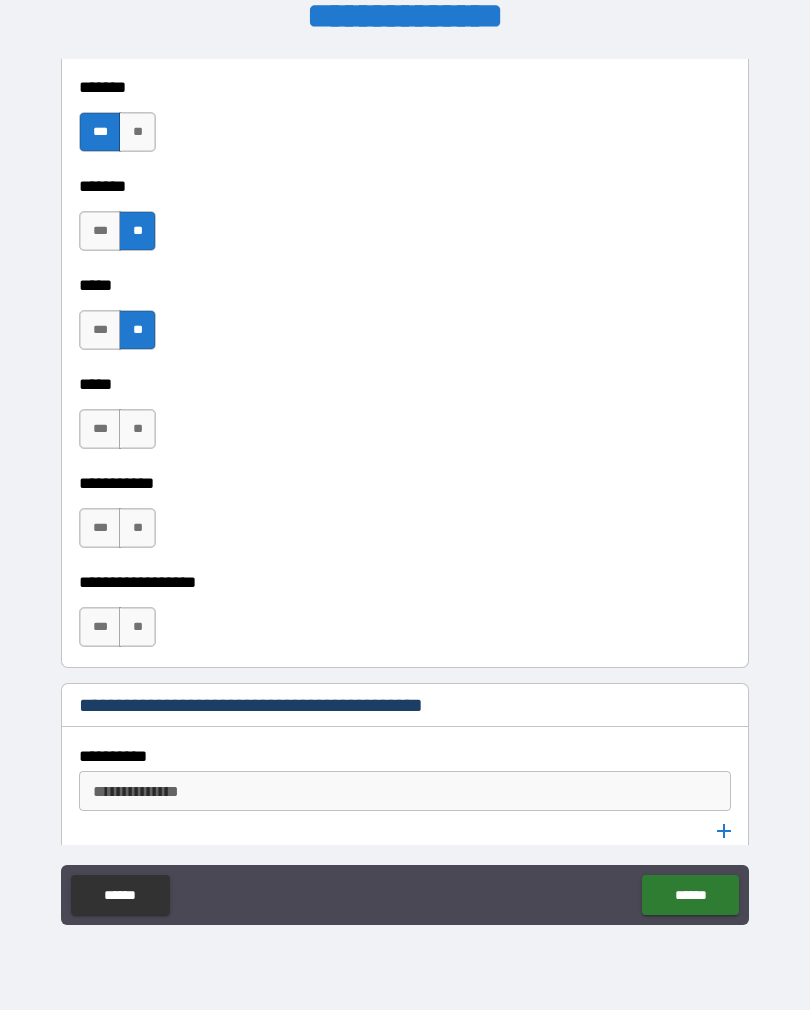 click on "**" at bounding box center [137, 429] 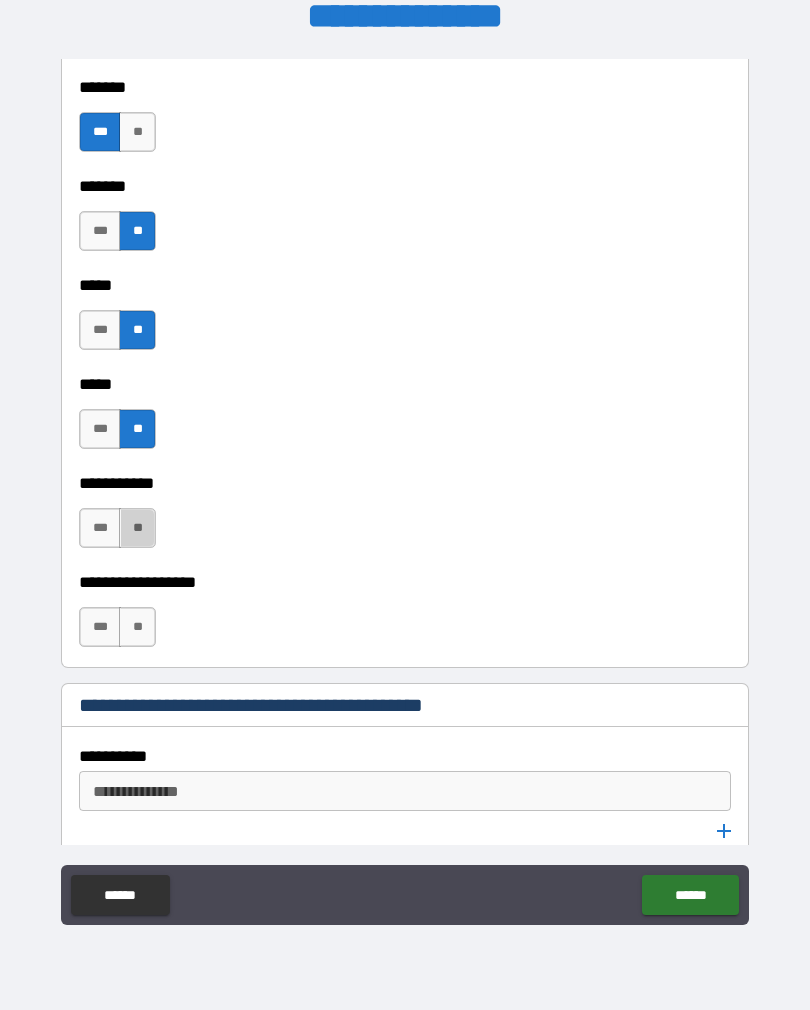 click on "**" at bounding box center [137, 528] 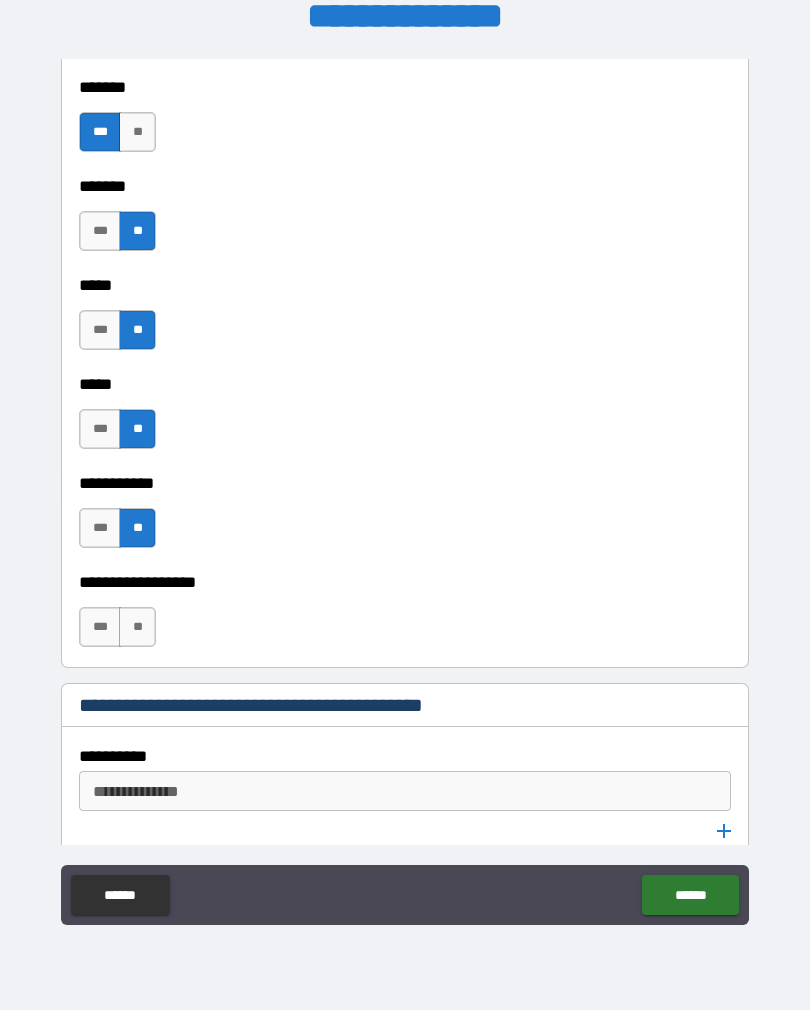 click on "**" at bounding box center [137, 627] 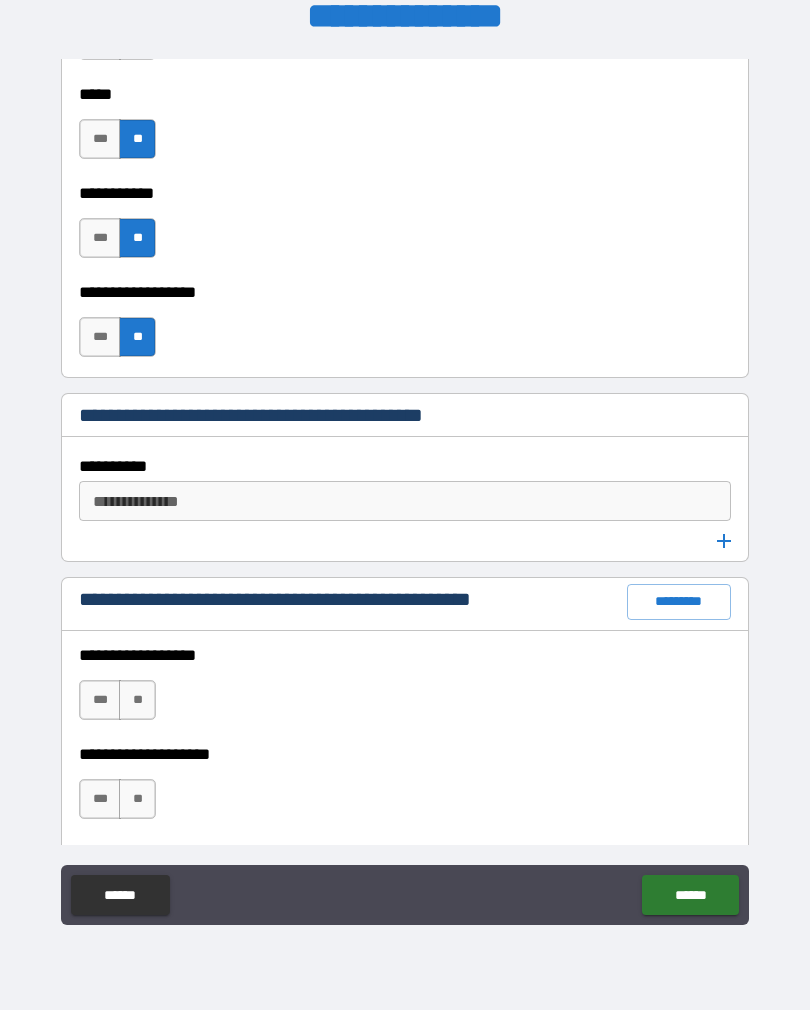 scroll, scrollTop: 2516, scrollLeft: 0, axis: vertical 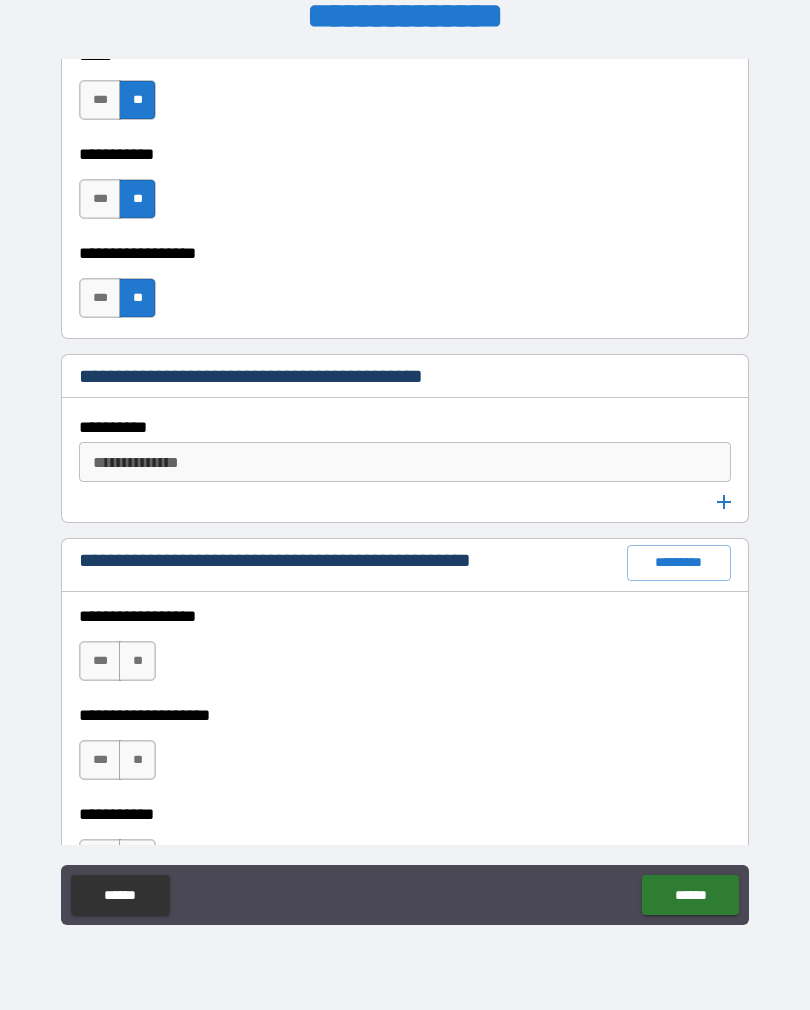 click on "**********" at bounding box center [403, 462] 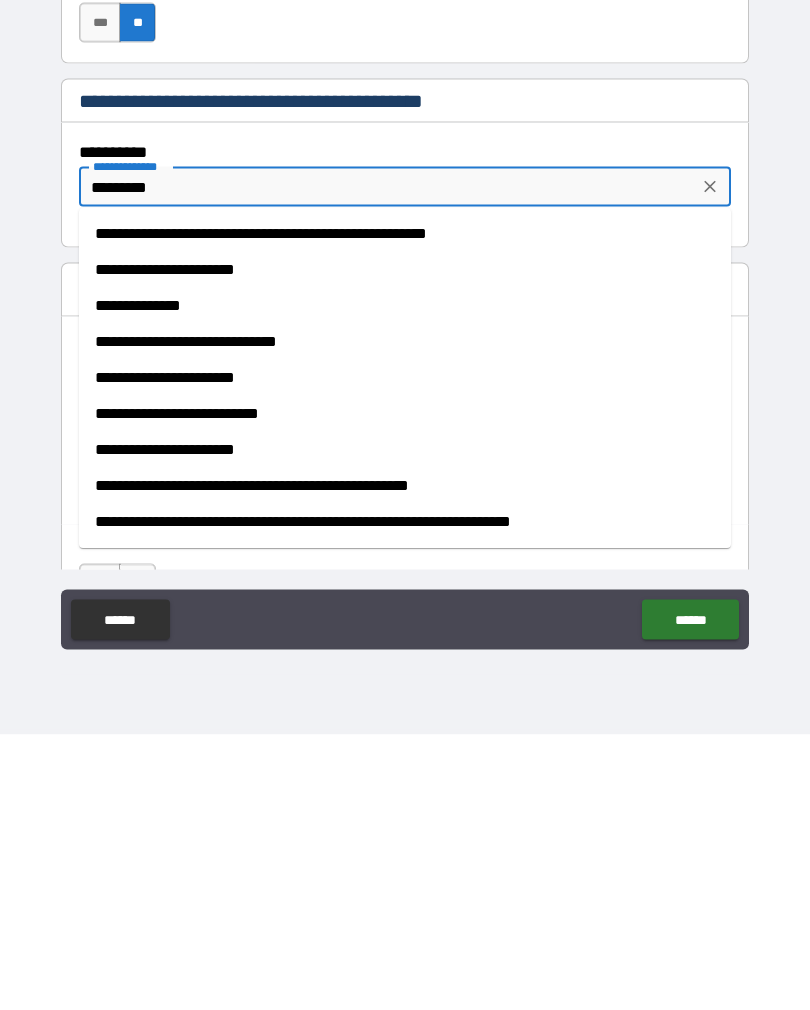 type on "*********" 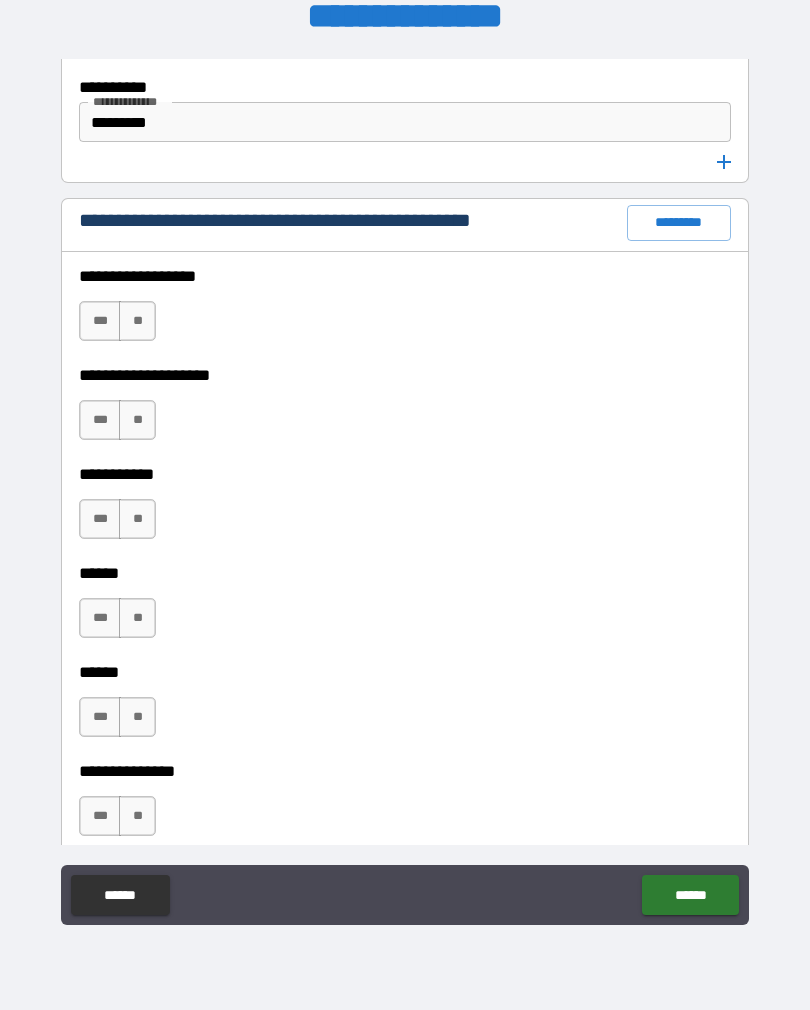 scroll, scrollTop: 2857, scrollLeft: 0, axis: vertical 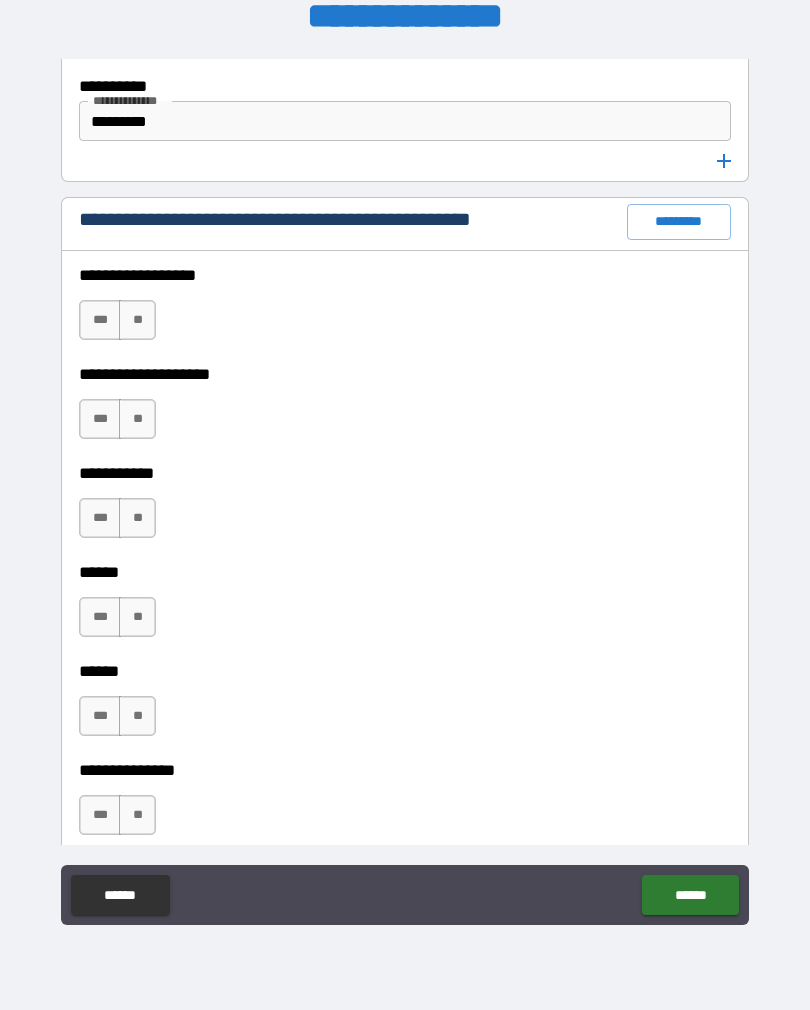 click on "**" at bounding box center [137, 320] 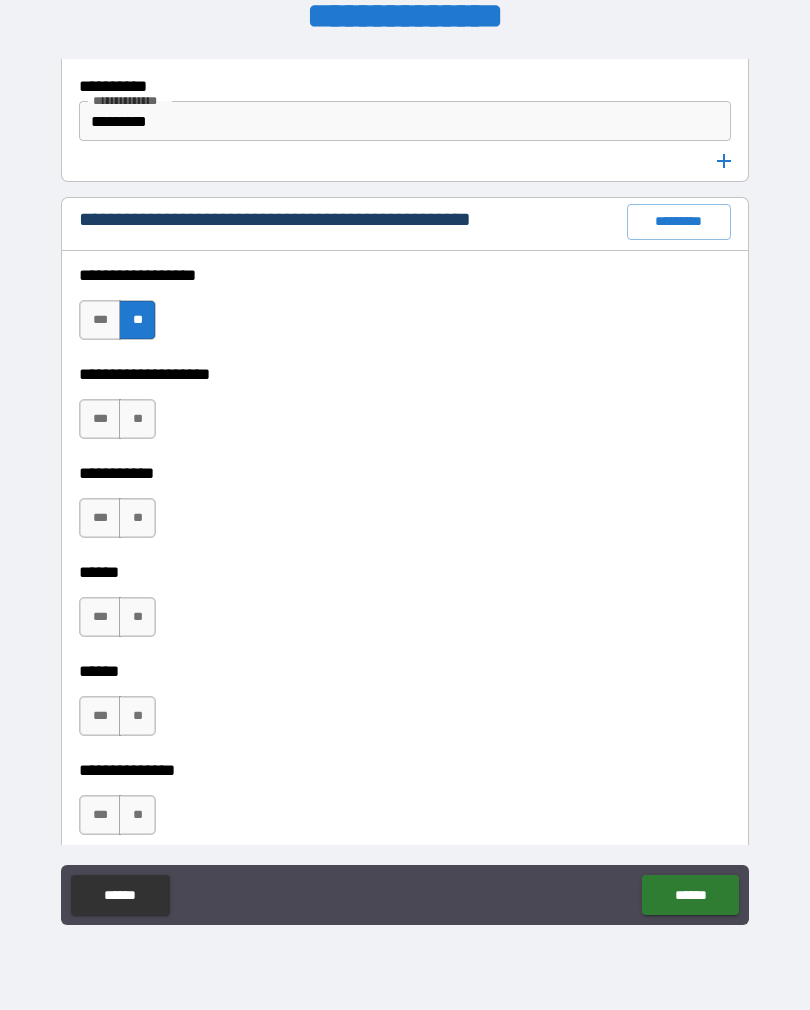 click on "**" at bounding box center (137, 419) 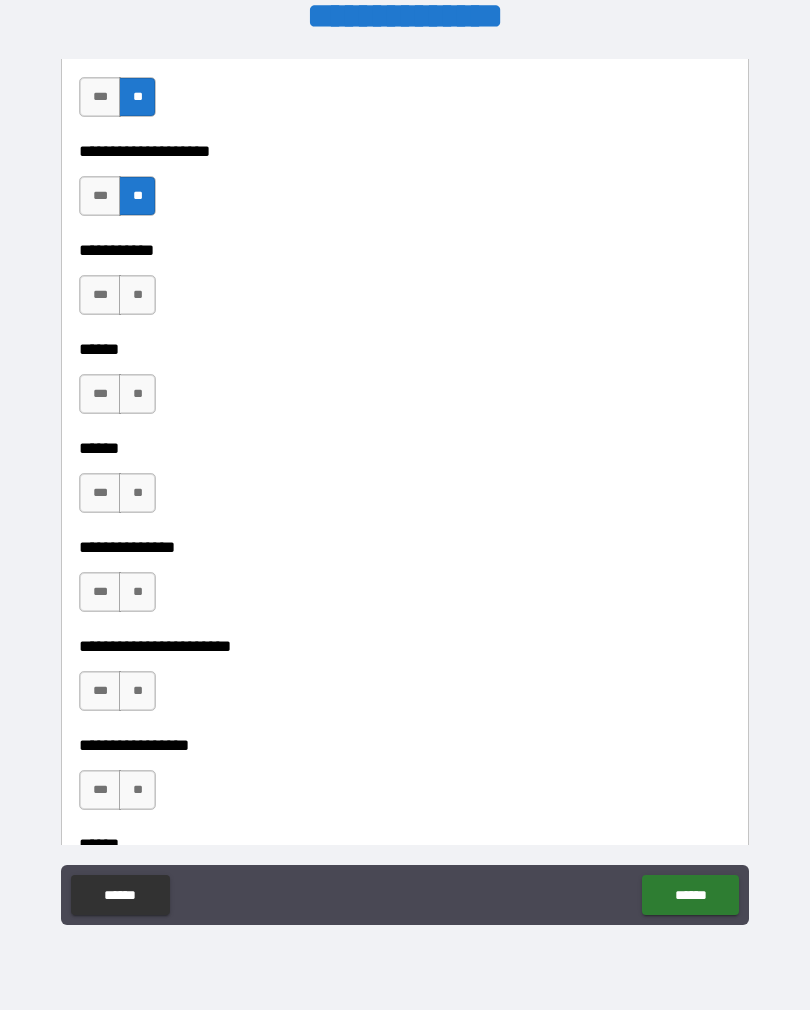 scroll, scrollTop: 3084, scrollLeft: 0, axis: vertical 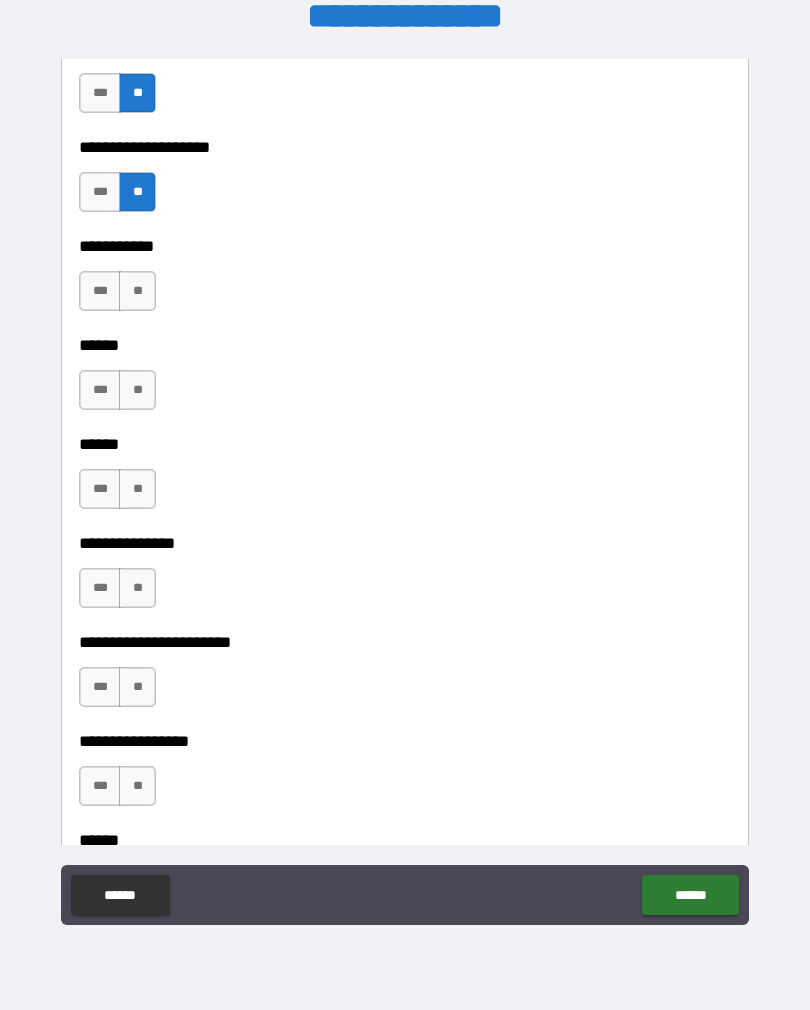 click on "***" at bounding box center [100, 291] 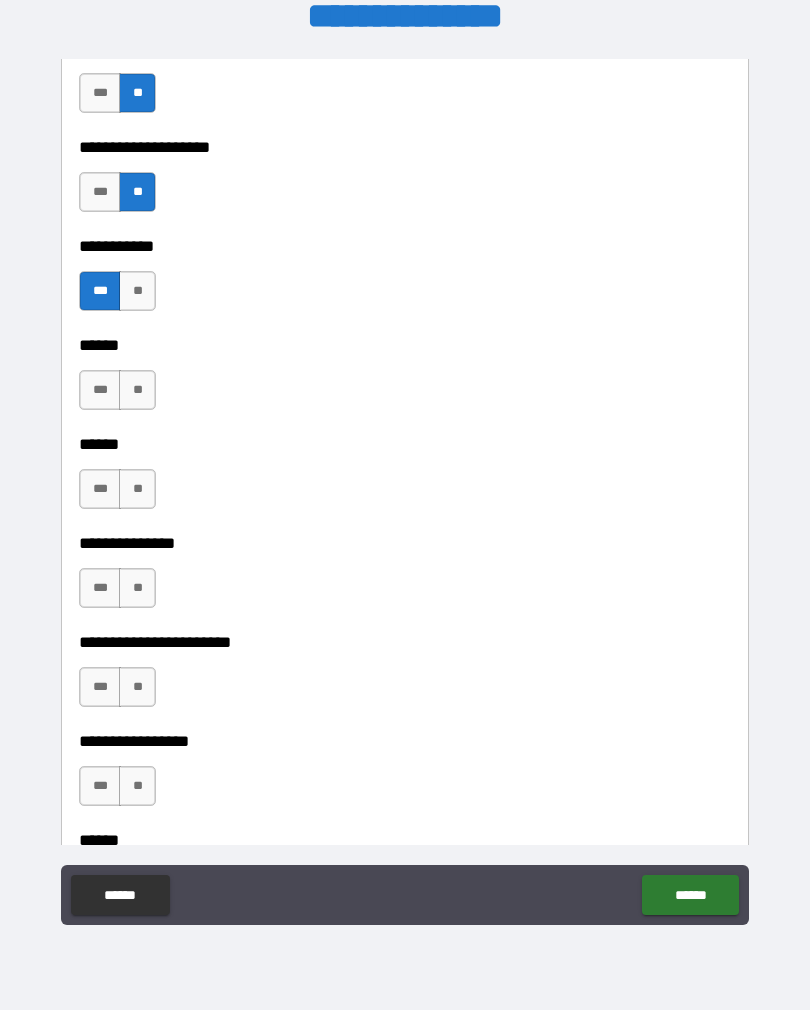click on "**" at bounding box center (137, 390) 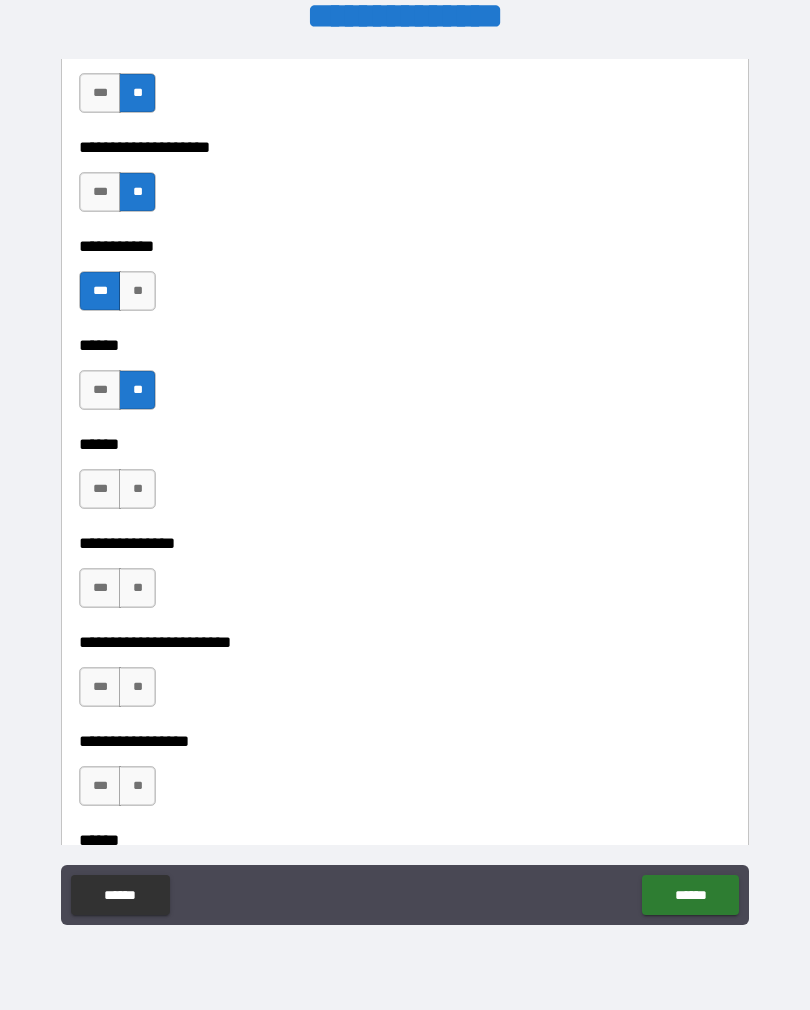 click on "**" at bounding box center (137, 489) 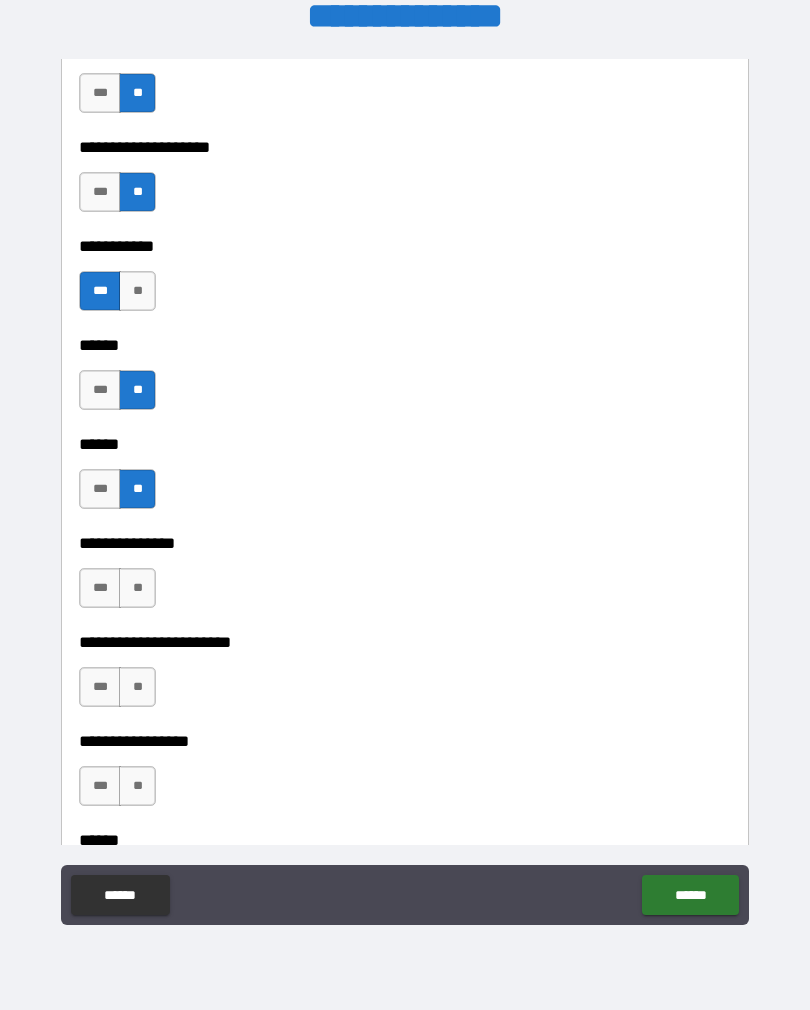 click on "**" at bounding box center (137, 588) 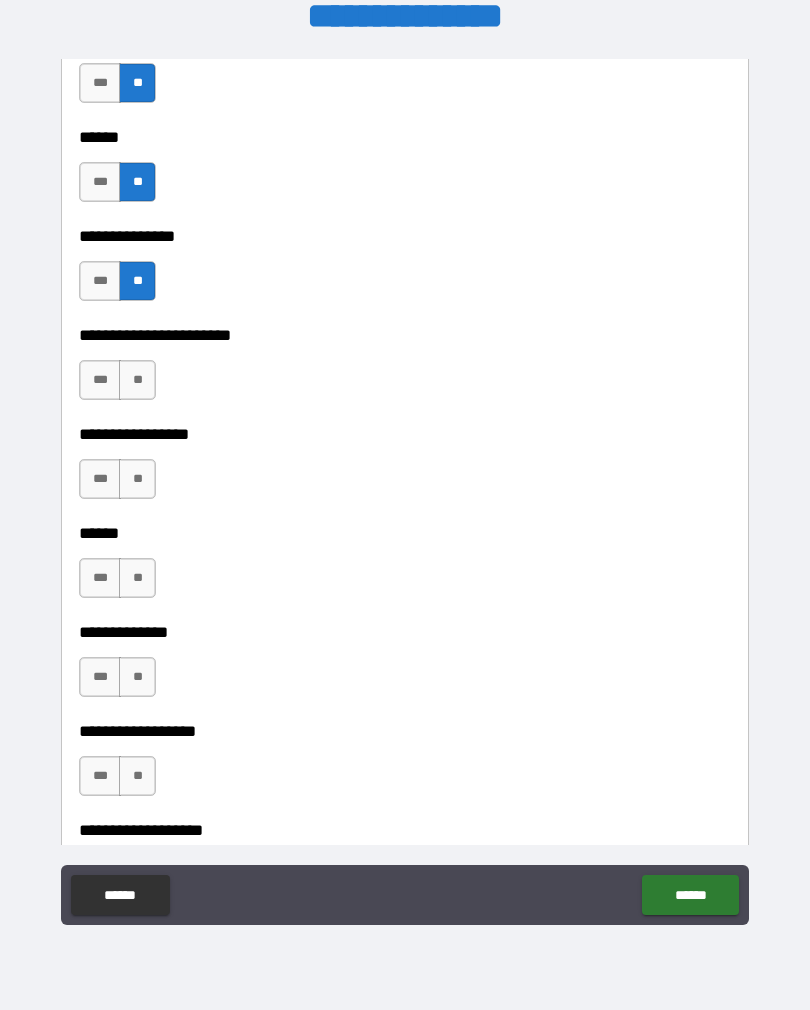 scroll, scrollTop: 3404, scrollLeft: 0, axis: vertical 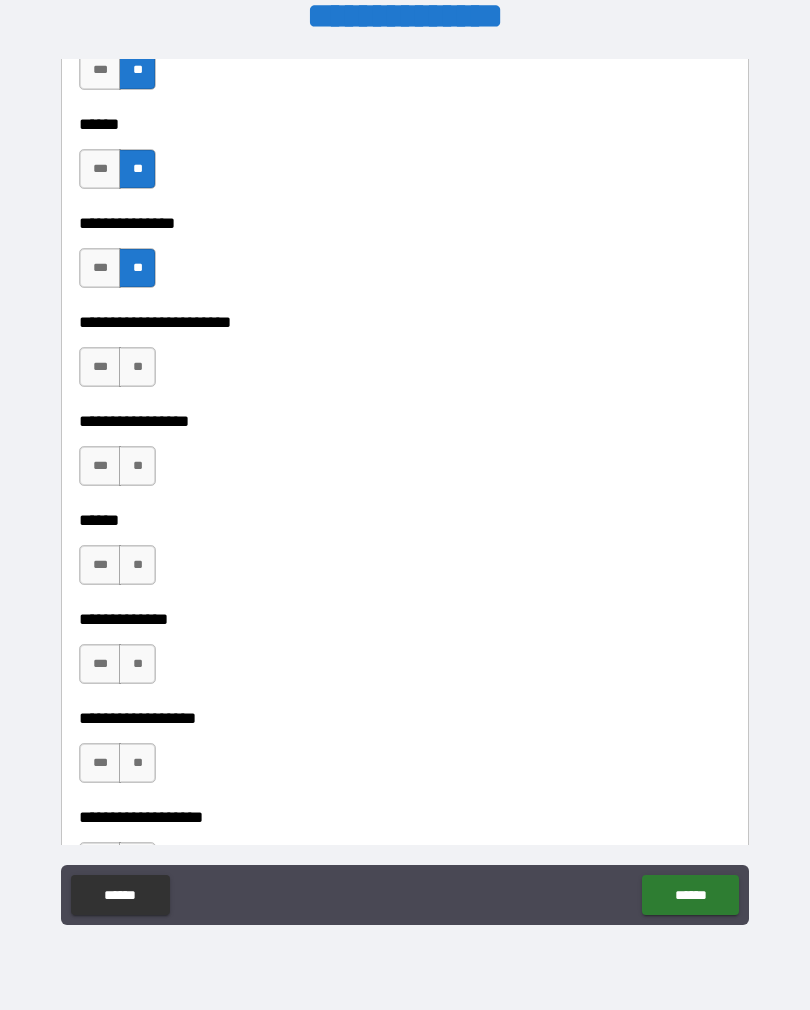 click on "**" at bounding box center (137, 367) 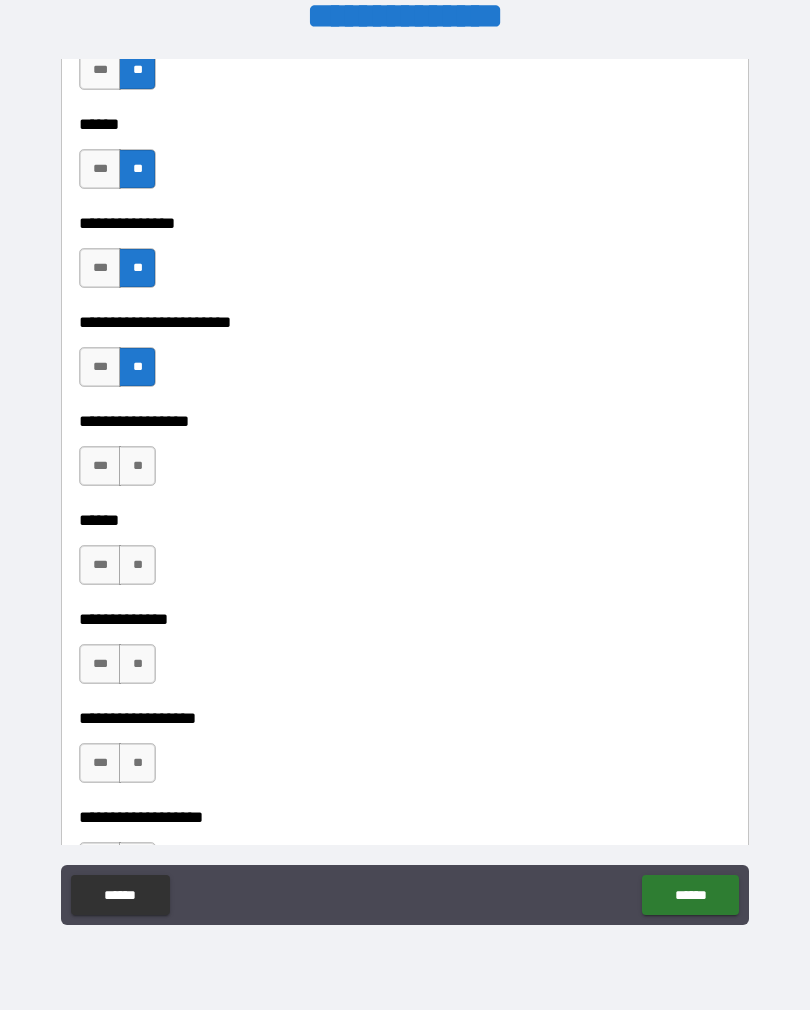 click on "***" at bounding box center [100, 466] 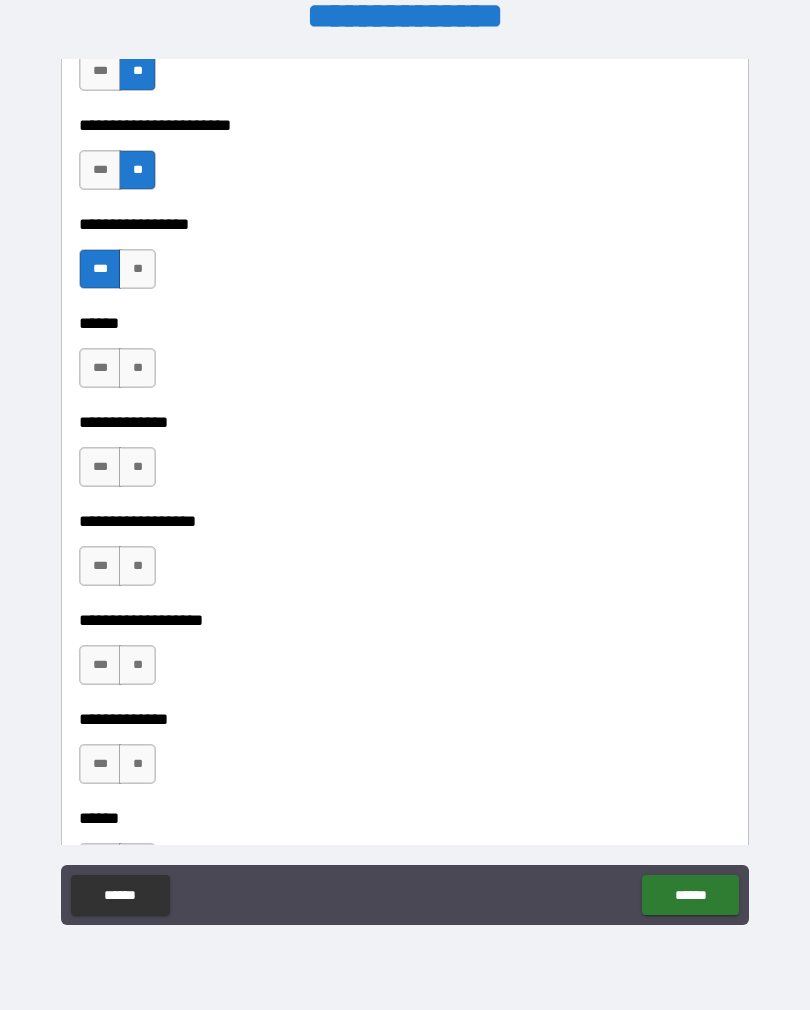 scroll, scrollTop: 3621, scrollLeft: 0, axis: vertical 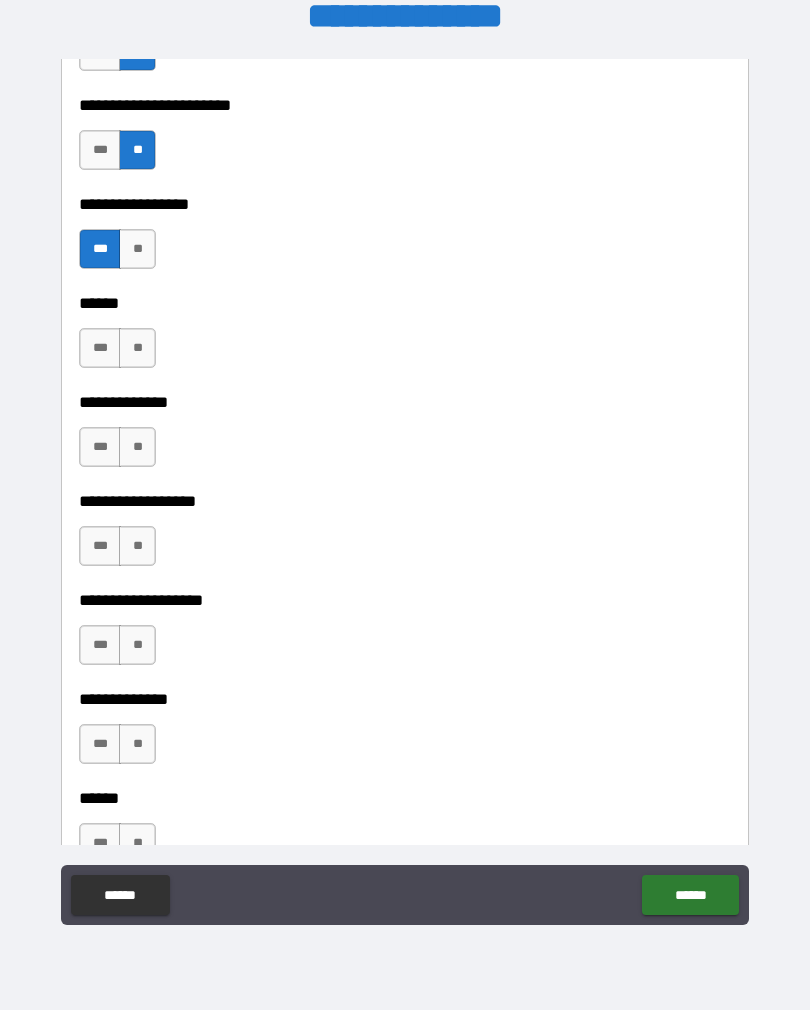 click on "**" at bounding box center [137, 348] 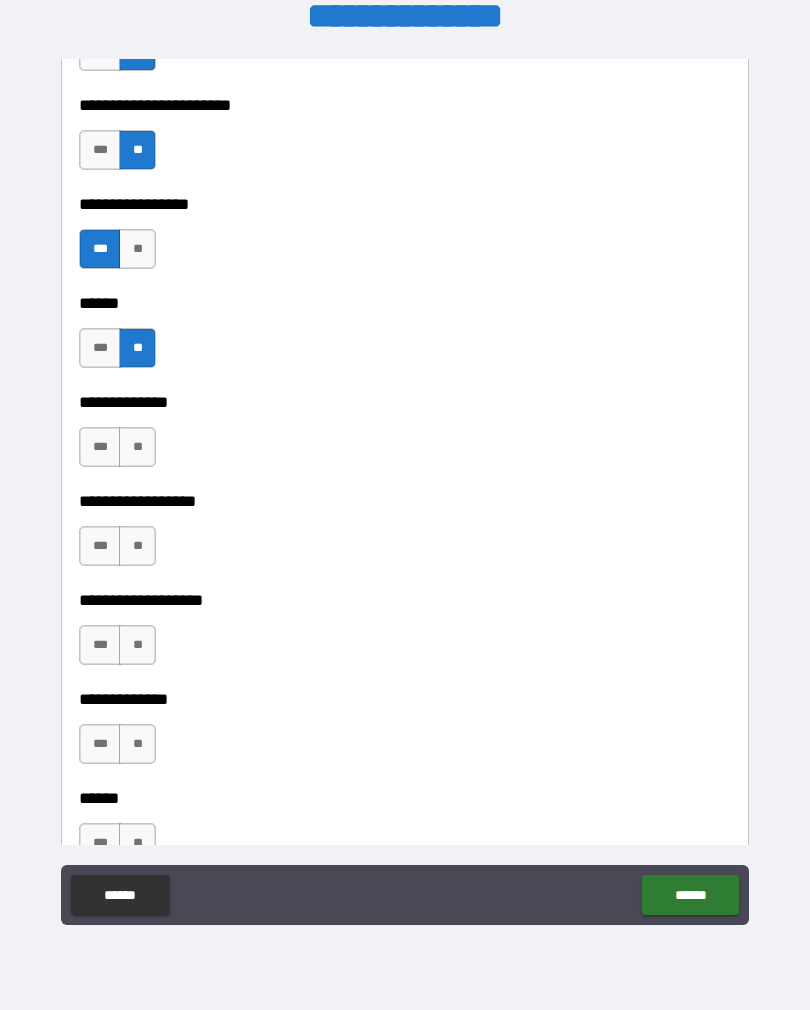 click on "**" at bounding box center (137, 447) 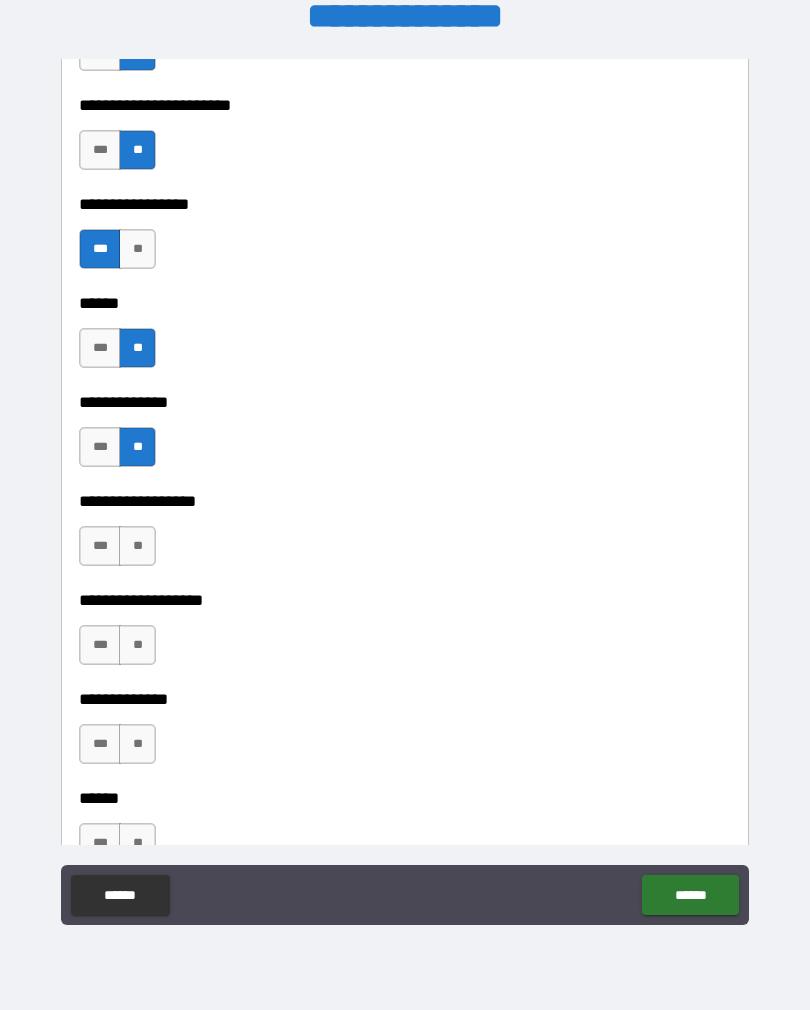 click on "**" at bounding box center (137, 546) 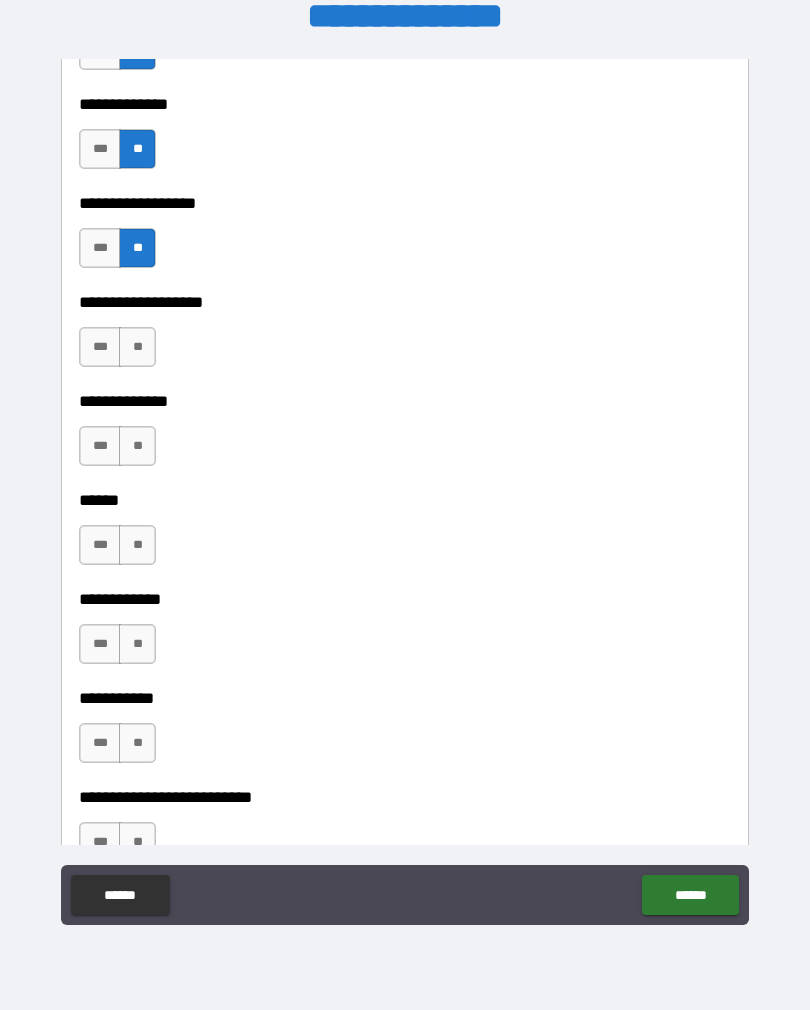 scroll, scrollTop: 3920, scrollLeft: 0, axis: vertical 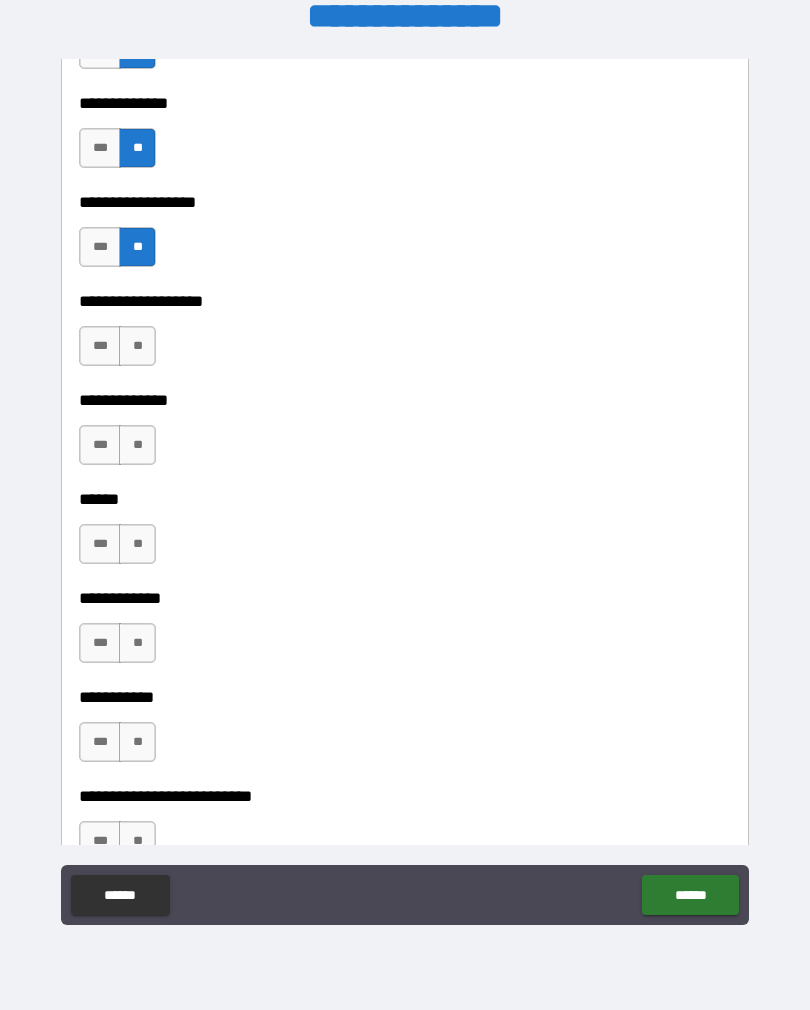 click on "**" at bounding box center (137, 346) 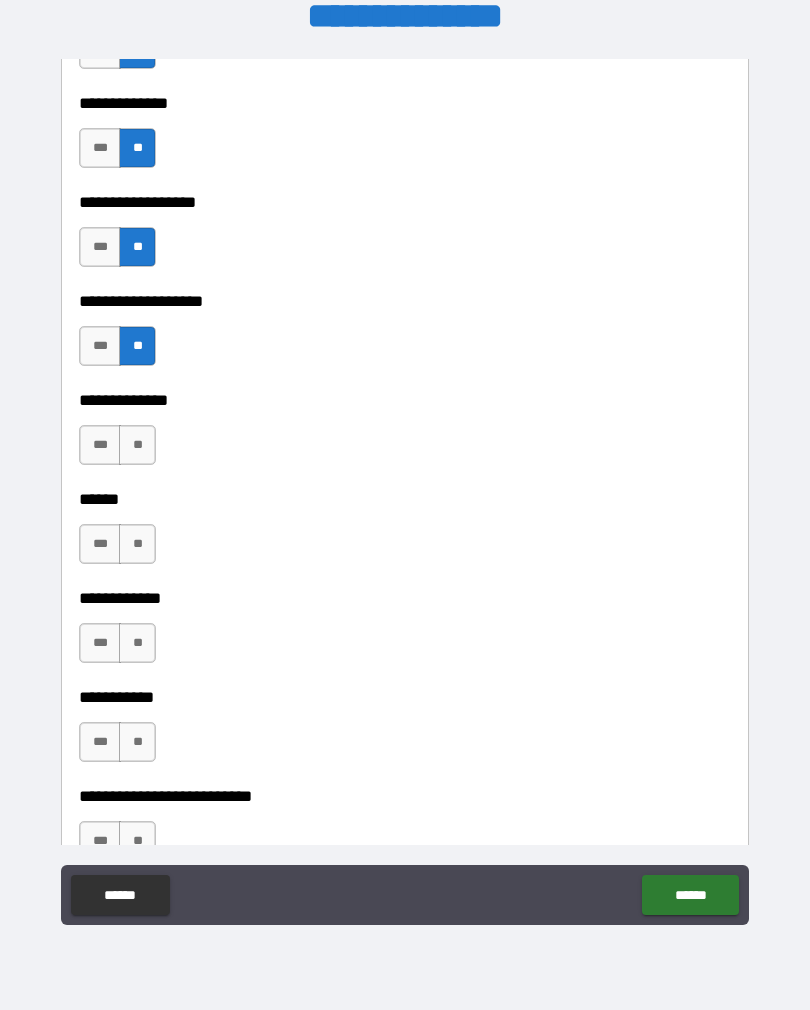 click on "**" at bounding box center [137, 445] 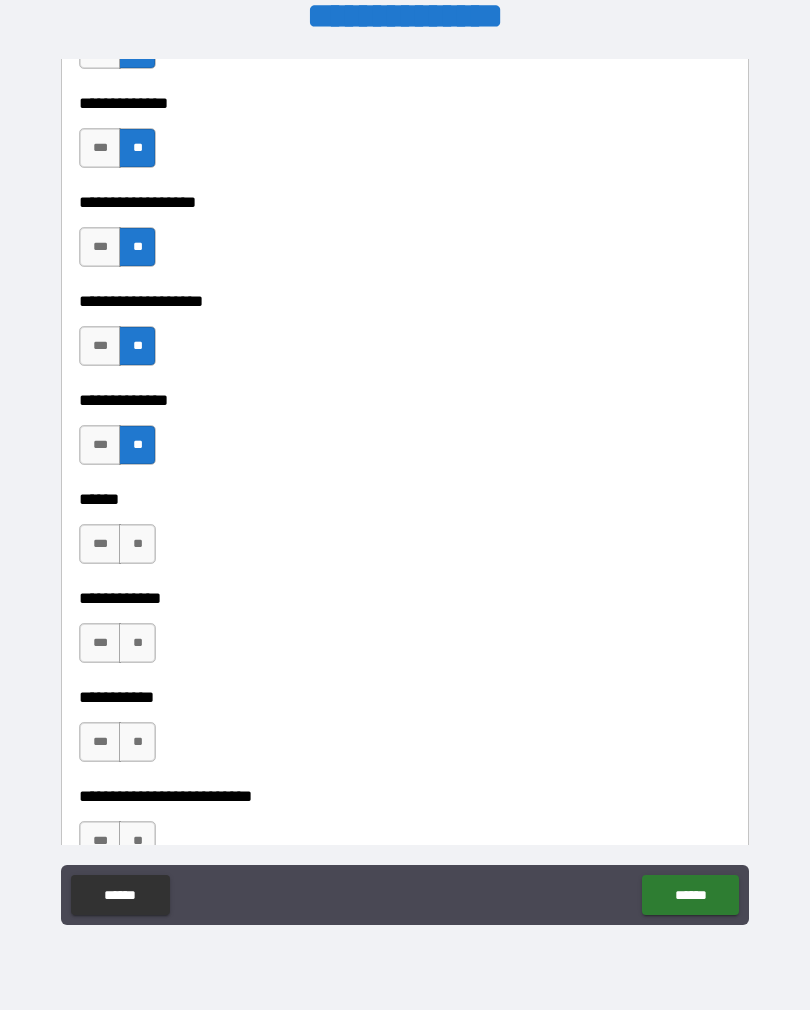 click on "***" at bounding box center (100, 544) 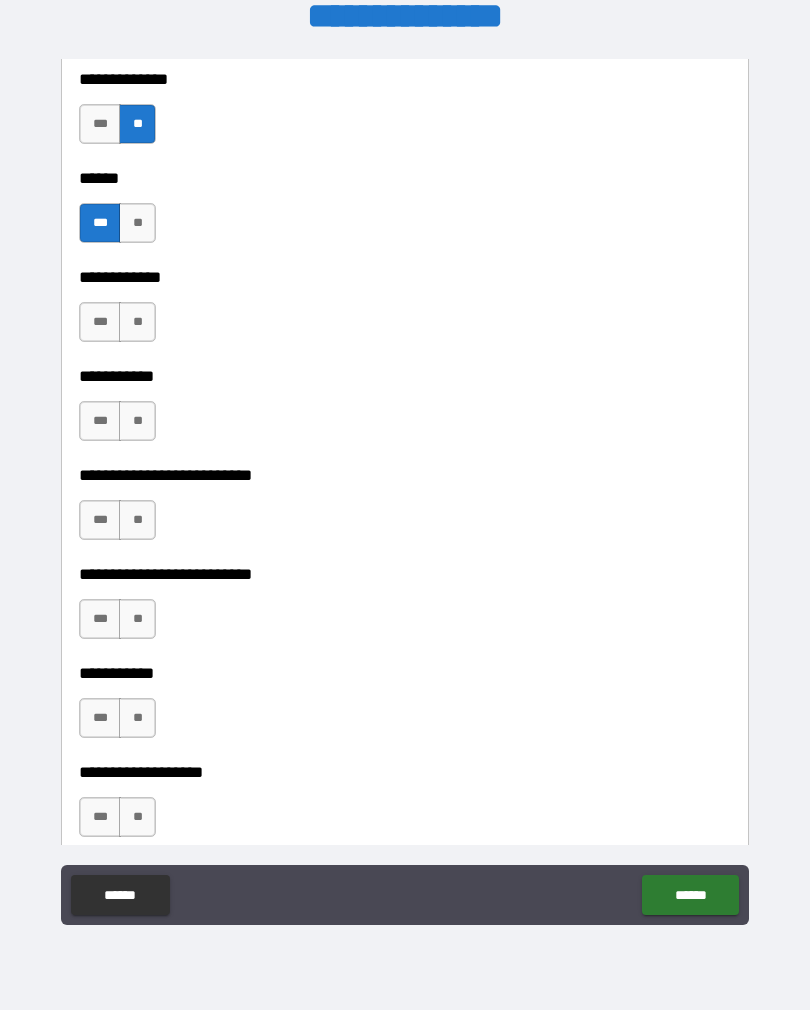 scroll, scrollTop: 4245, scrollLeft: 0, axis: vertical 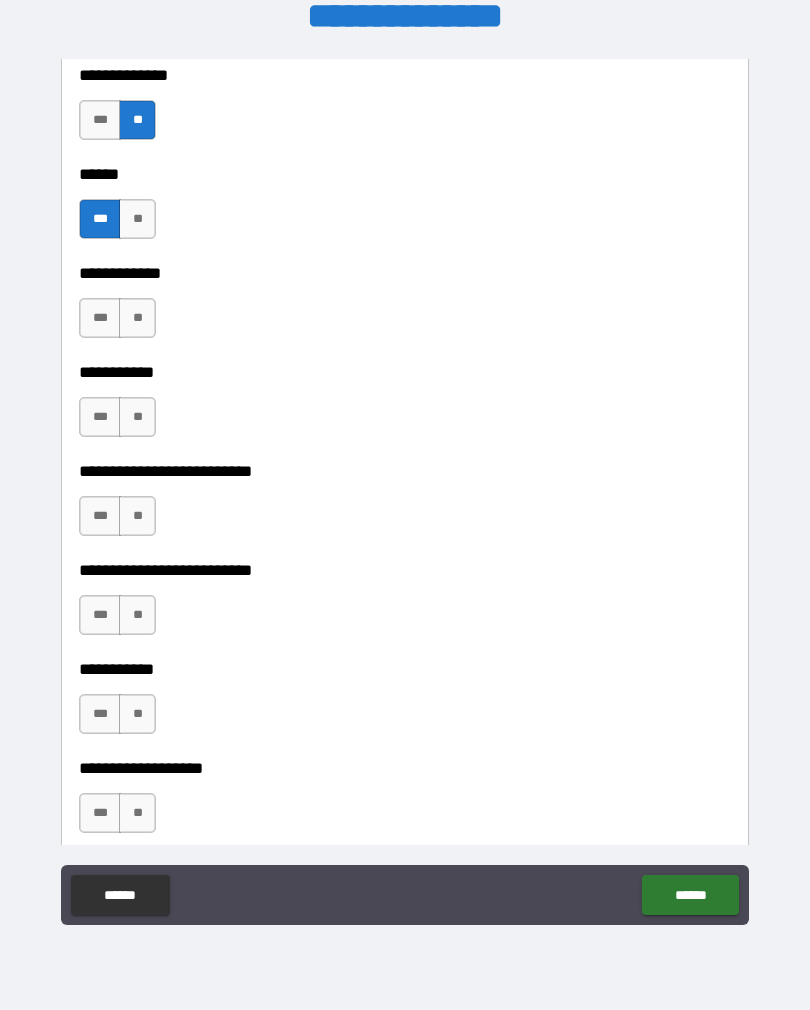 click on "**" at bounding box center [137, 318] 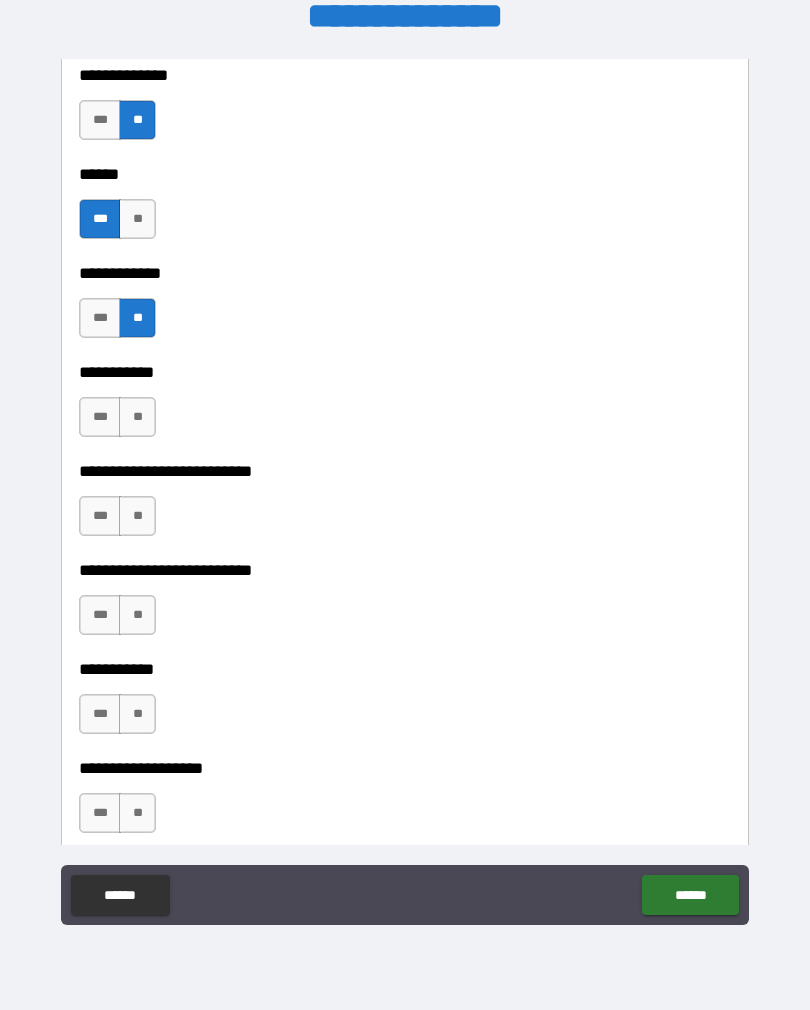 click on "**" at bounding box center (137, 417) 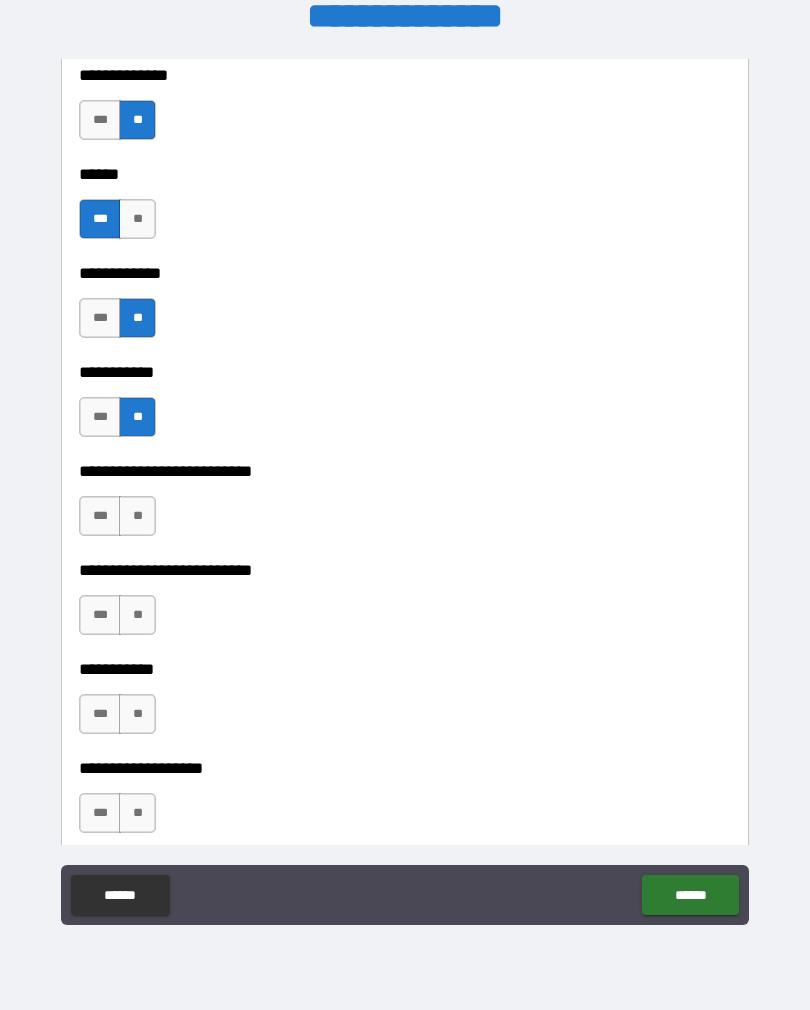 click on "**" at bounding box center (137, 516) 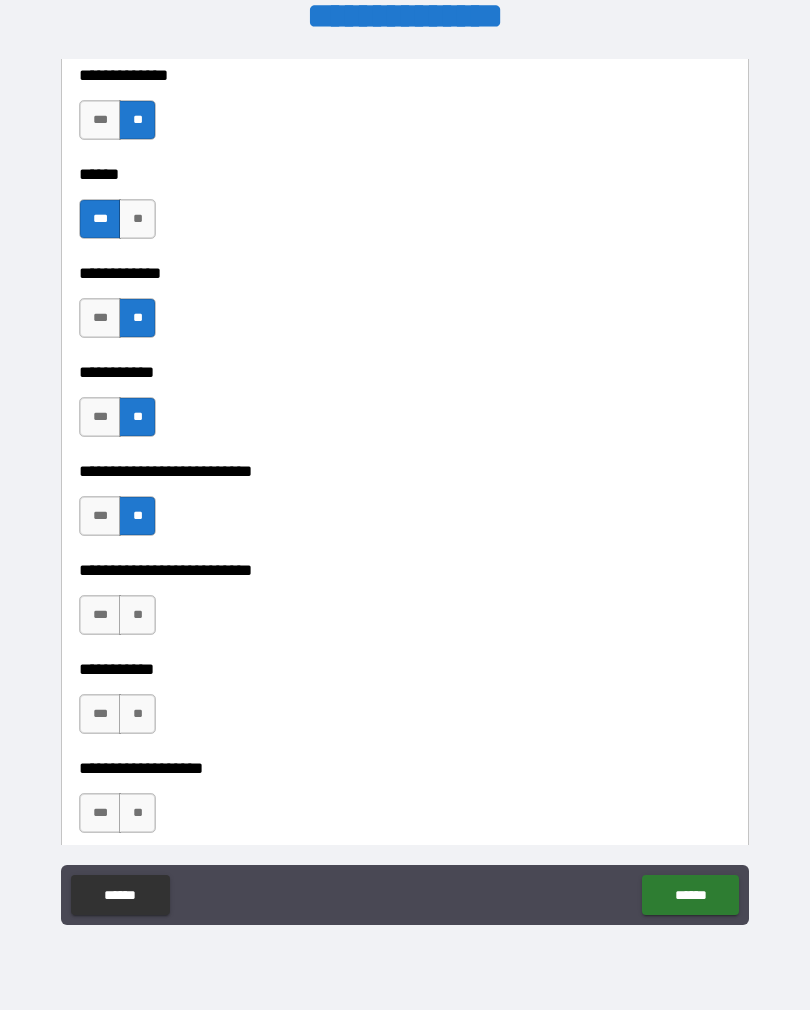 click on "**" at bounding box center [137, 615] 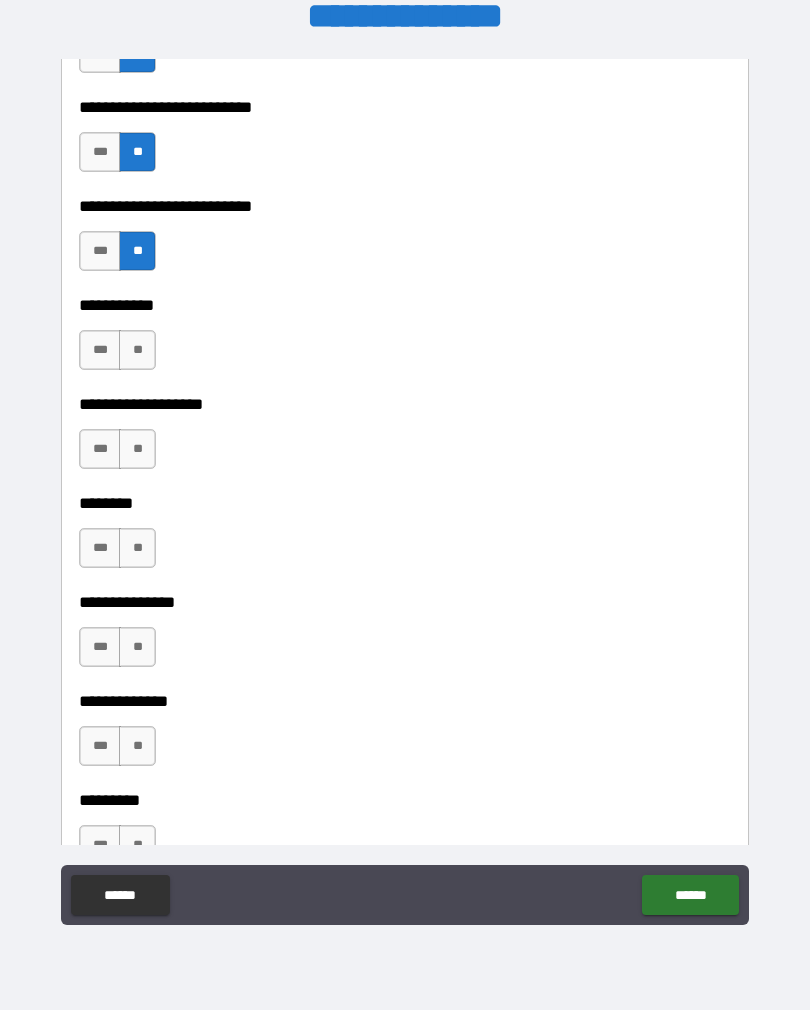 scroll, scrollTop: 4615, scrollLeft: 0, axis: vertical 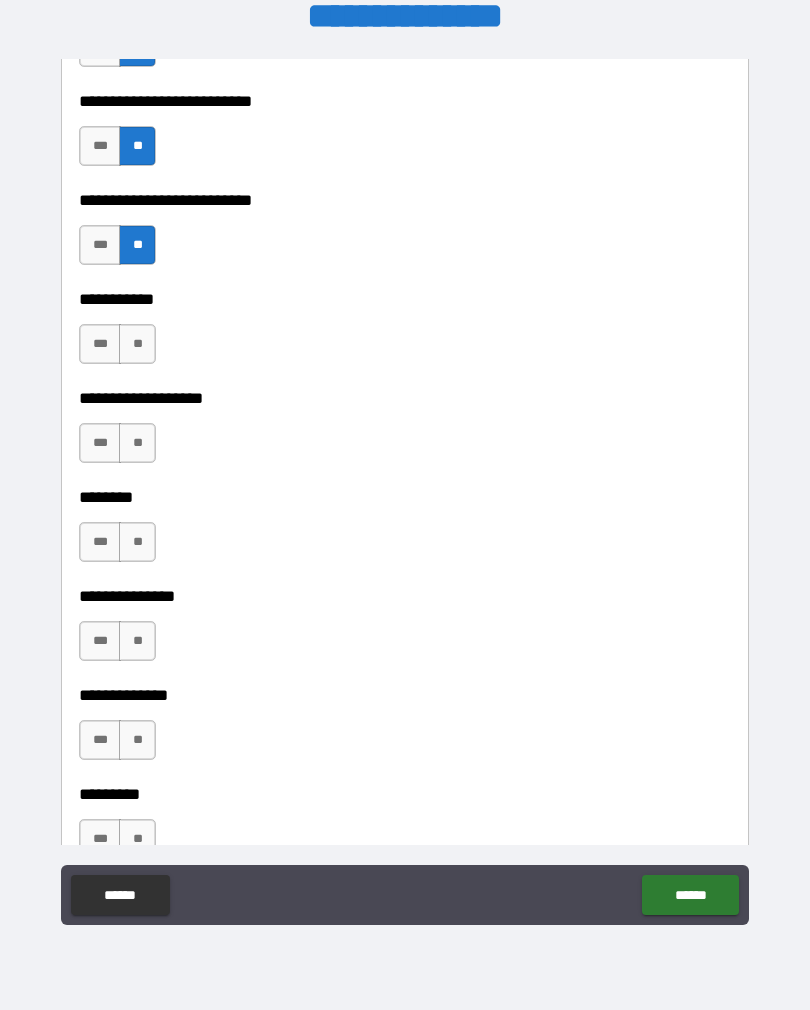 click on "**" at bounding box center [137, 344] 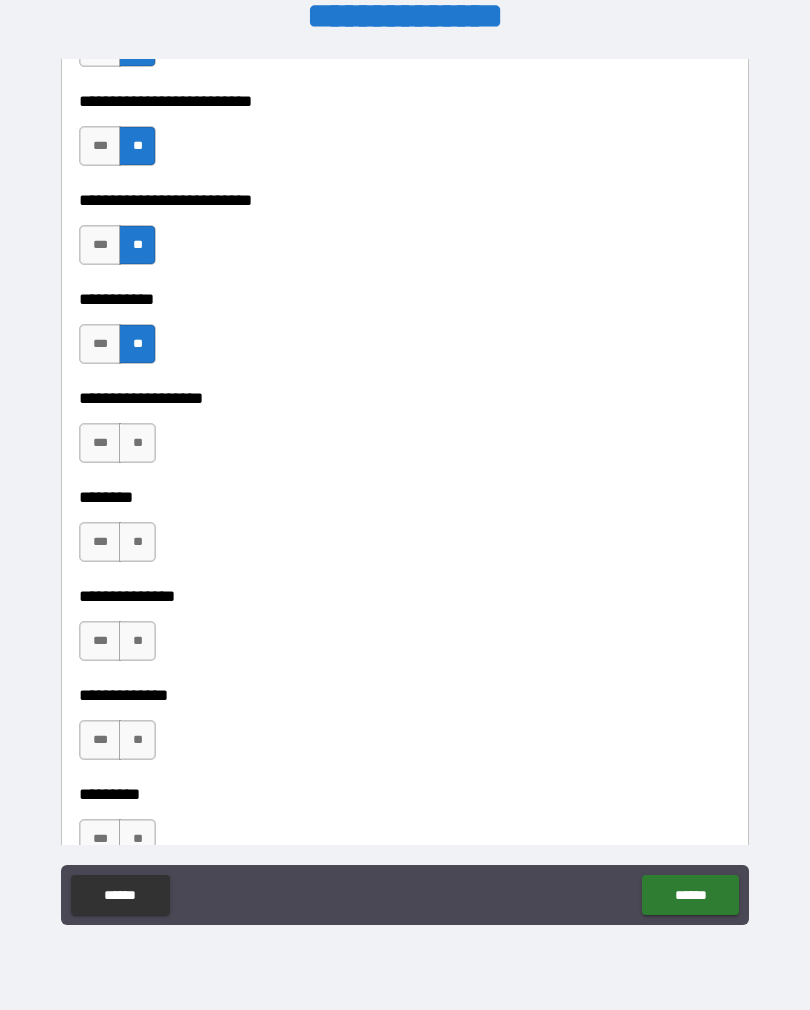 click on "***" at bounding box center (100, 443) 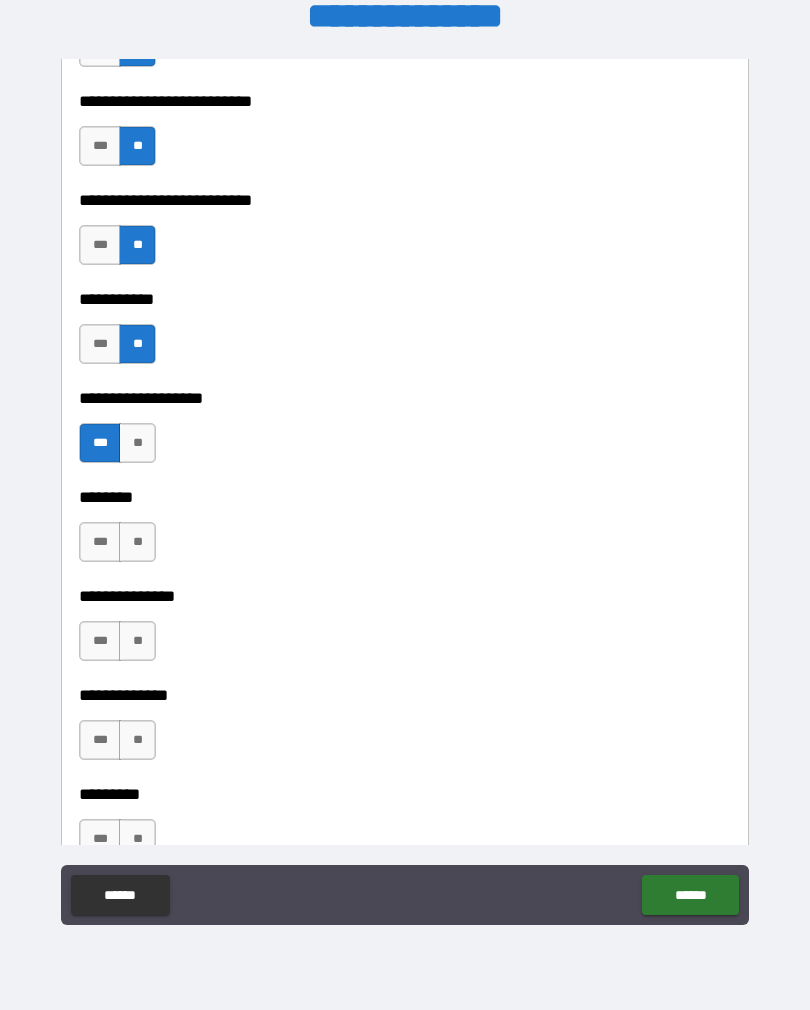 click on "**" at bounding box center (137, 542) 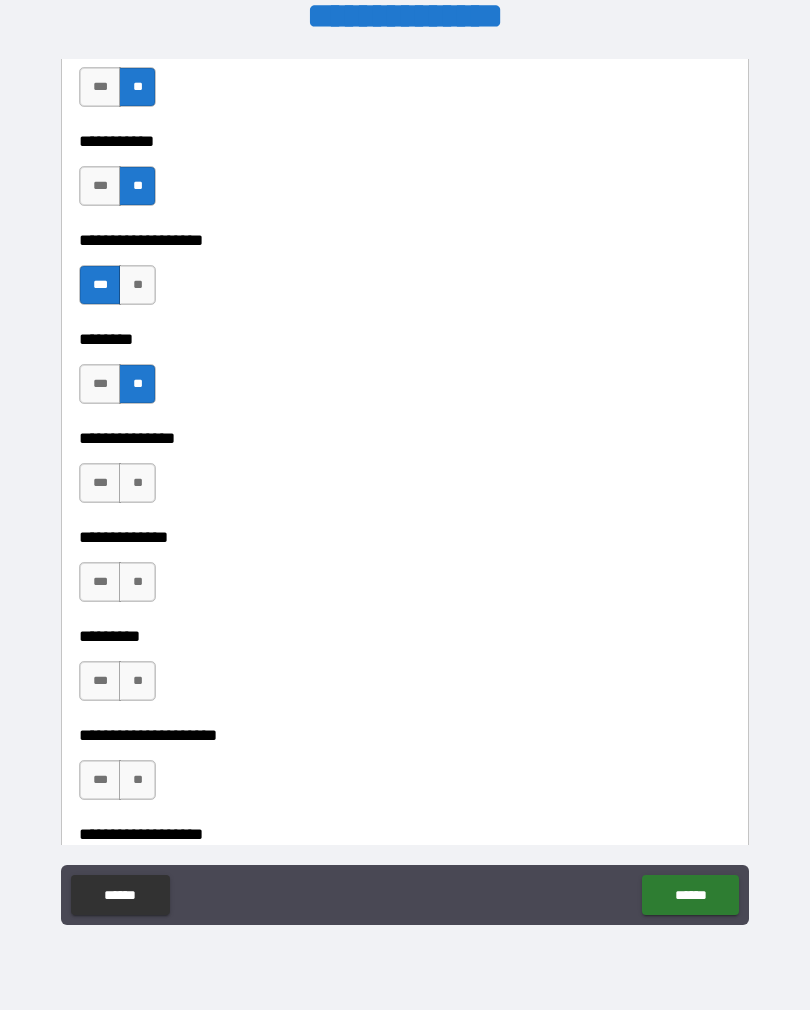 scroll, scrollTop: 4835, scrollLeft: 0, axis: vertical 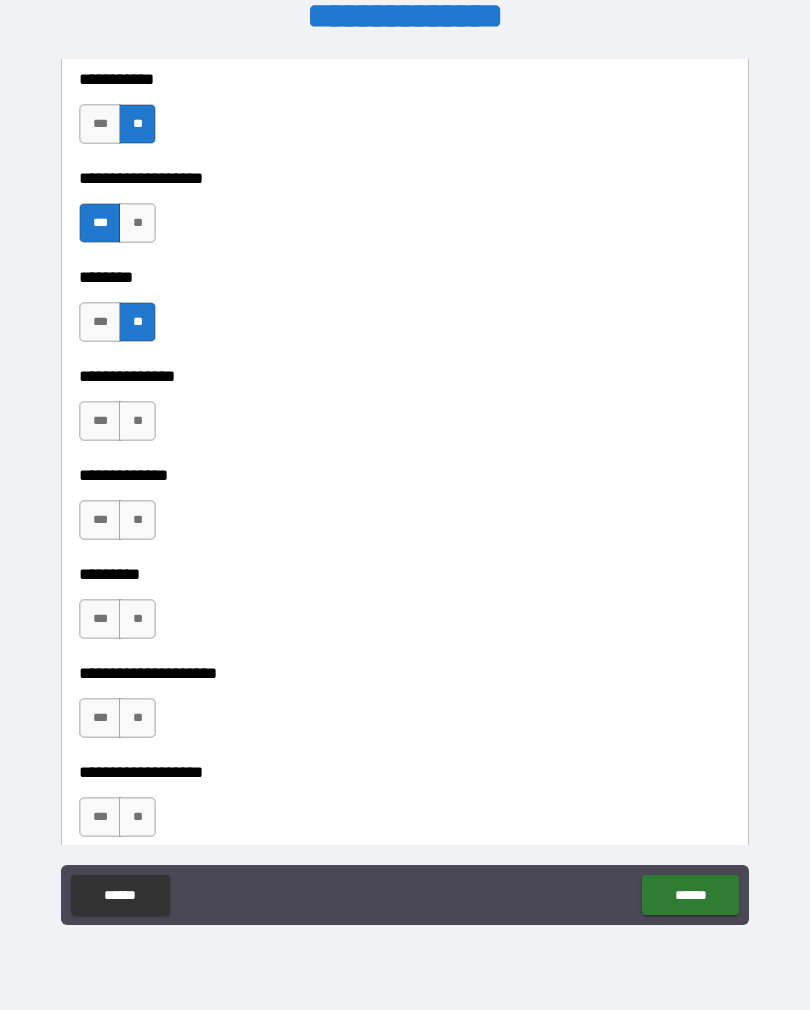 click on "**" at bounding box center (137, 421) 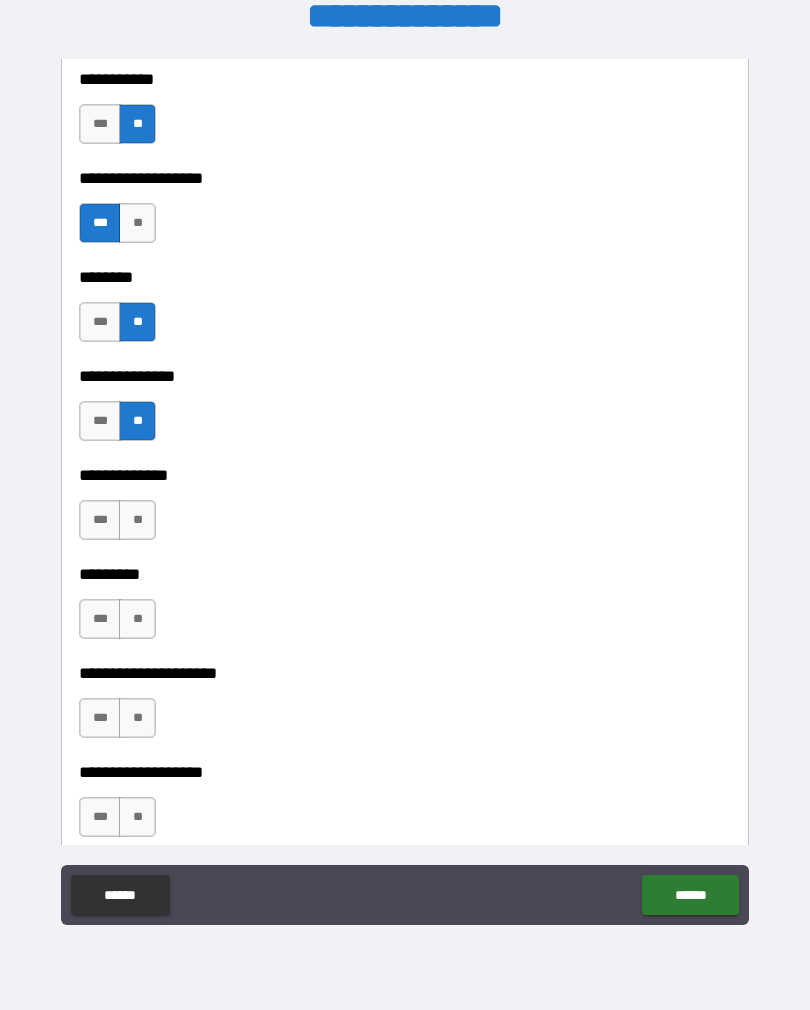 click on "**" at bounding box center (137, 520) 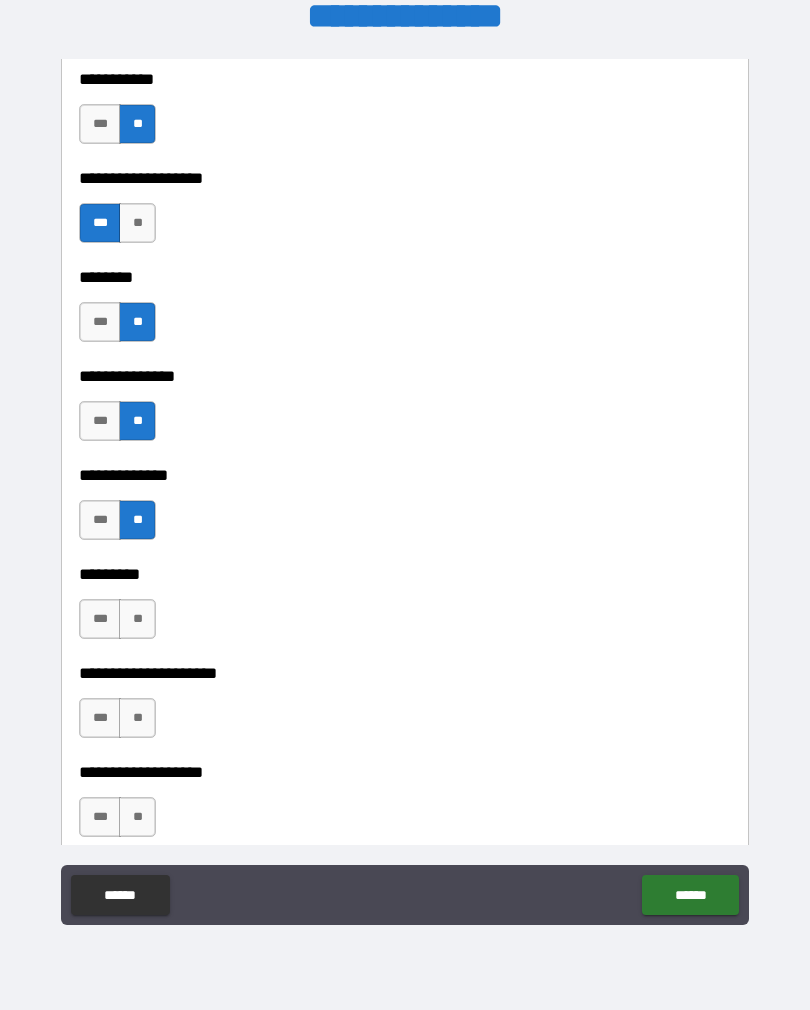 click on "**********" at bounding box center [405, 560] 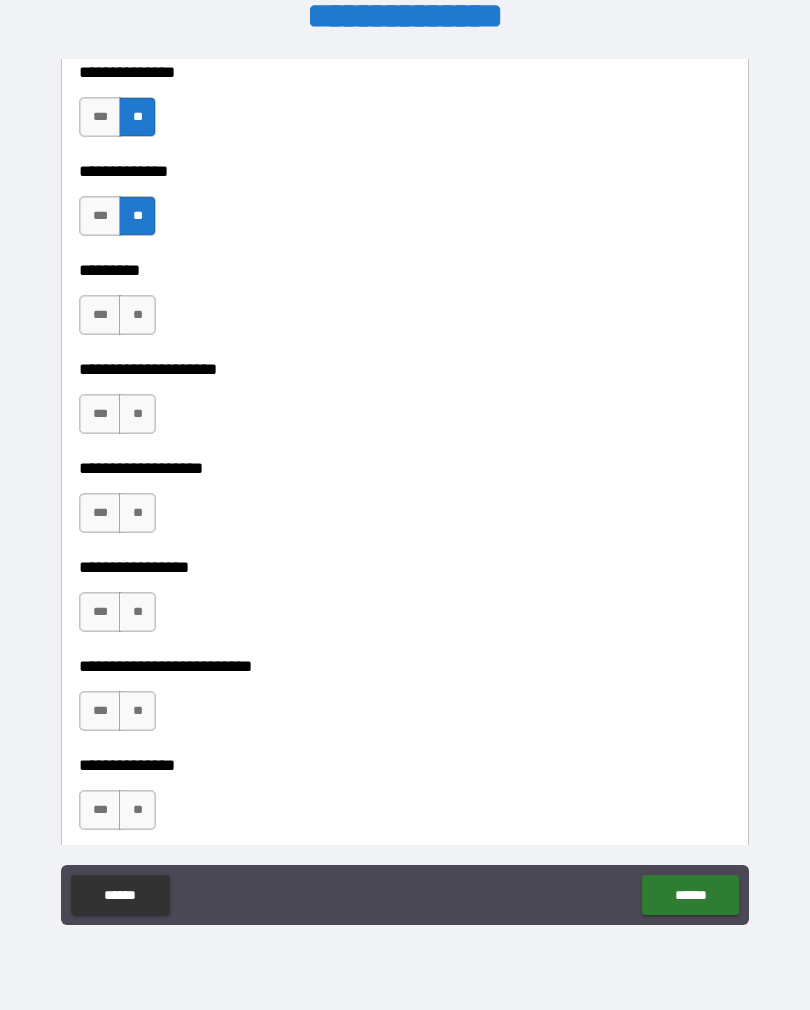scroll, scrollTop: 5151, scrollLeft: 0, axis: vertical 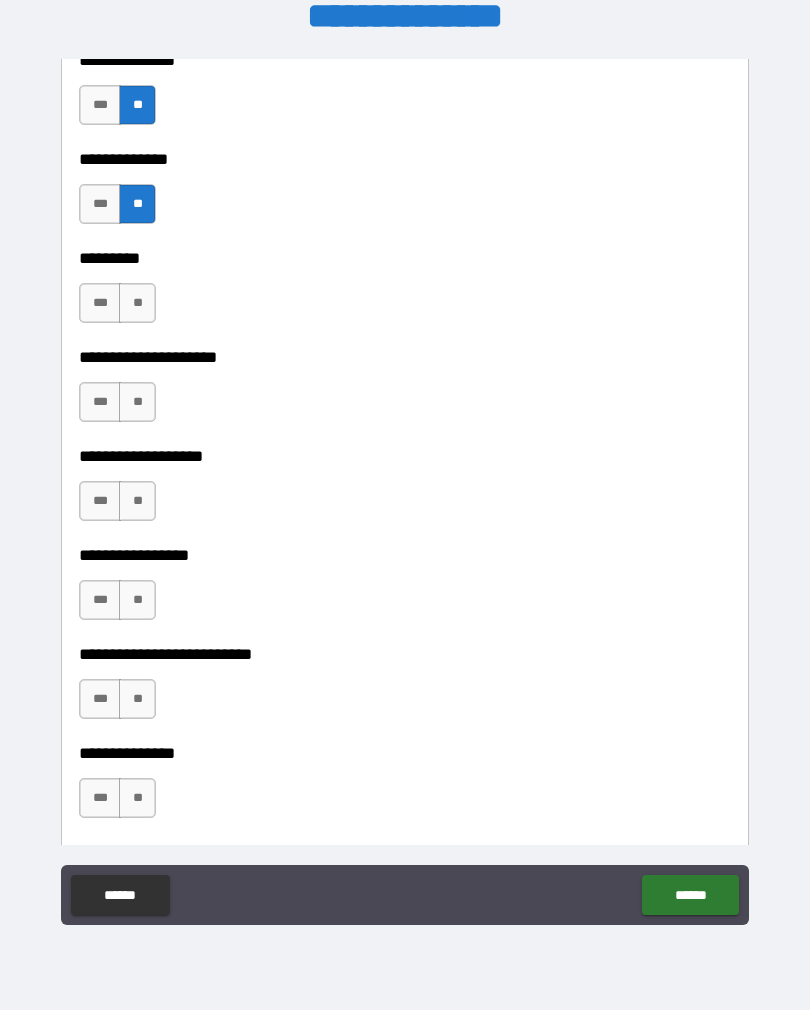 click on "**" at bounding box center (137, 402) 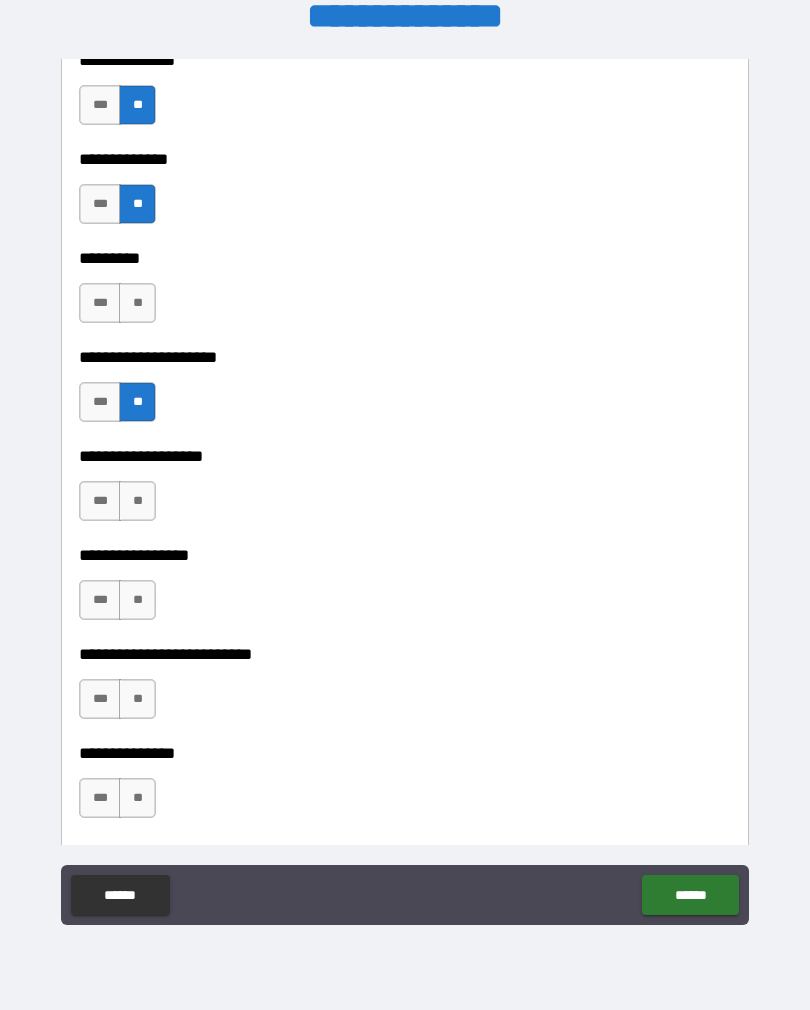 click on "**" at bounding box center (137, 501) 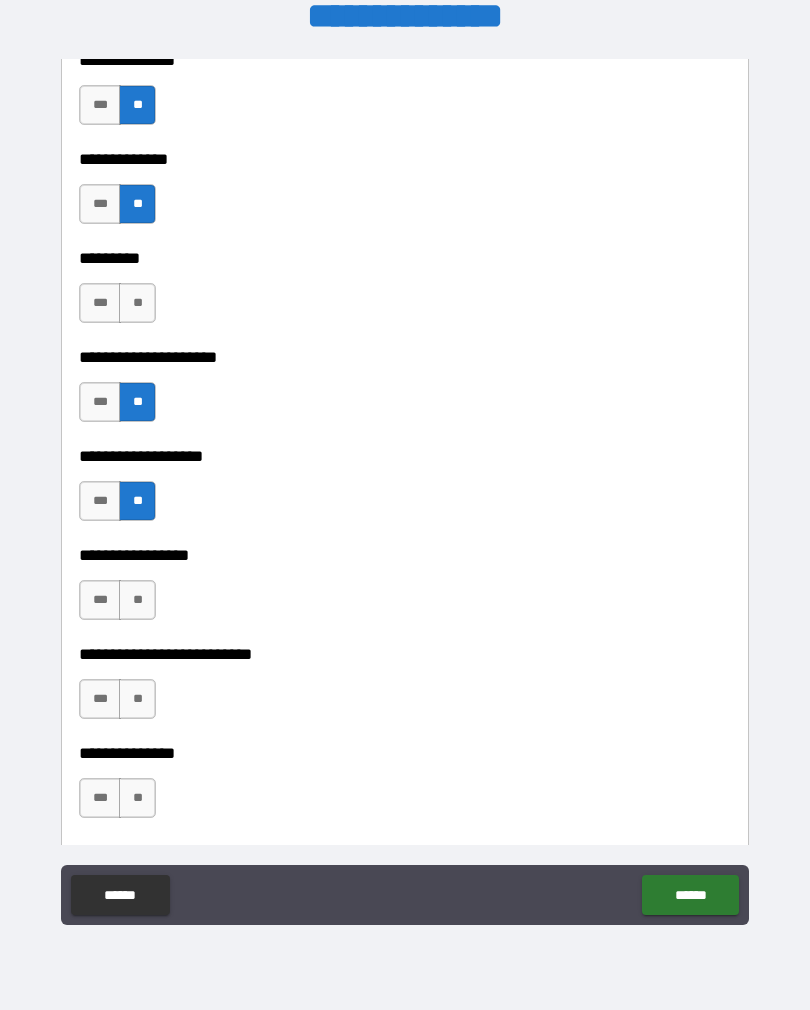 click on "**" at bounding box center (137, 600) 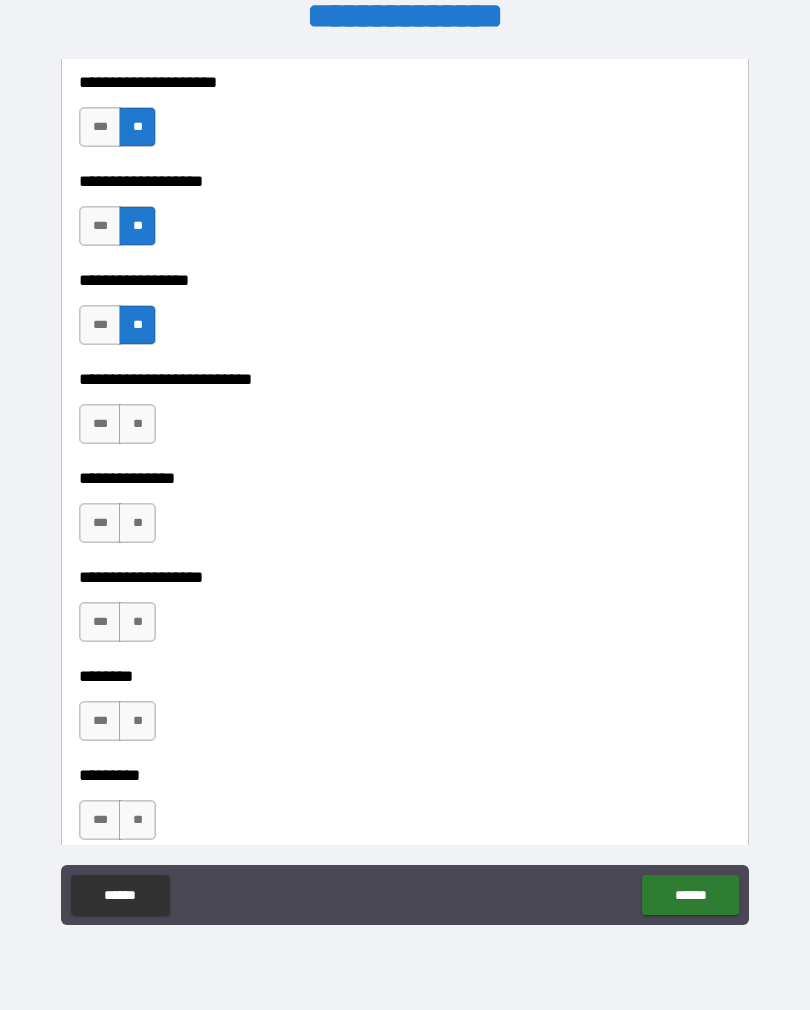 scroll, scrollTop: 5432, scrollLeft: 0, axis: vertical 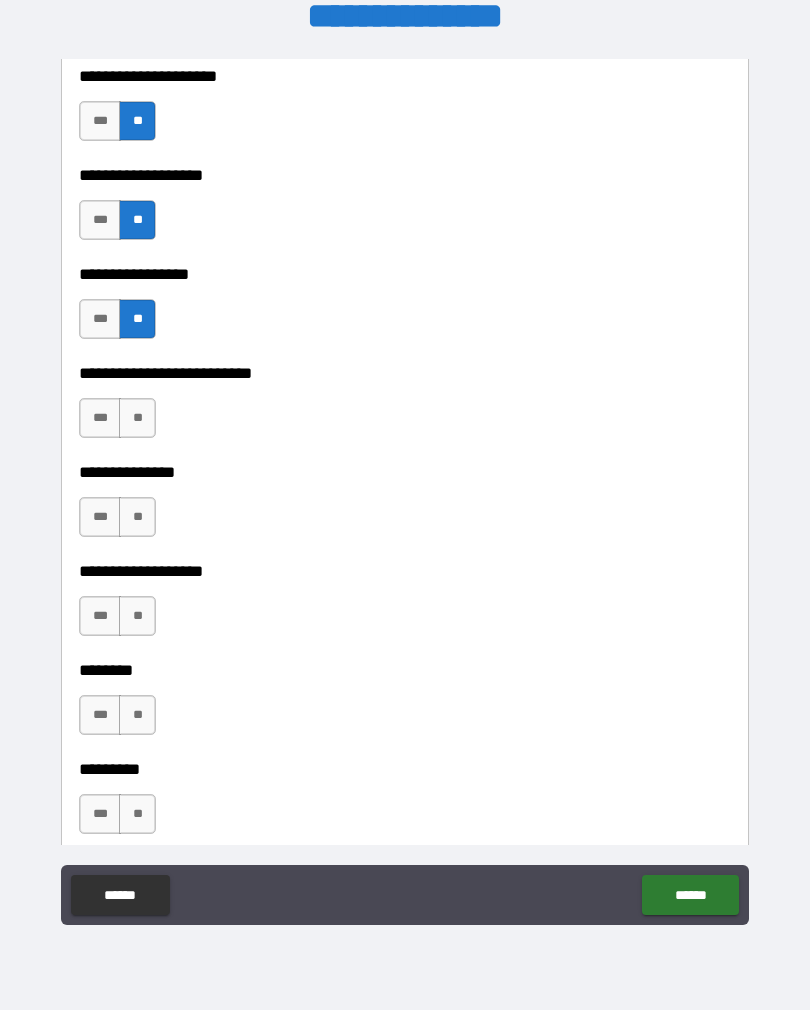 click on "***" at bounding box center [100, 418] 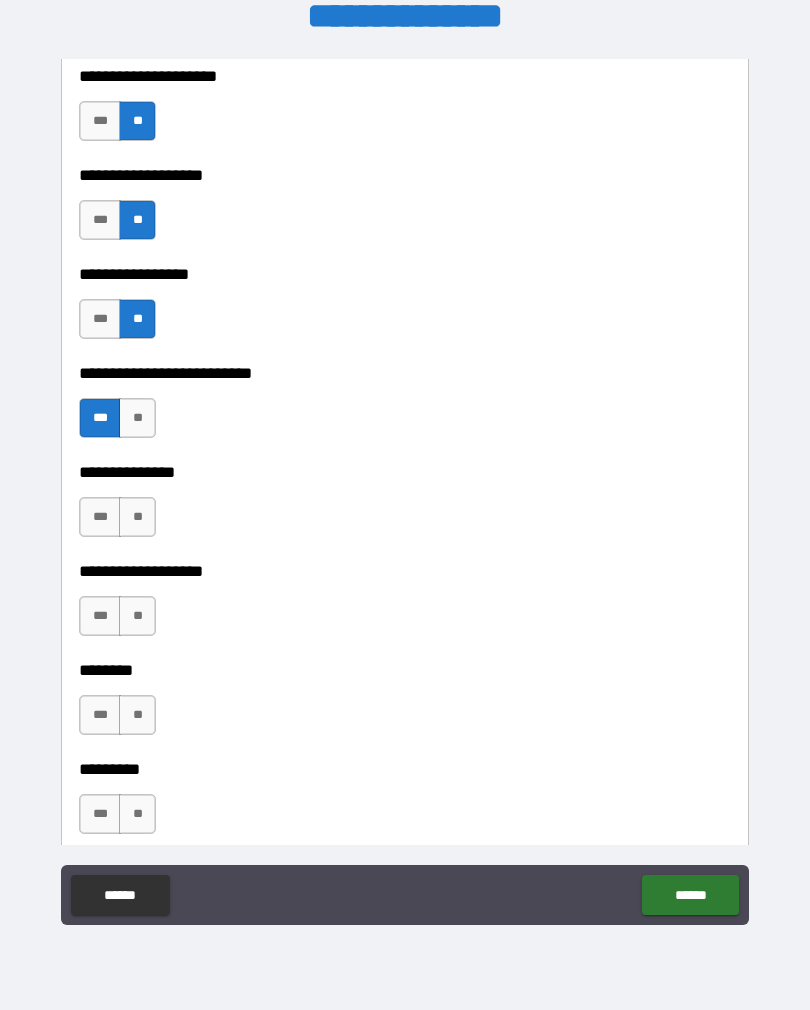 click on "**" at bounding box center (137, 517) 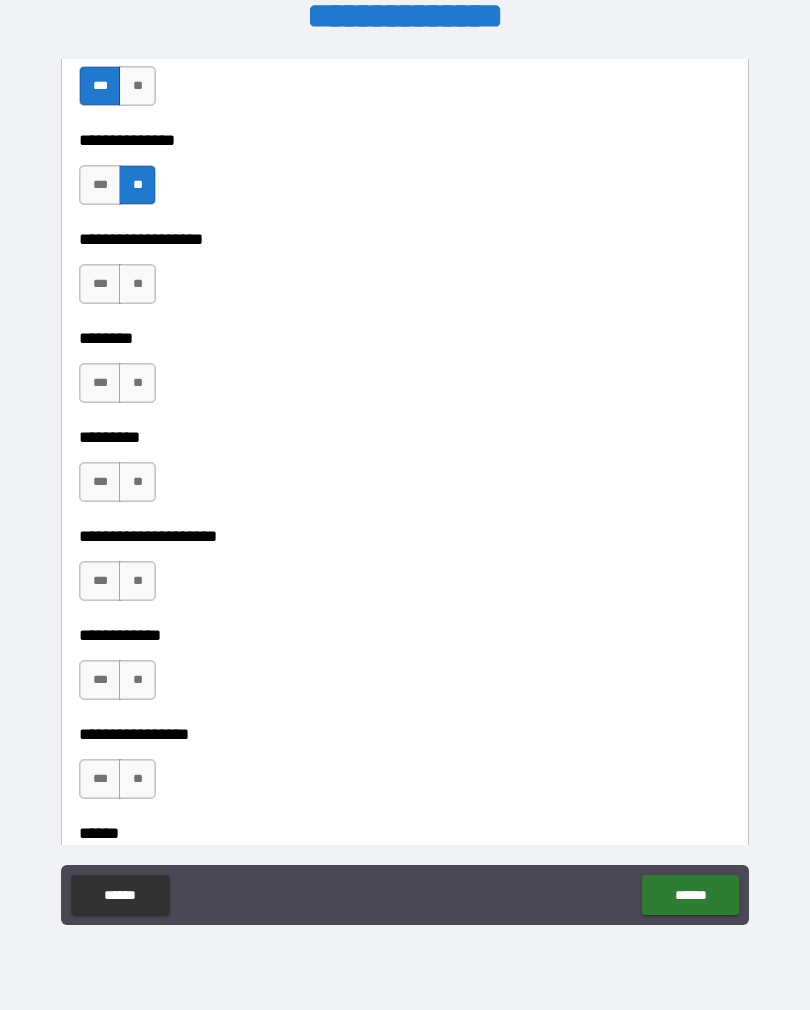 scroll, scrollTop: 5765, scrollLeft: 0, axis: vertical 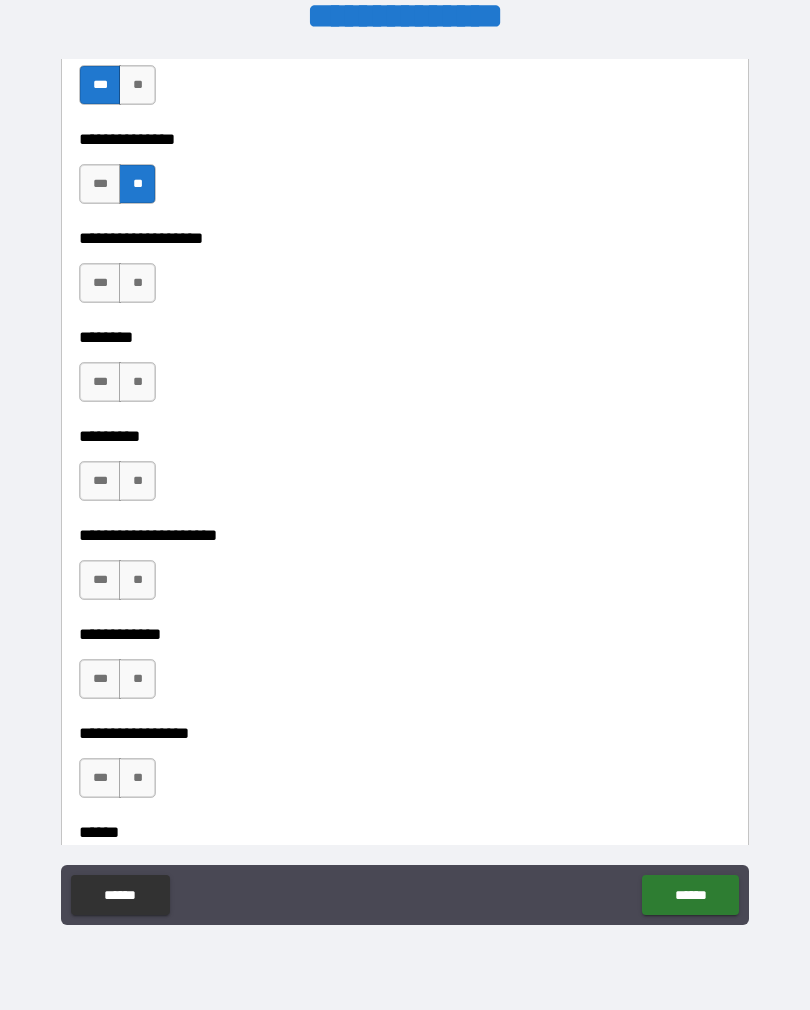 click on "**" at bounding box center [137, 283] 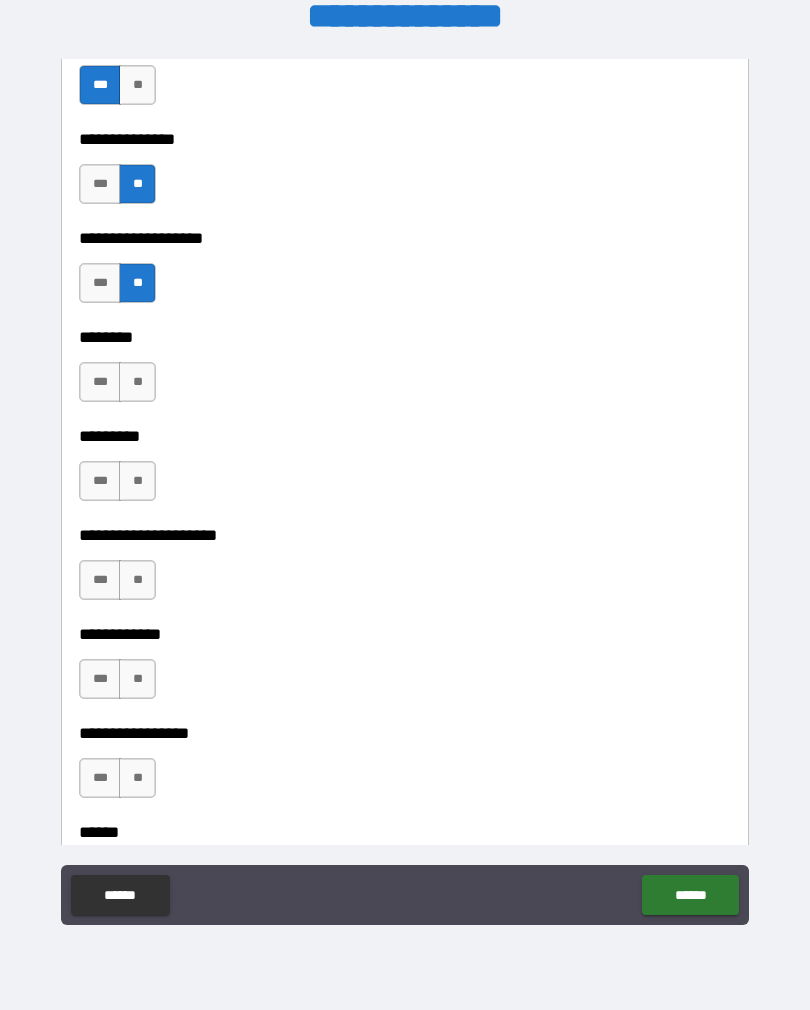click on "**" at bounding box center [137, 382] 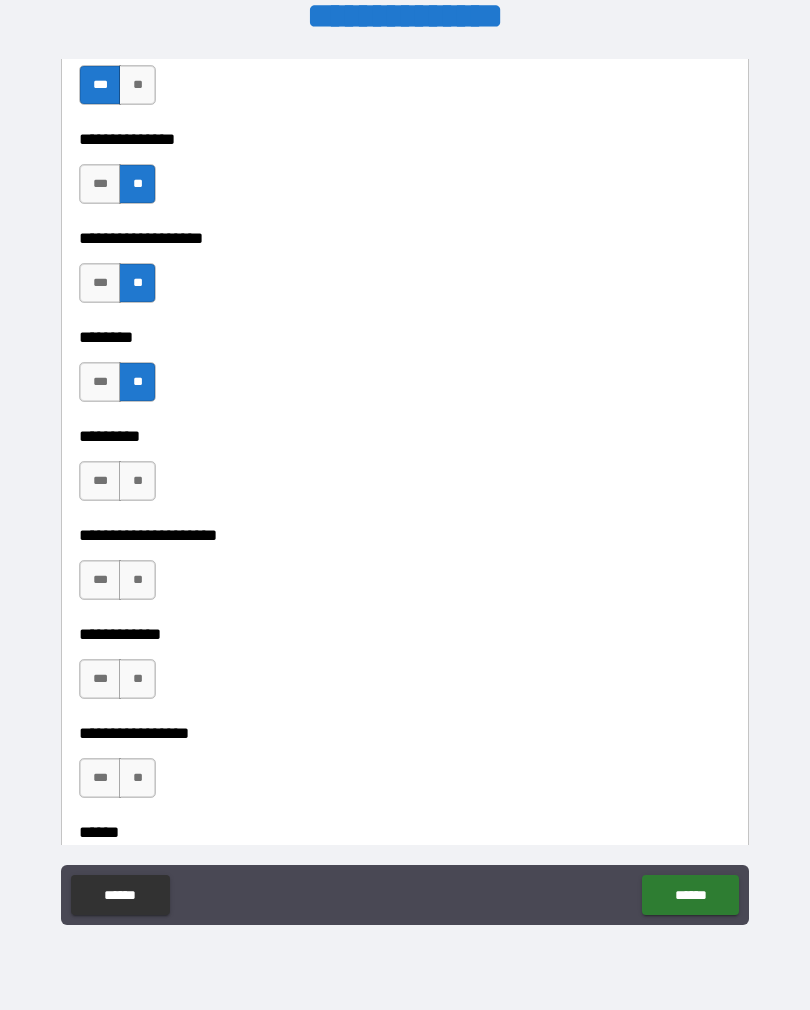 click on "**" at bounding box center [137, 481] 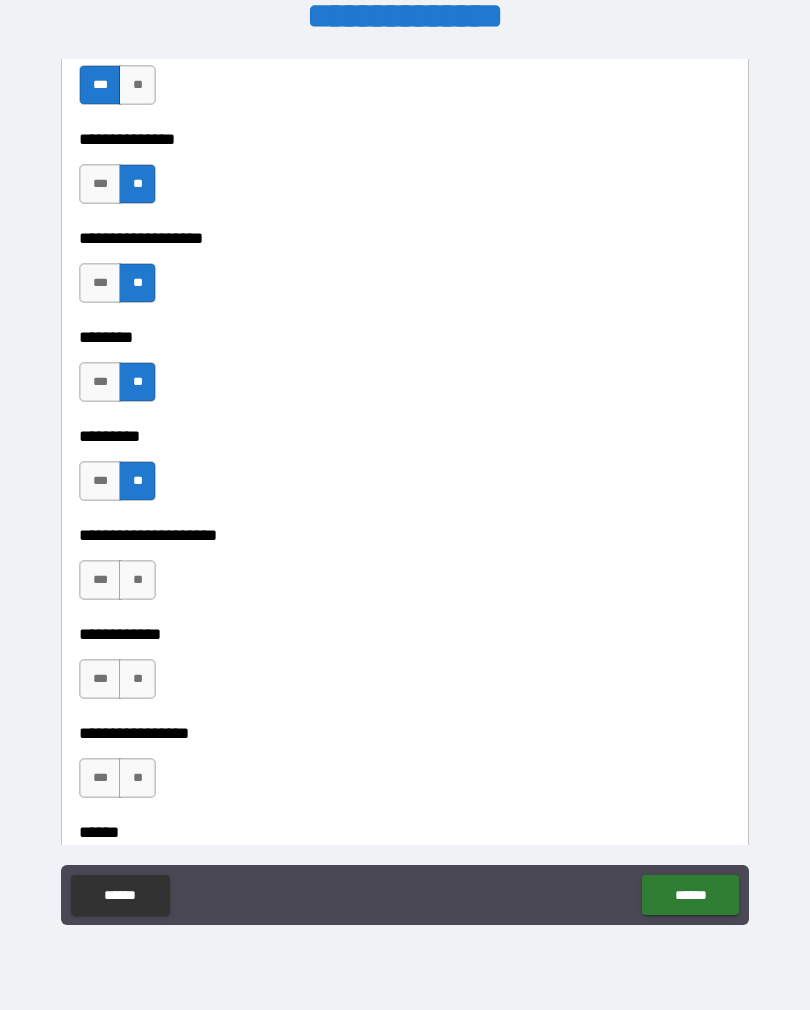 click on "**" at bounding box center (137, 580) 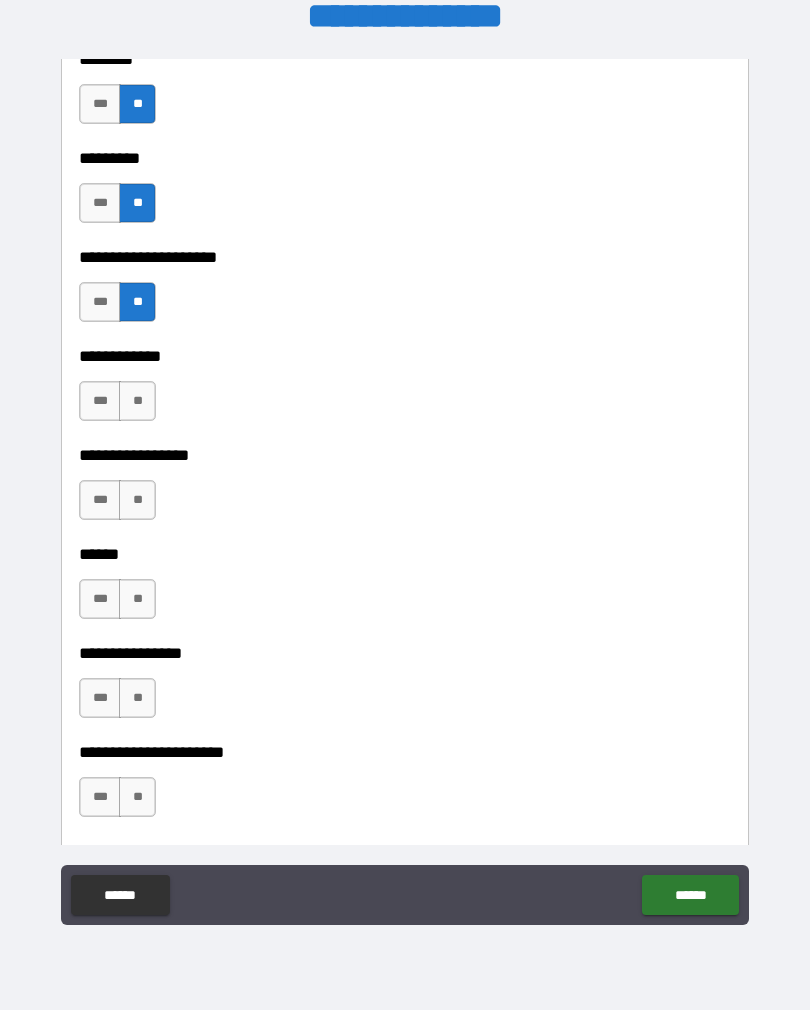 scroll, scrollTop: 6044, scrollLeft: 0, axis: vertical 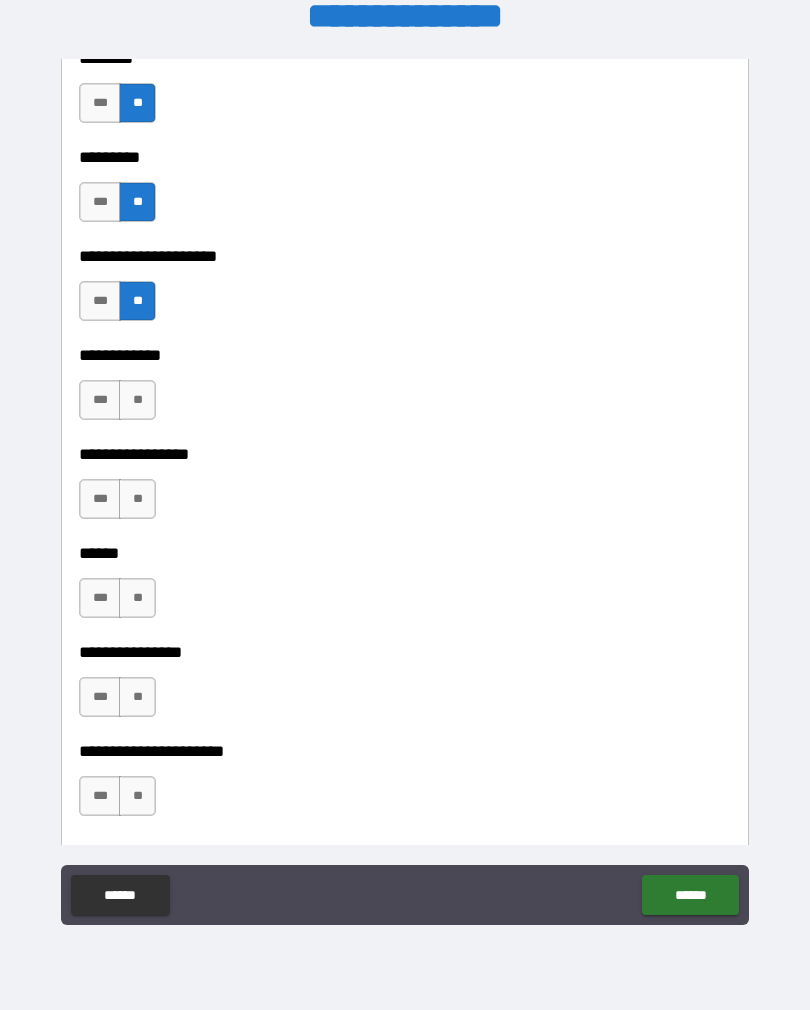 click on "***" at bounding box center [100, 400] 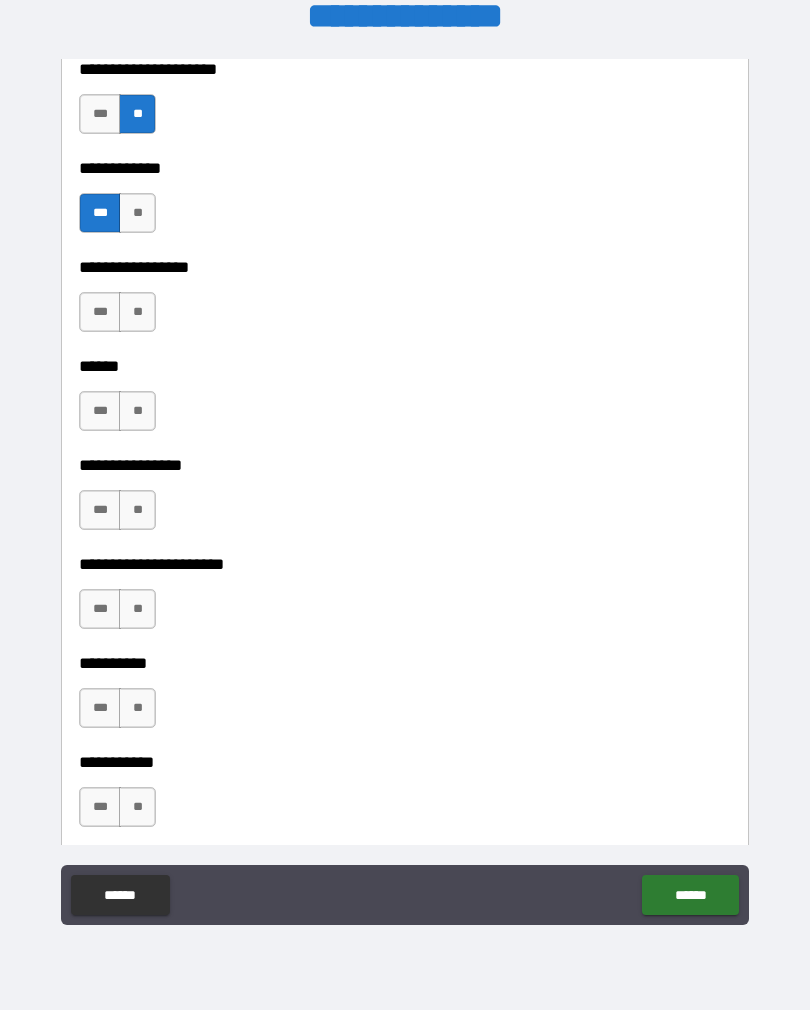 scroll, scrollTop: 6241, scrollLeft: 0, axis: vertical 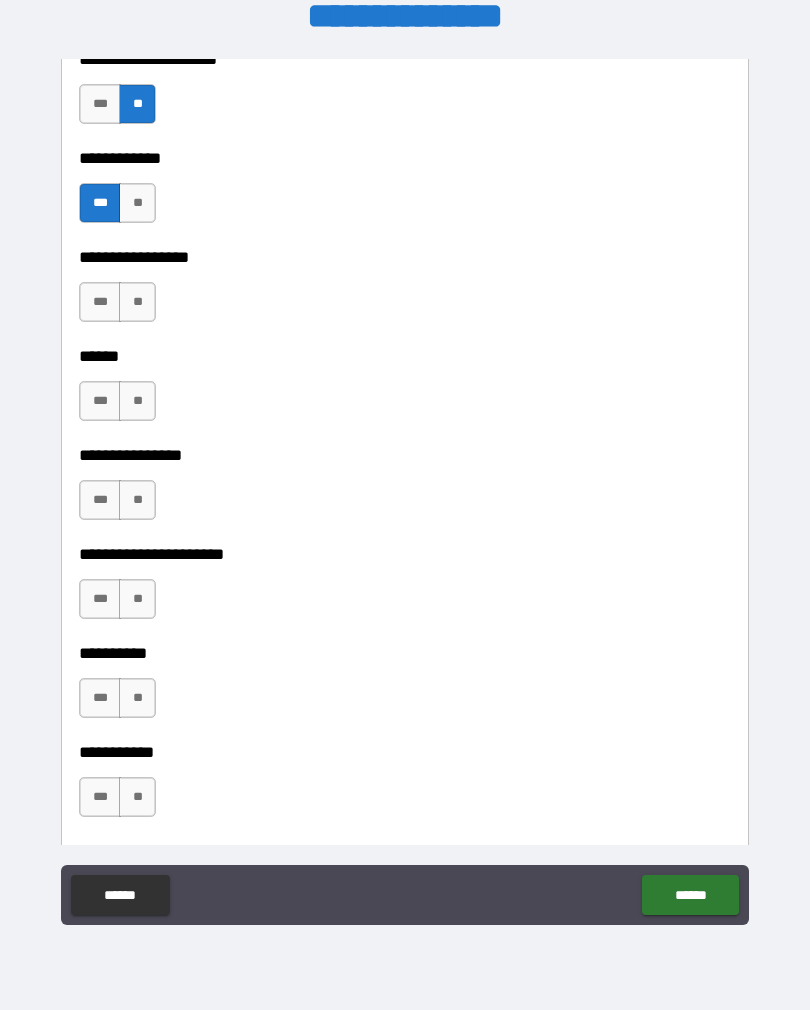click on "**" at bounding box center (137, 302) 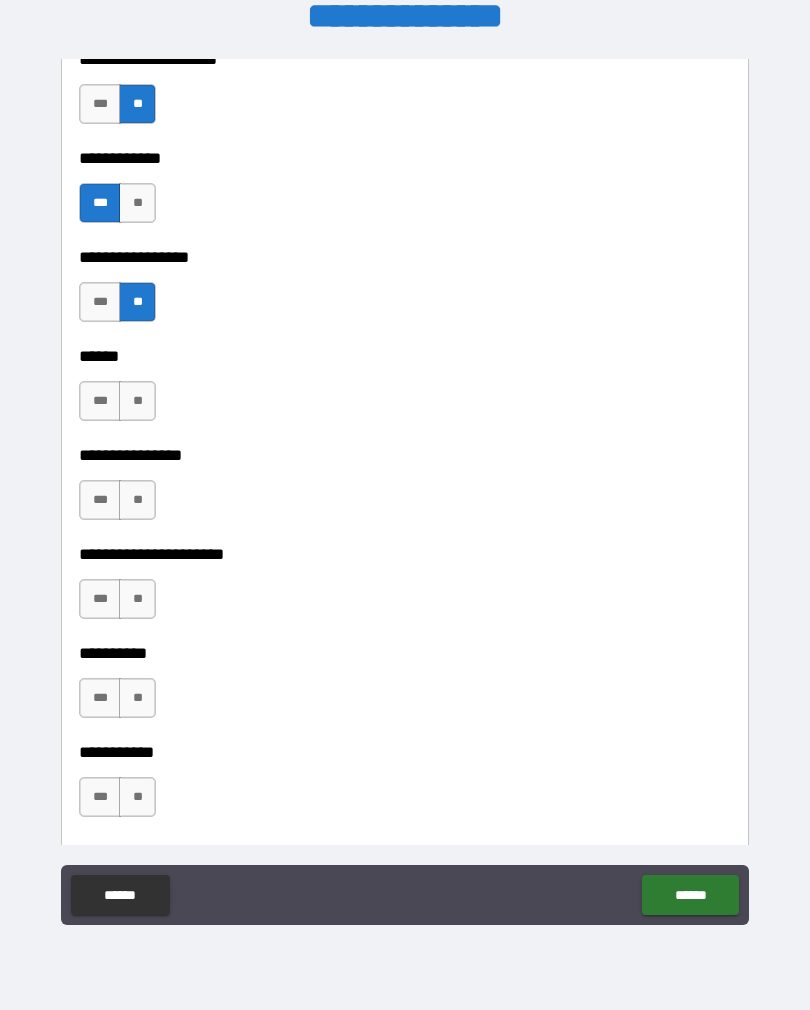 click on "**" at bounding box center [137, 401] 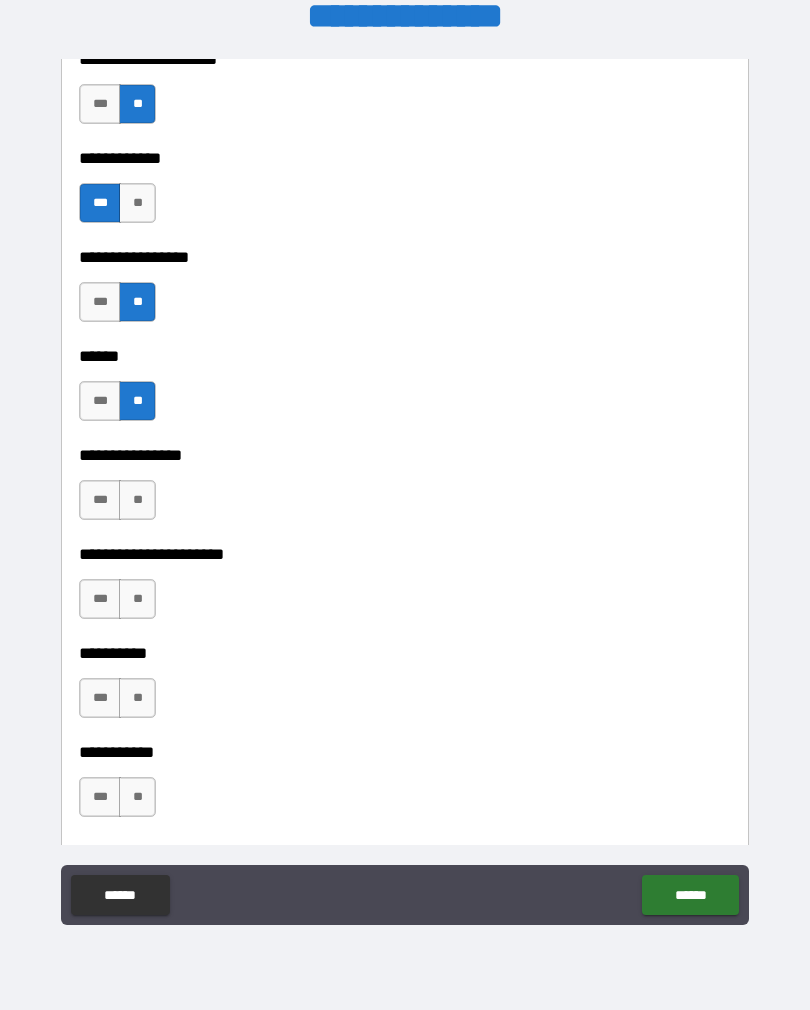 click on "**" at bounding box center (137, 500) 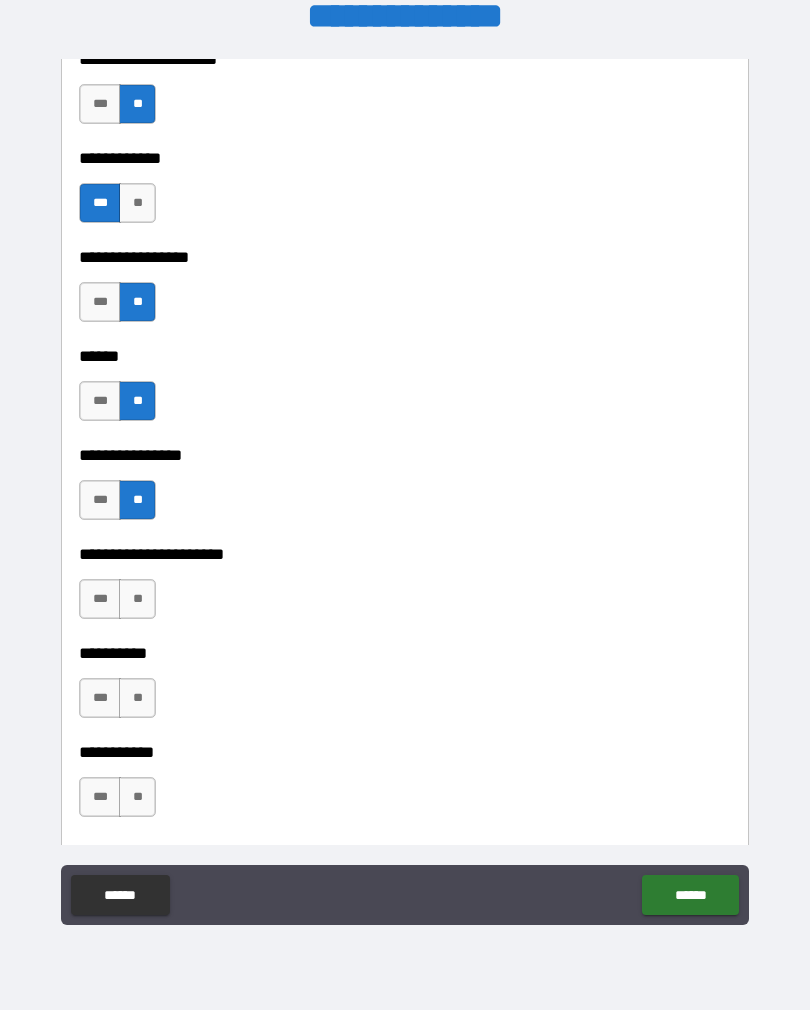 click on "**" at bounding box center (137, 599) 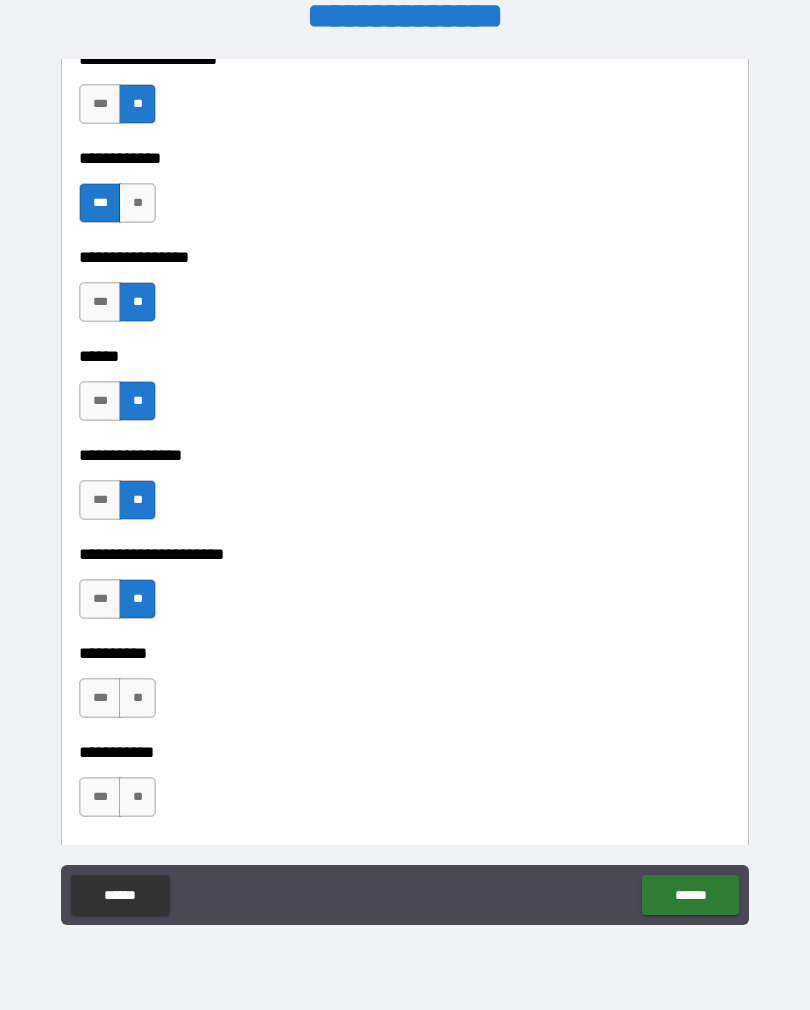 click on "**" at bounding box center [137, 698] 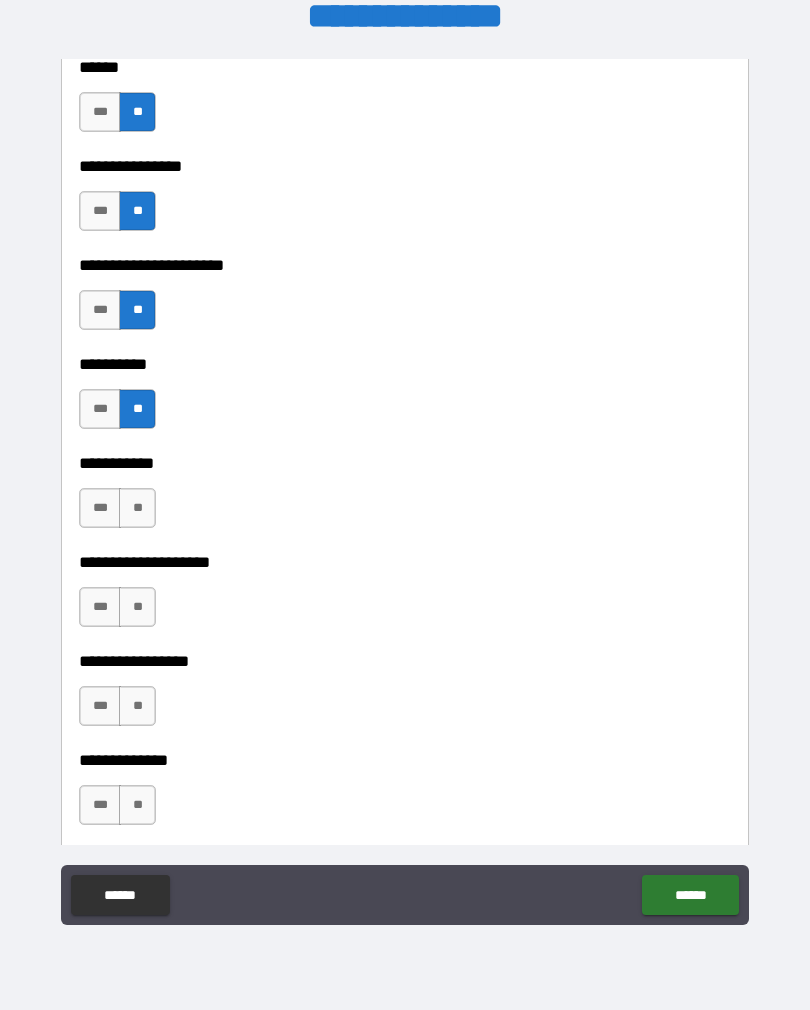 scroll, scrollTop: 6564, scrollLeft: 0, axis: vertical 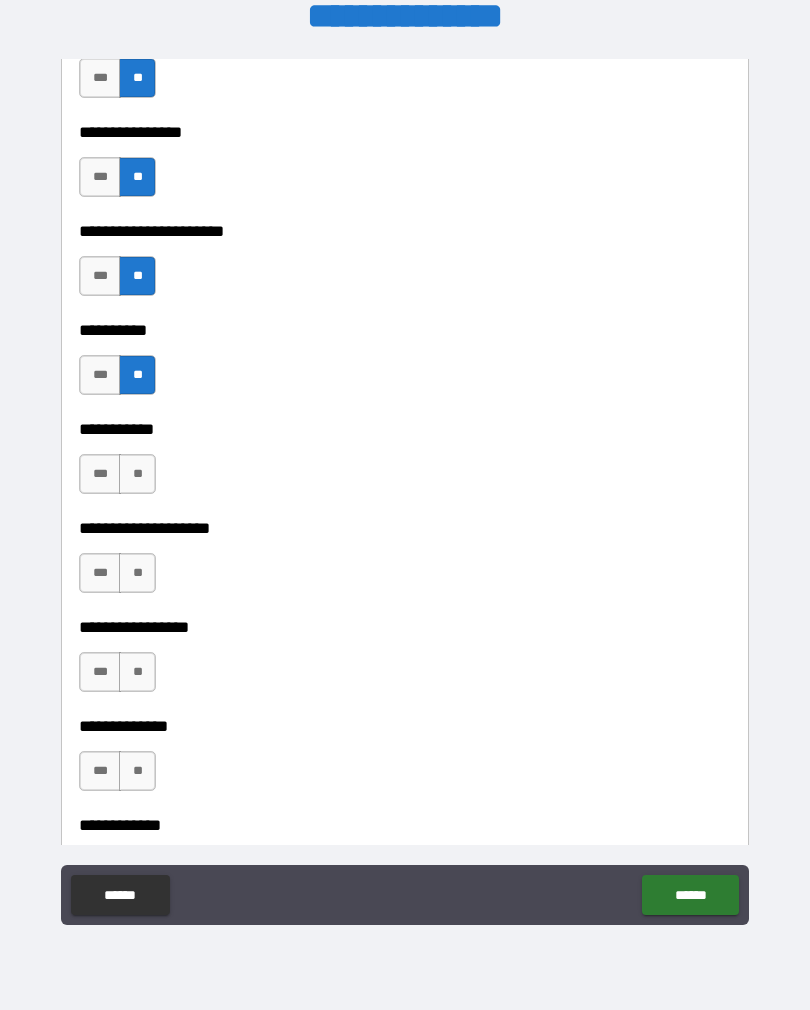 click on "**" at bounding box center (137, 474) 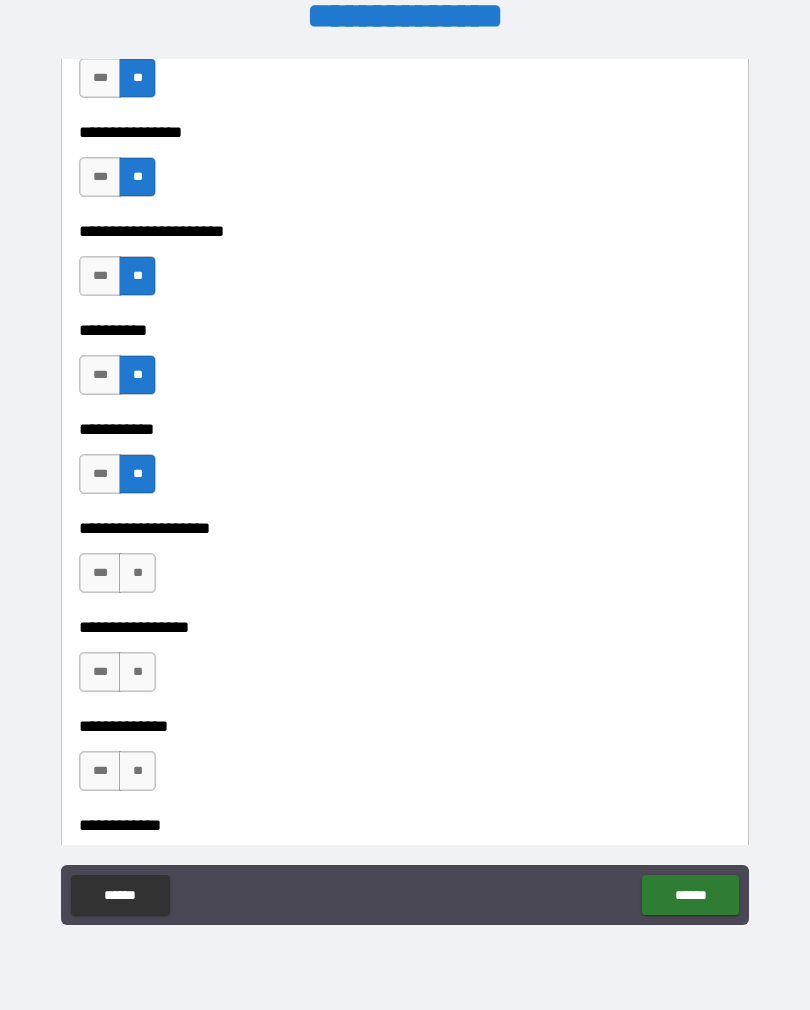 click on "***" at bounding box center (100, 573) 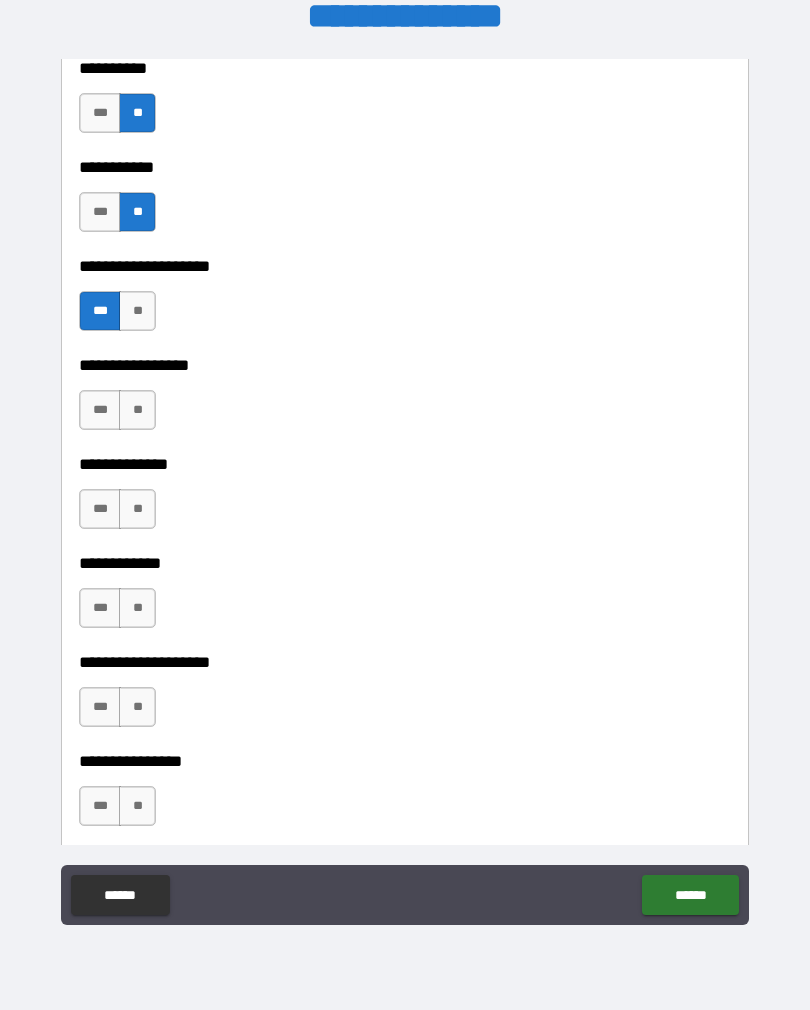 scroll, scrollTop: 6831, scrollLeft: 0, axis: vertical 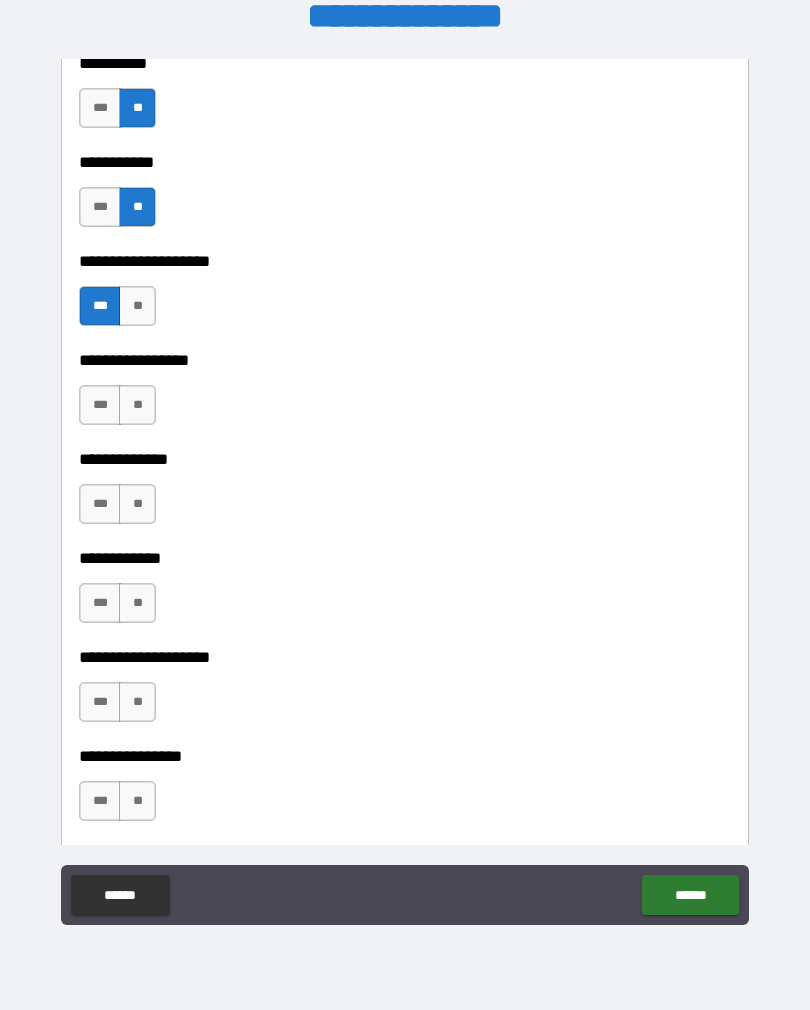 click on "***" at bounding box center (100, 405) 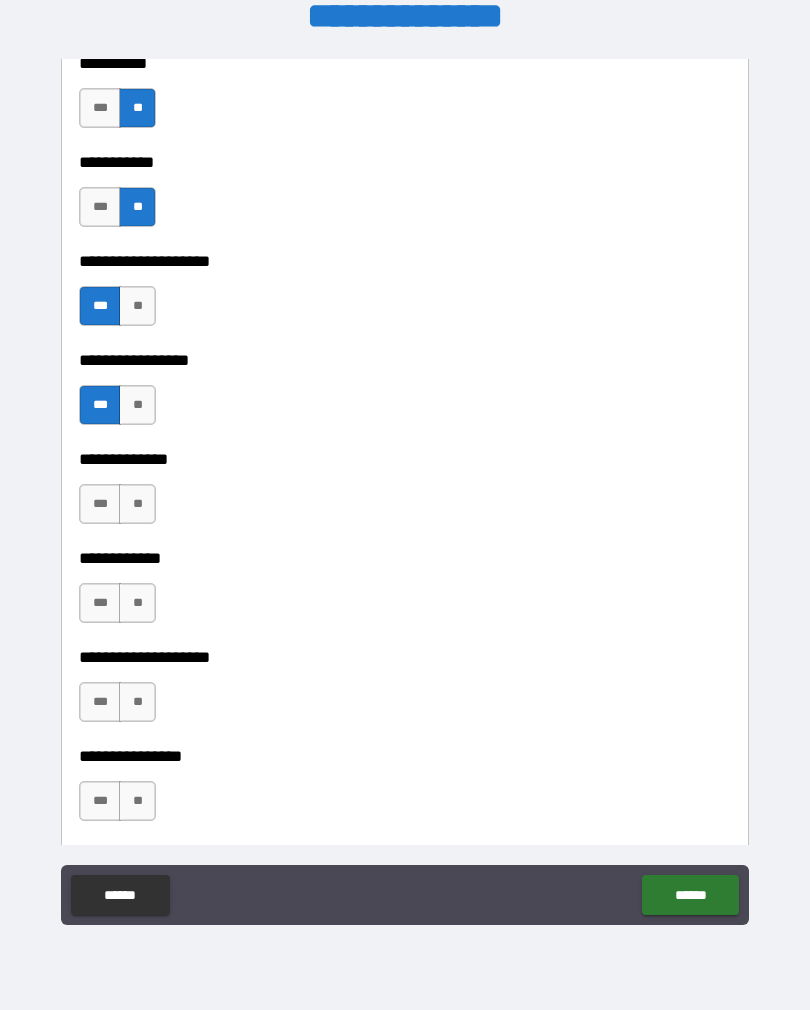 click on "**" at bounding box center [137, 504] 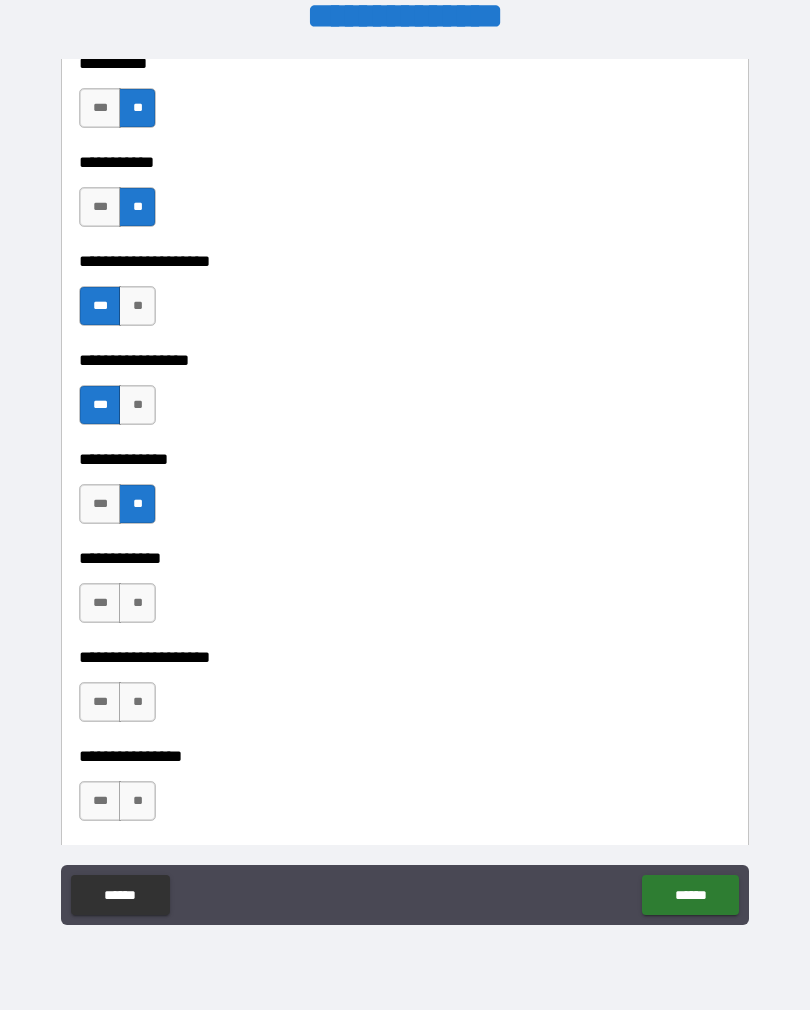 click on "**" at bounding box center [137, 603] 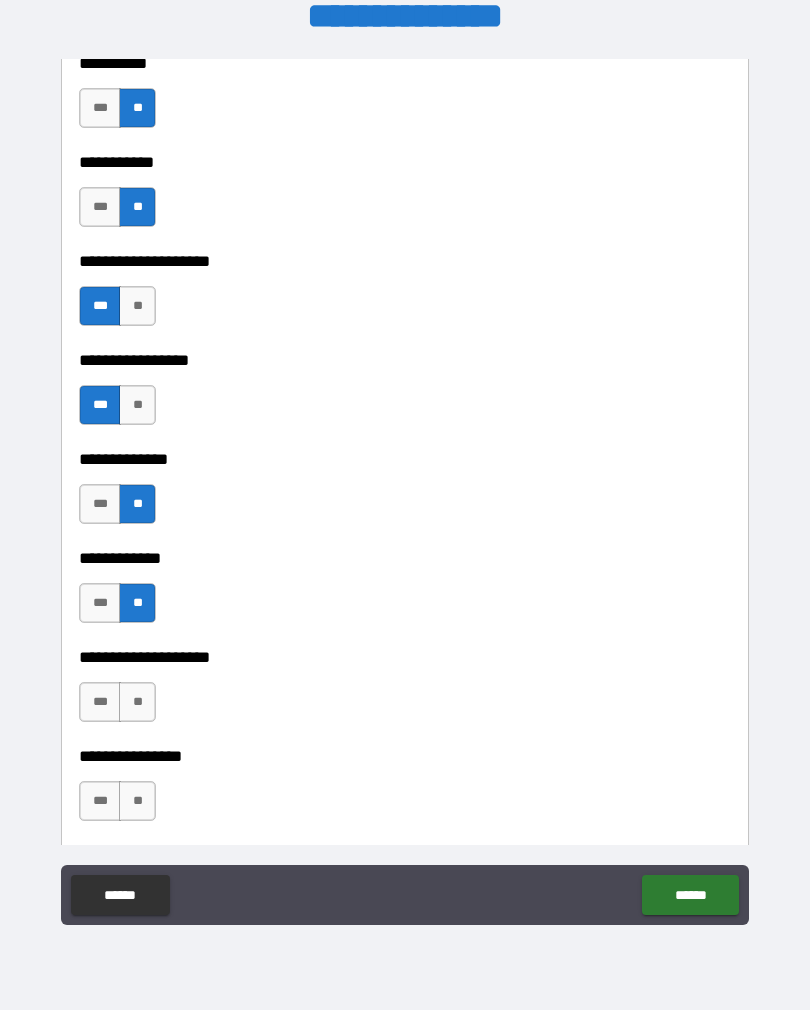 click on "**" at bounding box center (137, 702) 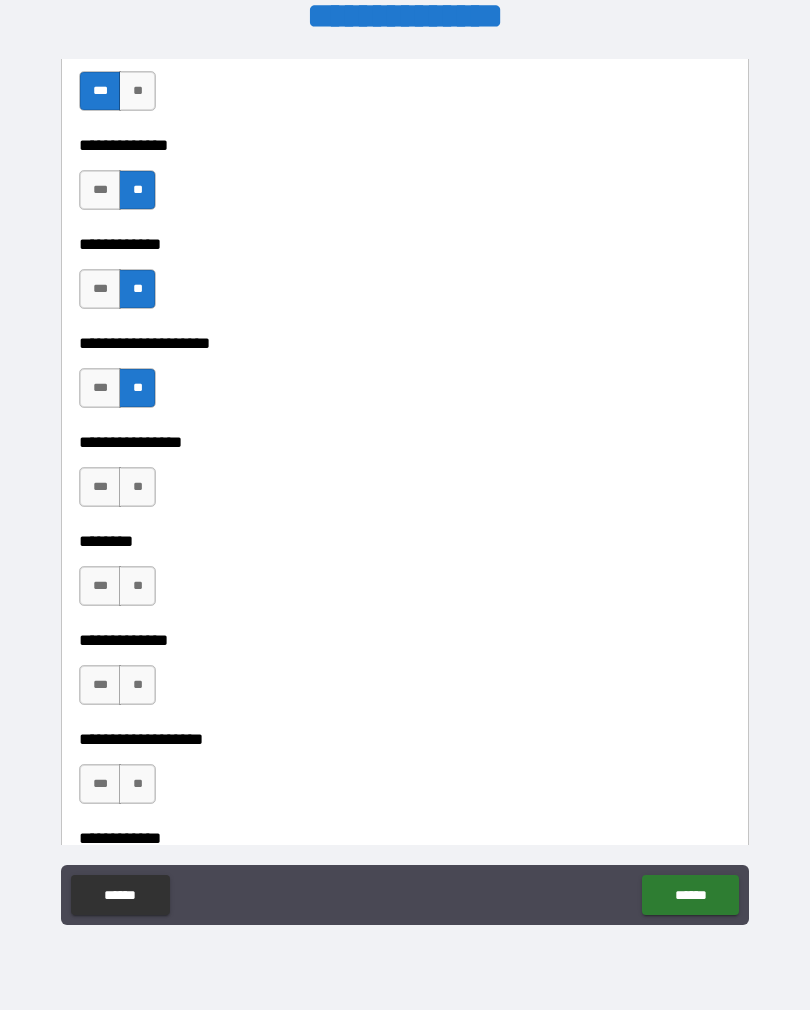 scroll, scrollTop: 7149, scrollLeft: 0, axis: vertical 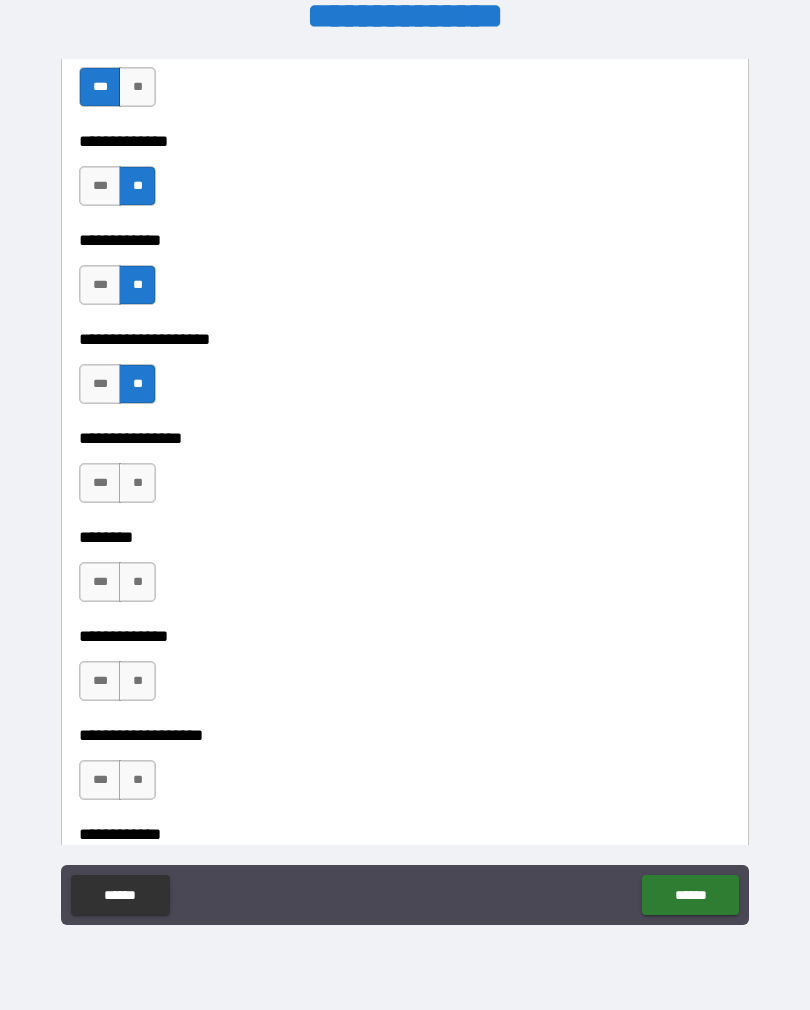 click on "**" at bounding box center (137, 483) 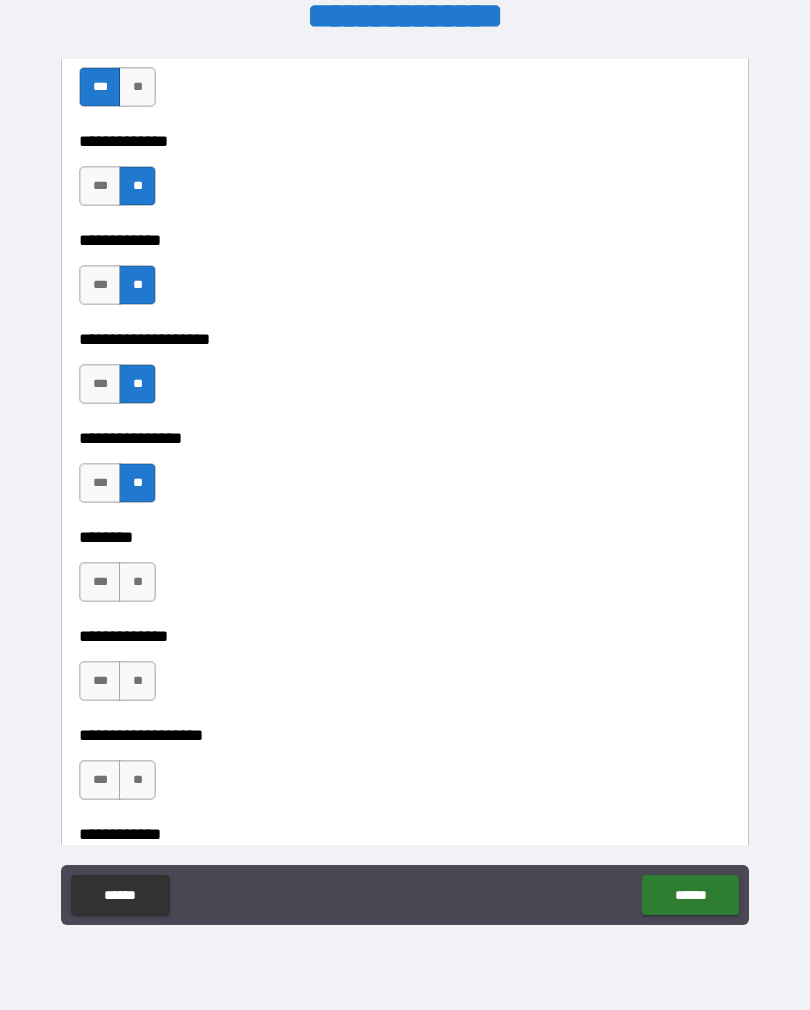 click on "**" at bounding box center (137, 582) 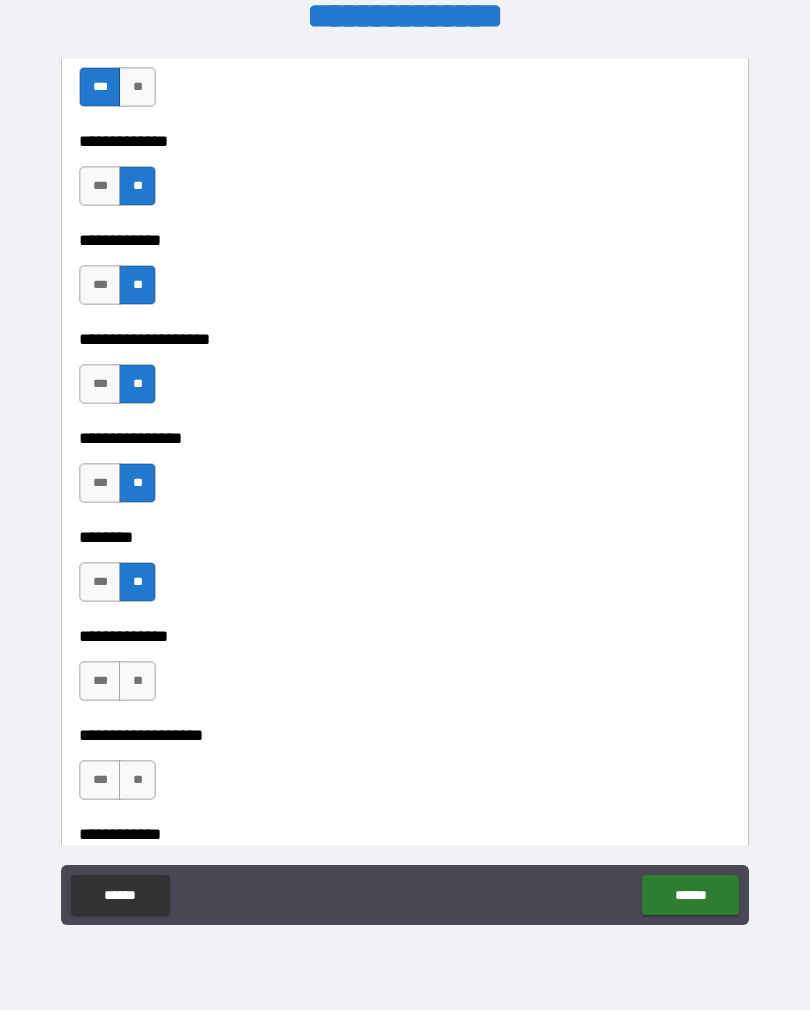 click on "**" at bounding box center [137, 681] 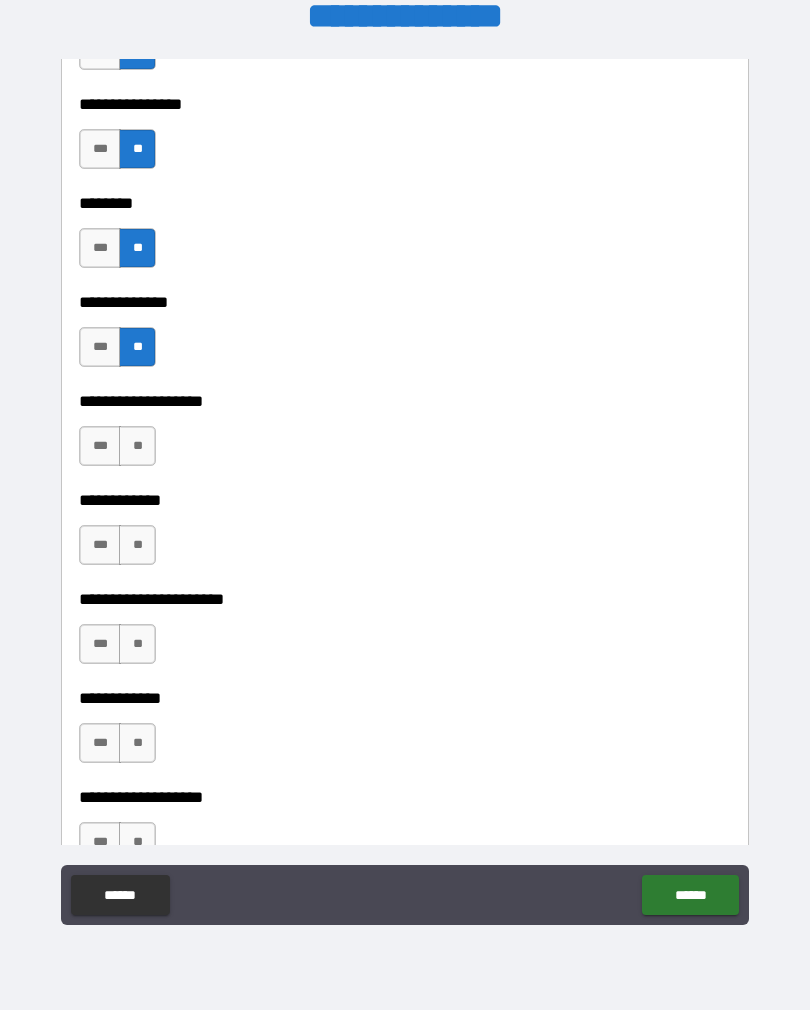 scroll, scrollTop: 7508, scrollLeft: 0, axis: vertical 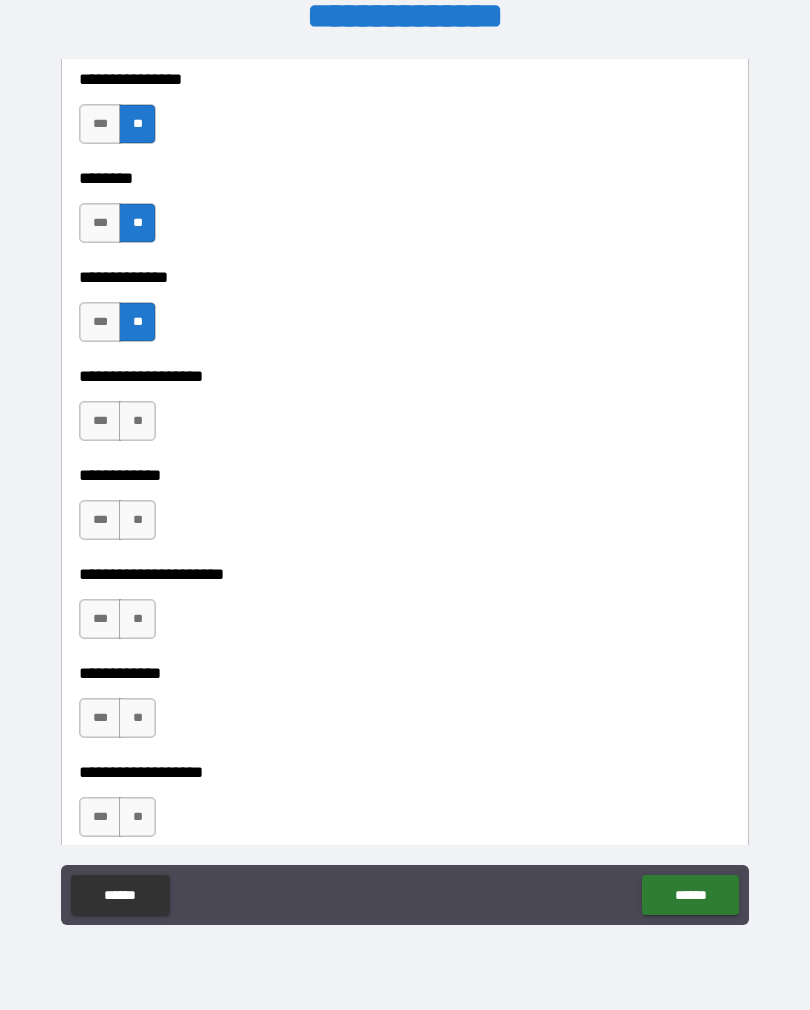 click on "**" at bounding box center [137, 421] 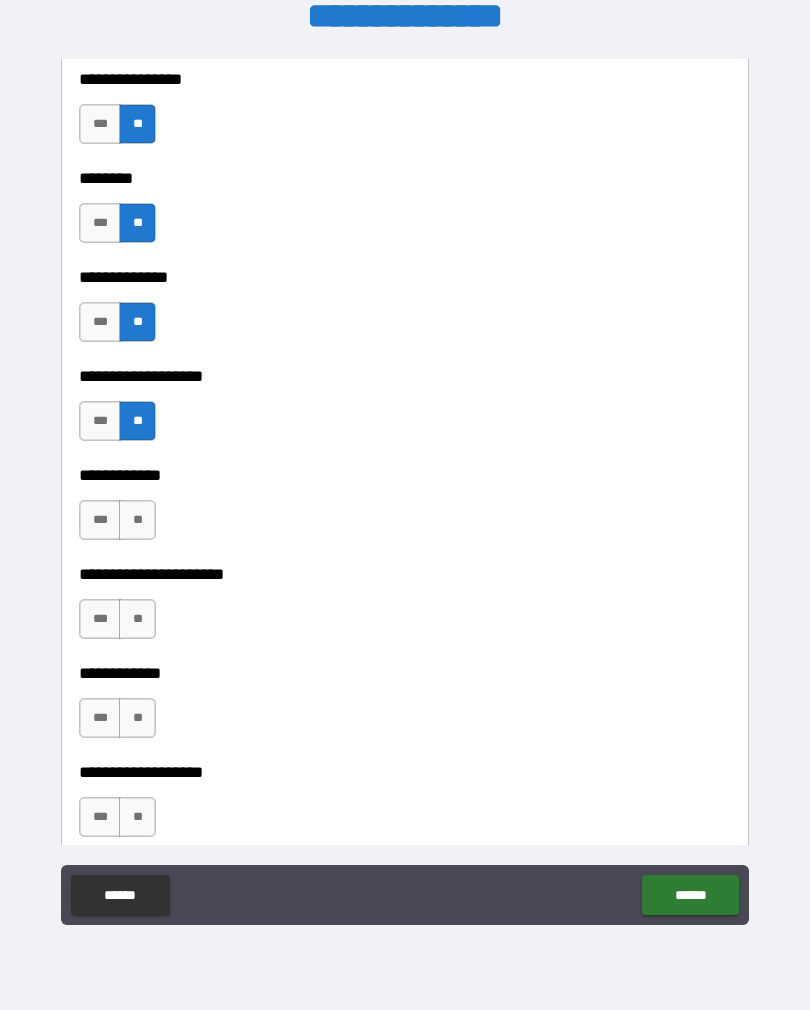 click on "**" at bounding box center [137, 520] 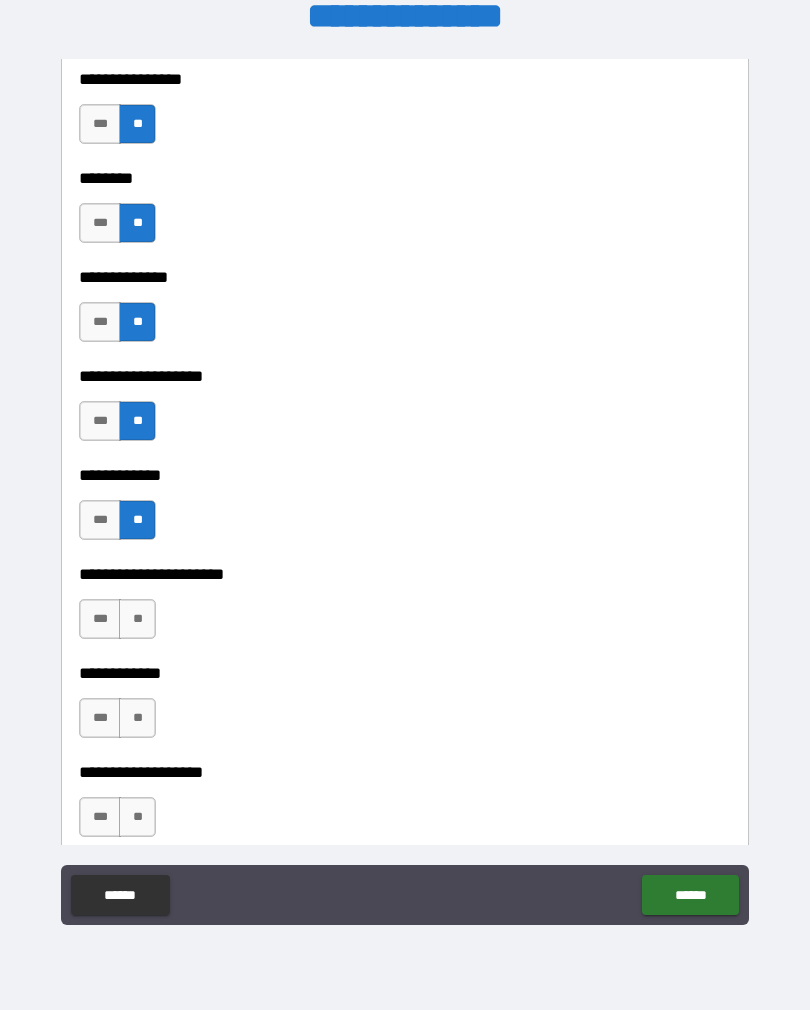 click on "**" at bounding box center (137, 619) 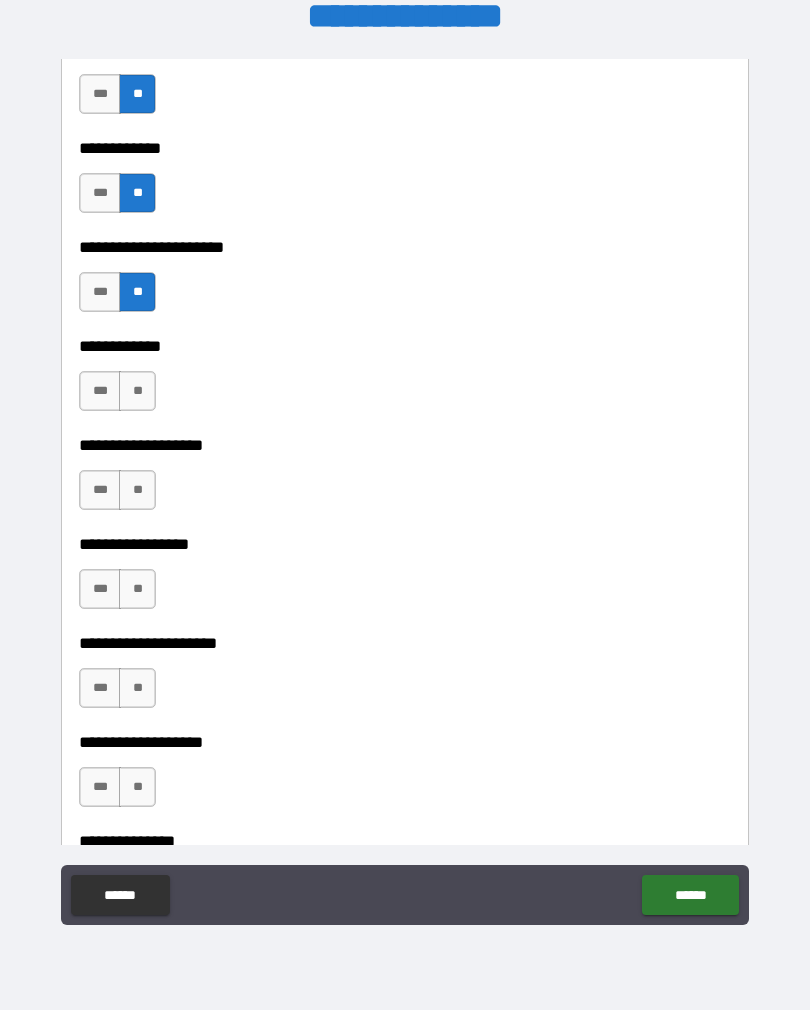scroll, scrollTop: 7841, scrollLeft: 0, axis: vertical 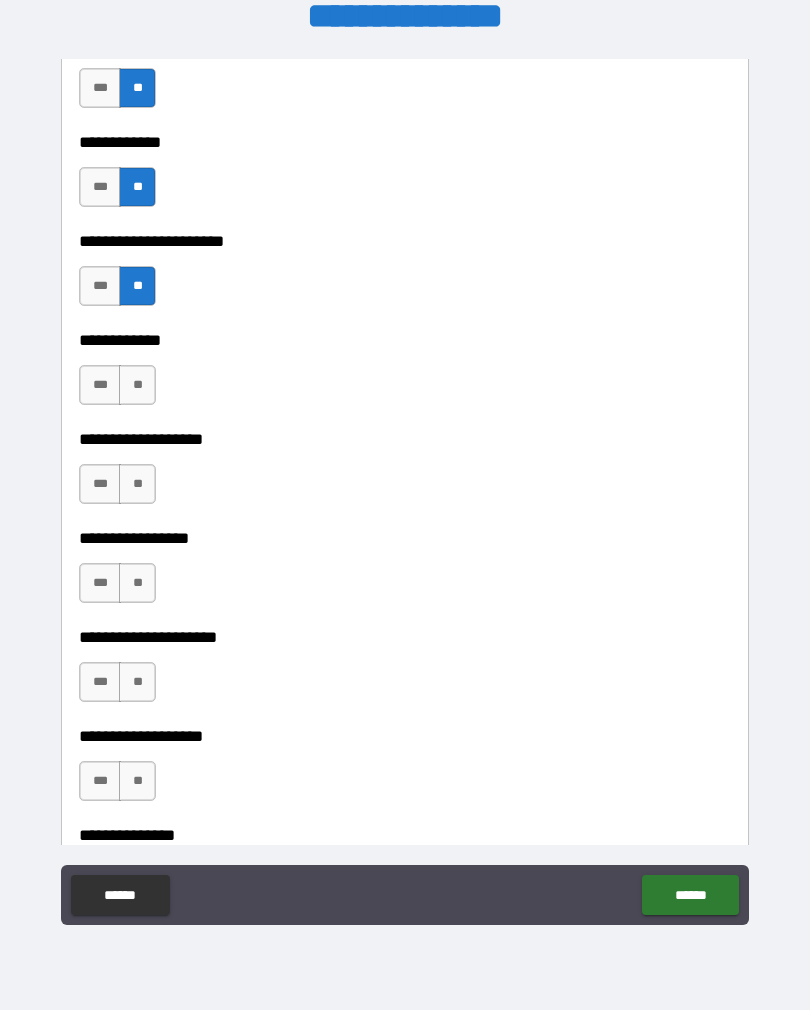 click on "**" at bounding box center [137, 385] 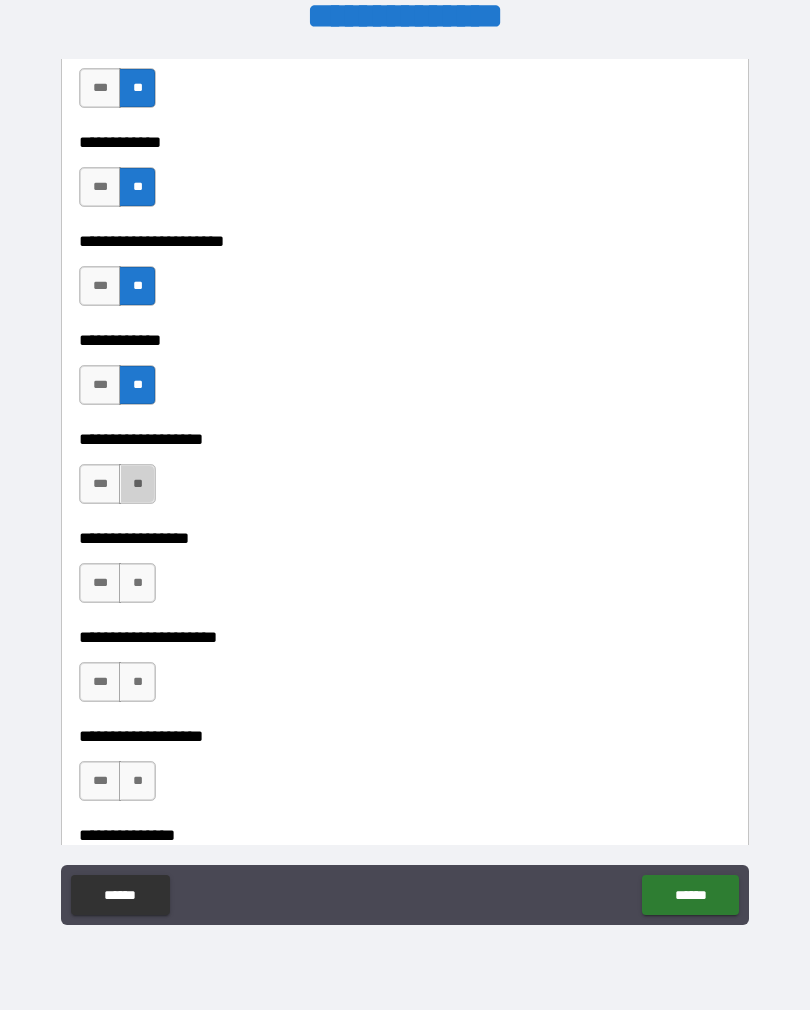 click on "**" at bounding box center [137, 484] 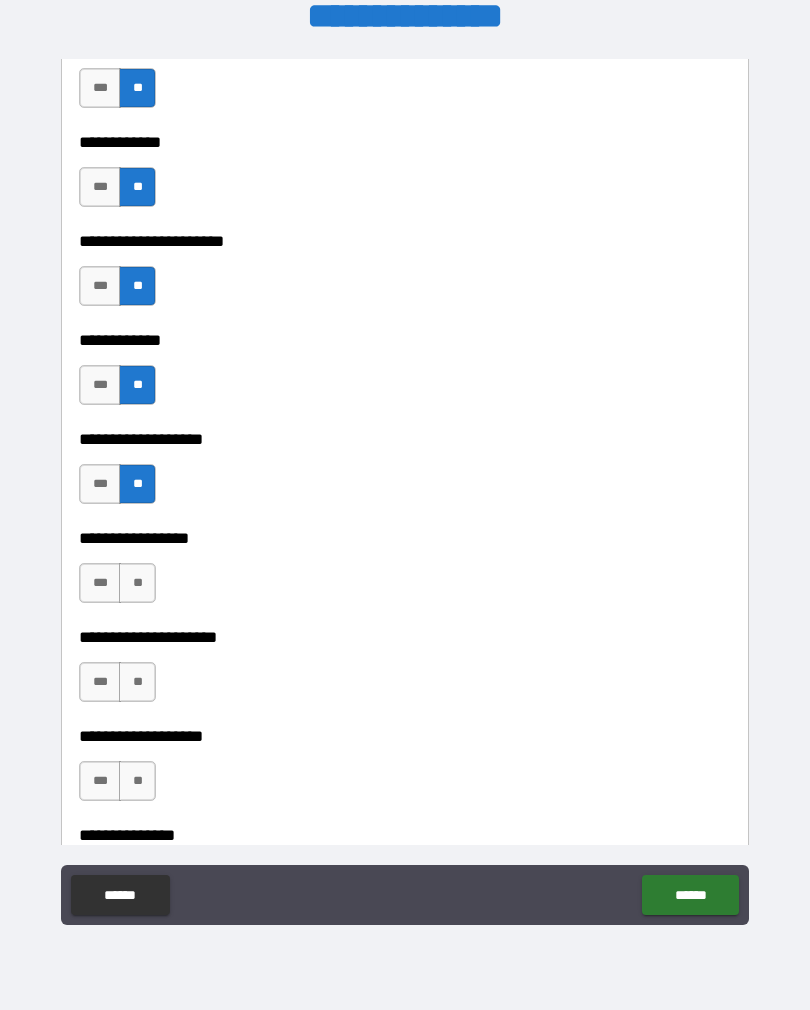 click on "**" at bounding box center [137, 583] 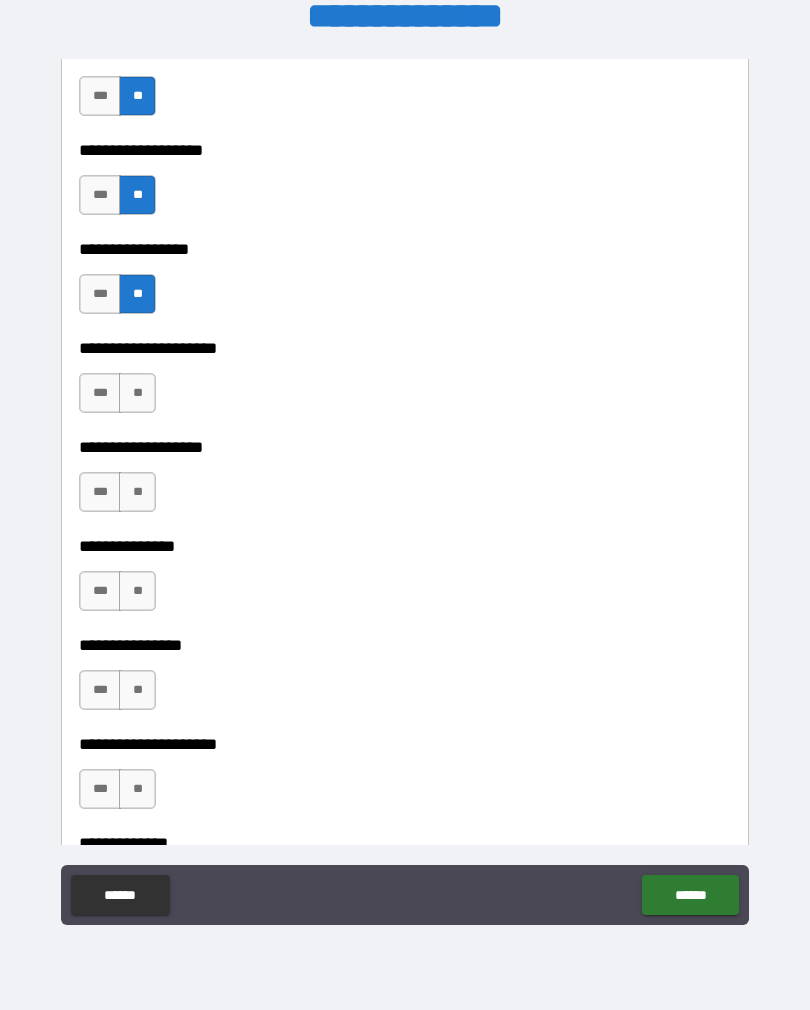 scroll, scrollTop: 8131, scrollLeft: 0, axis: vertical 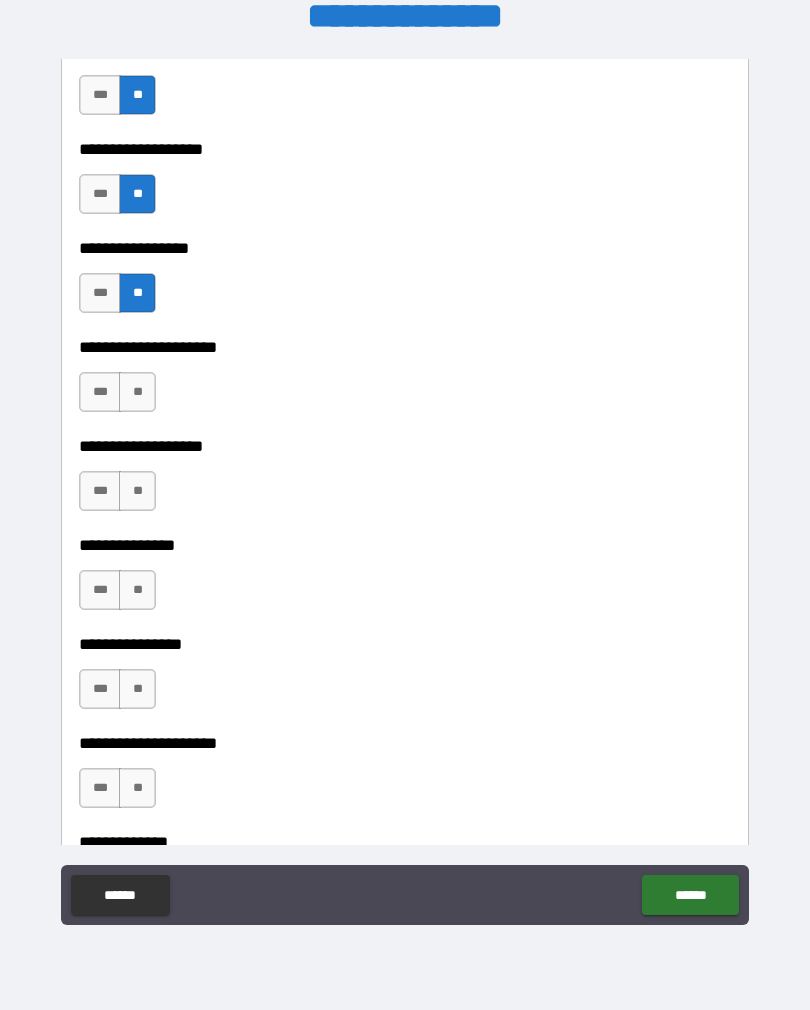 click on "**" at bounding box center (137, 392) 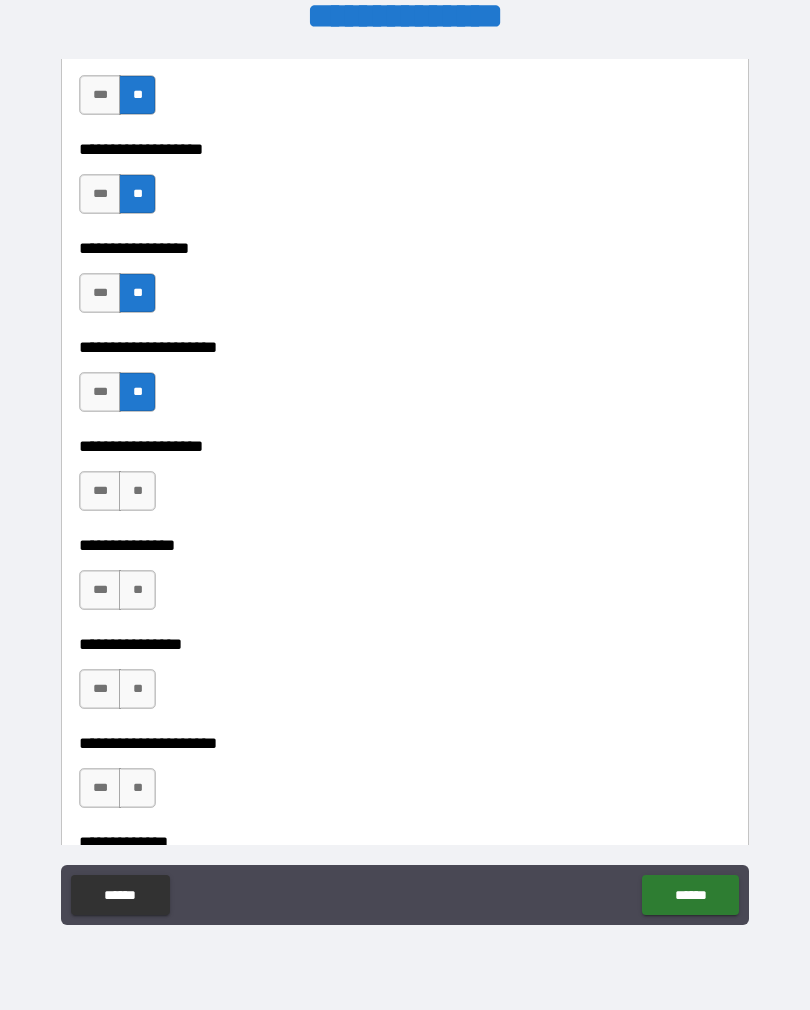 click on "**" at bounding box center (137, 491) 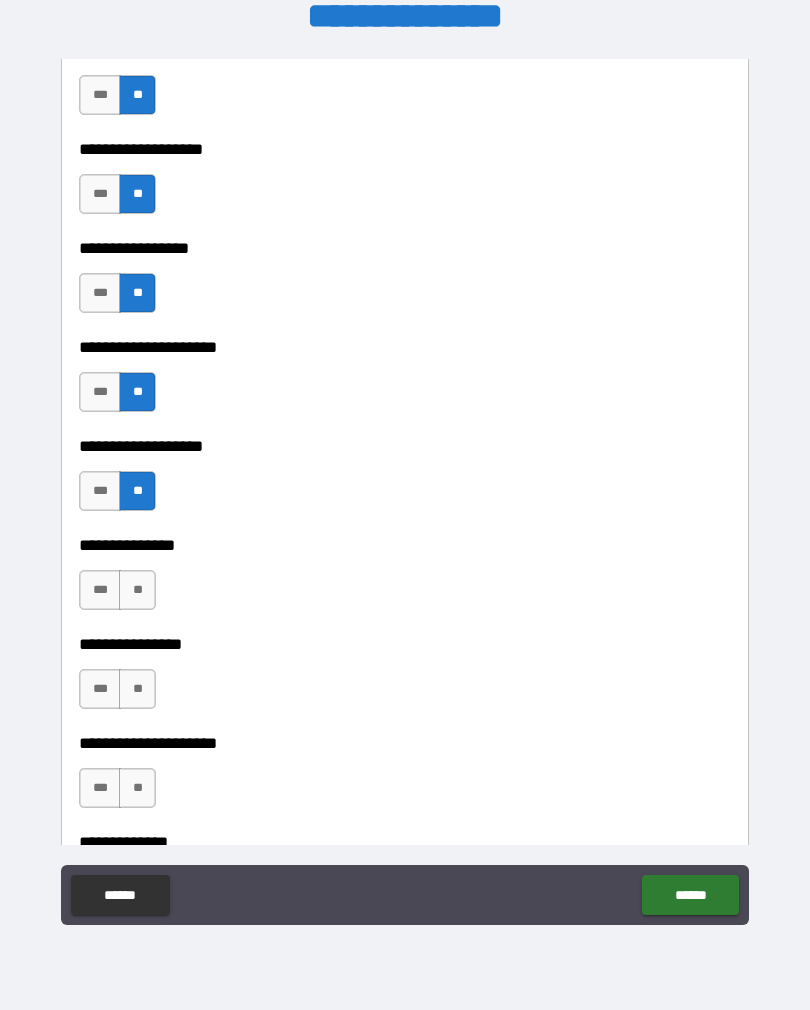 click on "**" at bounding box center (137, 590) 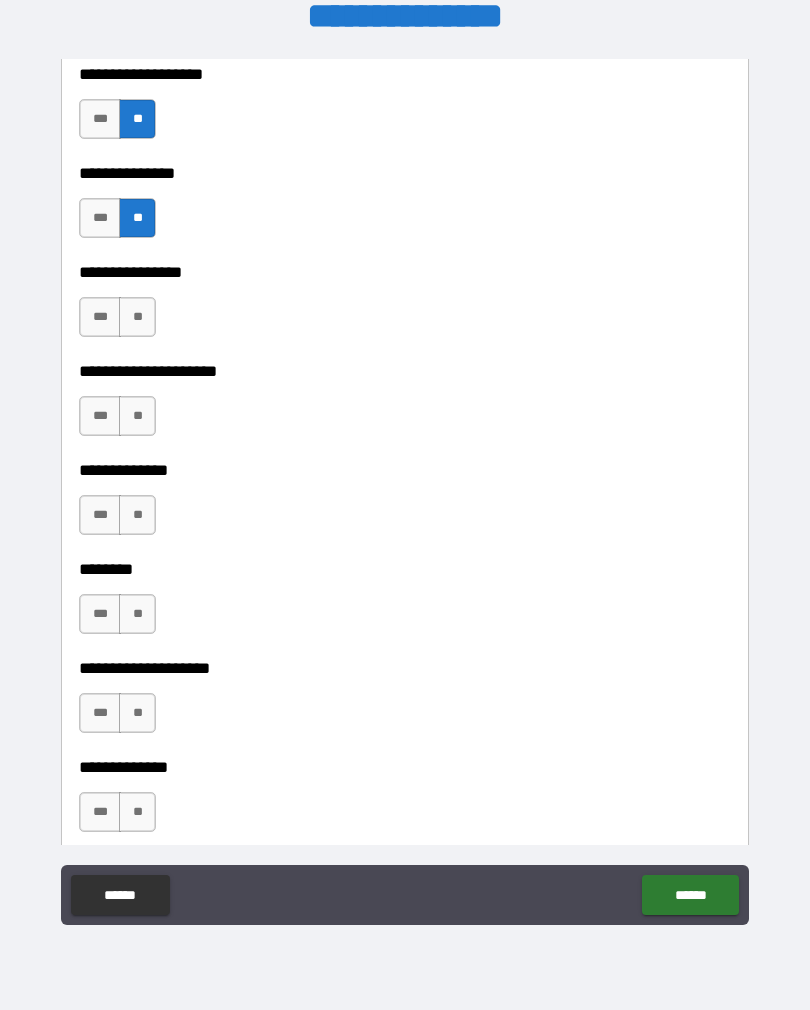 scroll, scrollTop: 8507, scrollLeft: 0, axis: vertical 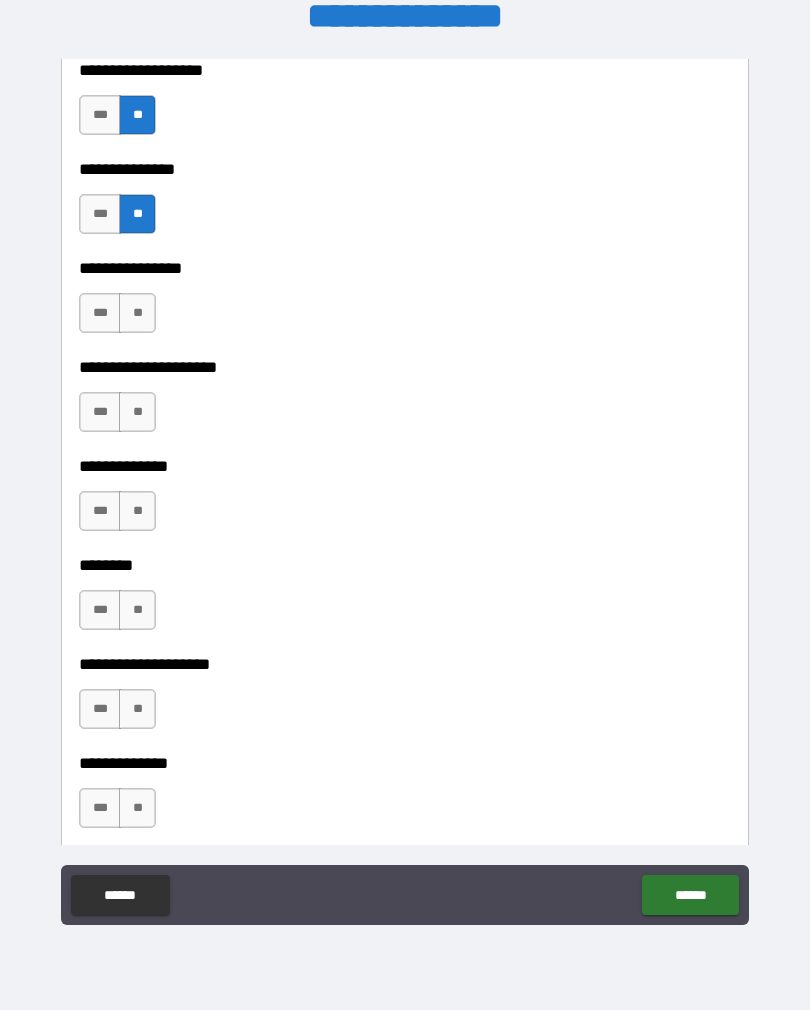 click on "**" at bounding box center (137, 313) 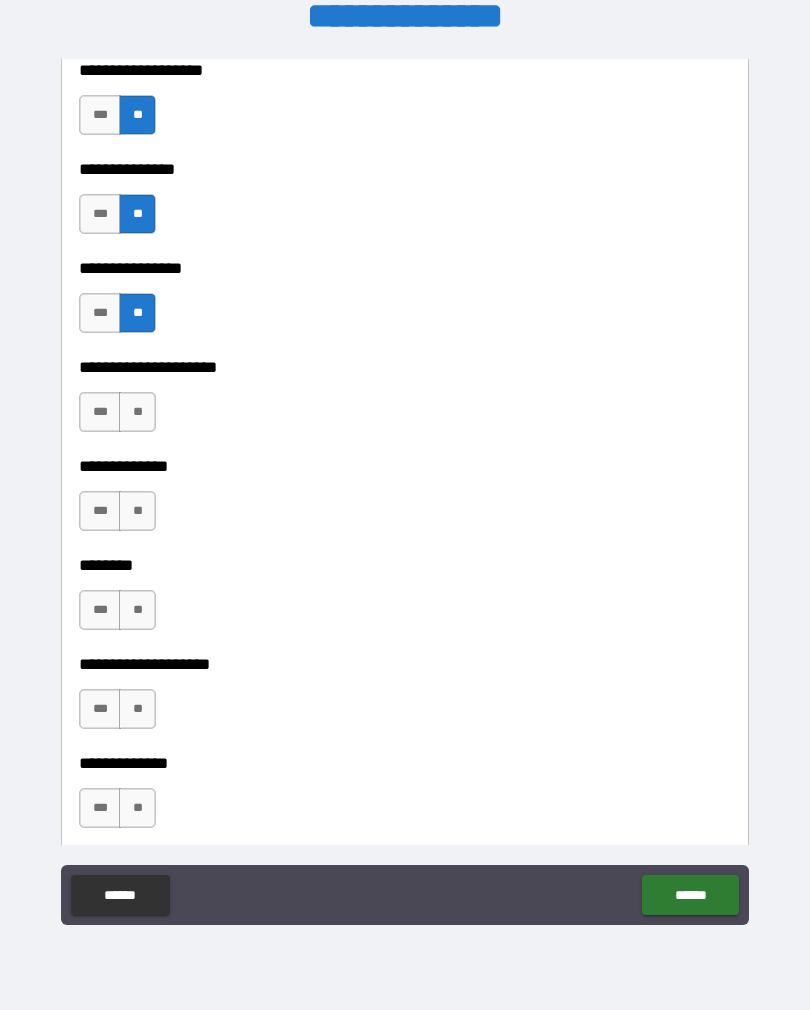 click on "**" at bounding box center [137, 412] 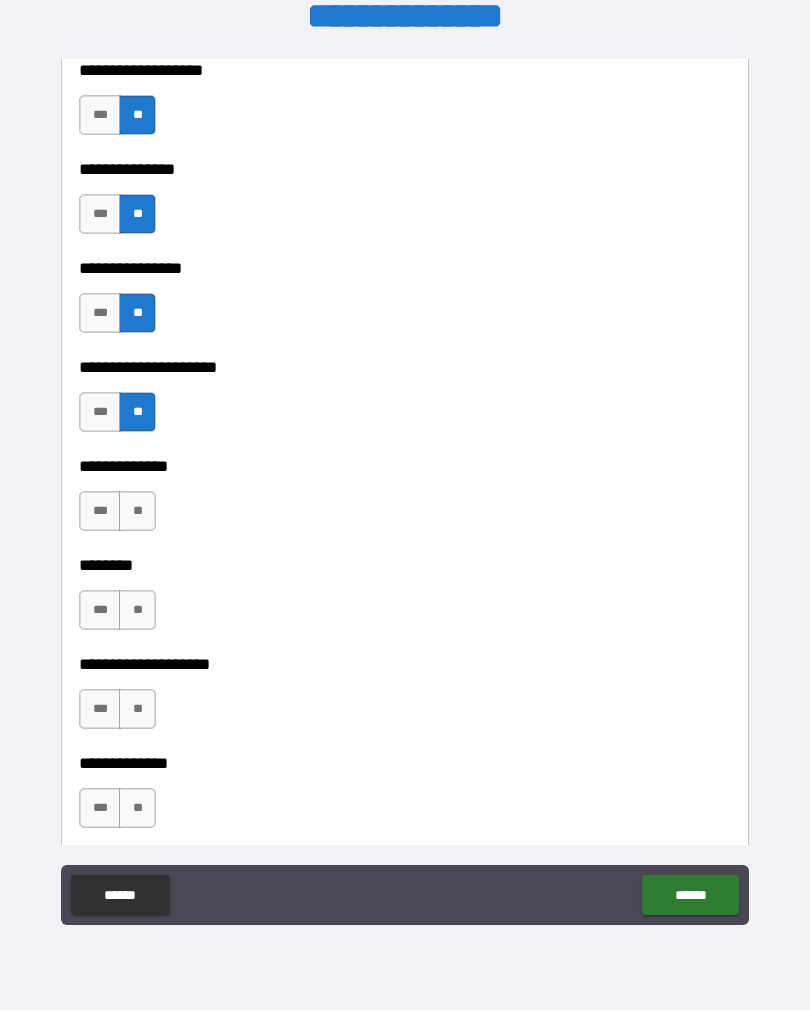click on "**" at bounding box center [137, 511] 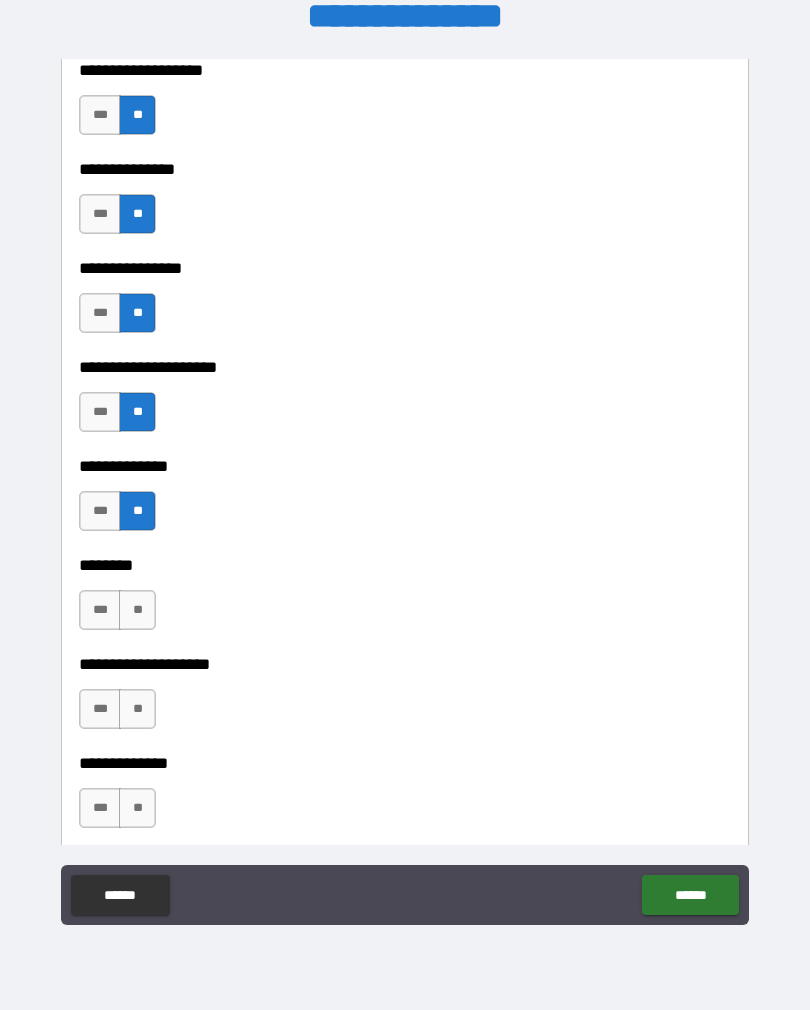 click on "***" at bounding box center (100, 610) 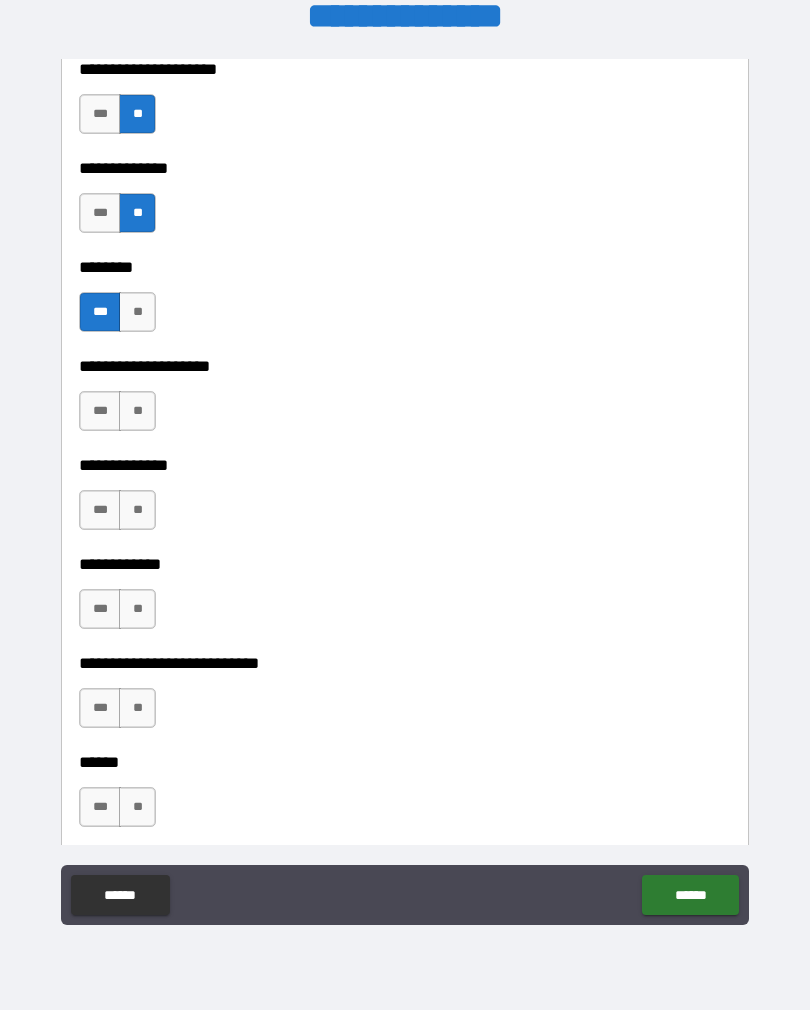 scroll, scrollTop: 8809, scrollLeft: 0, axis: vertical 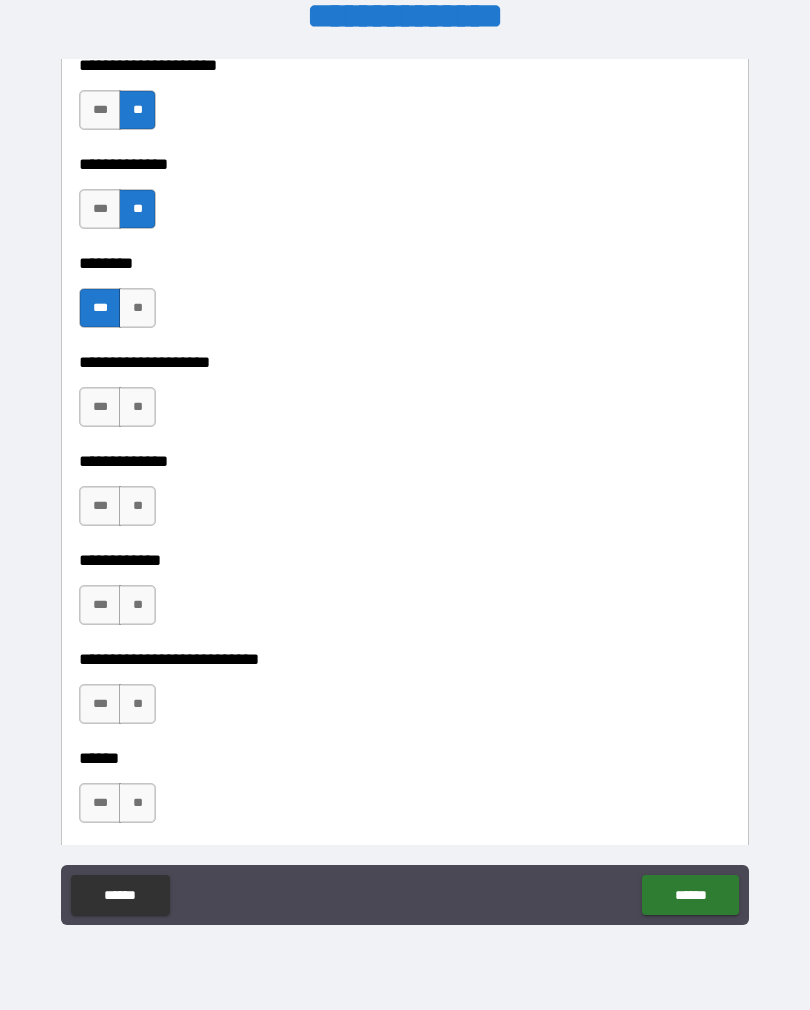 click on "**" at bounding box center [137, 407] 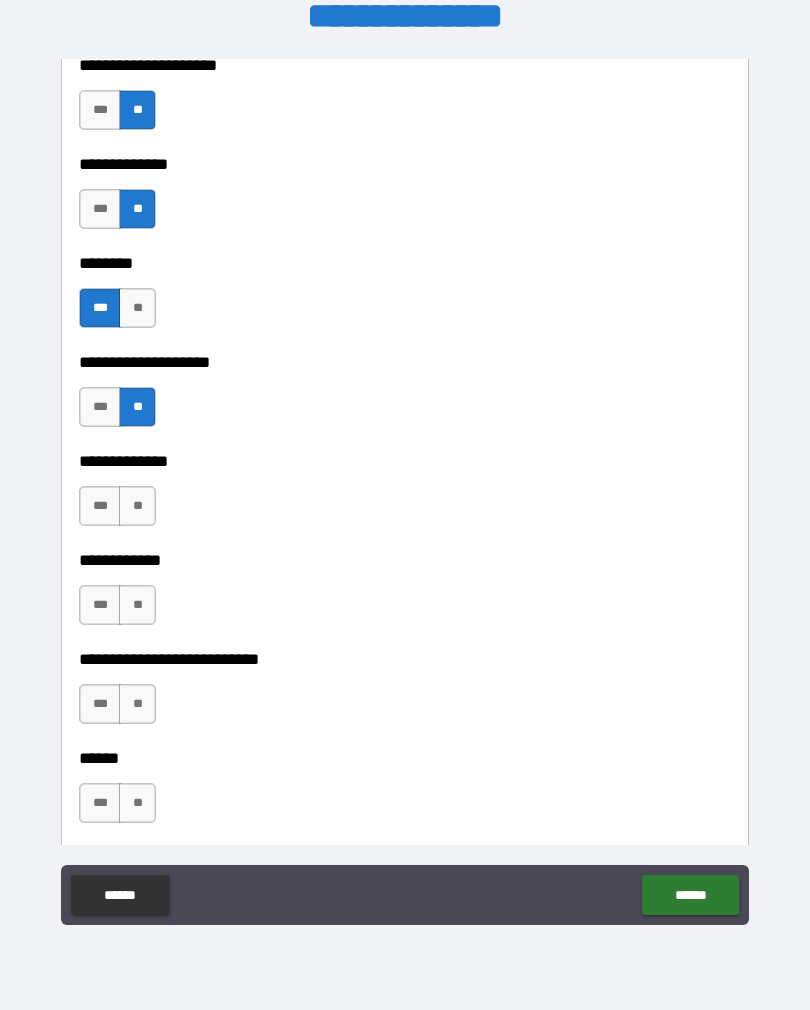 click on "***" at bounding box center (100, 506) 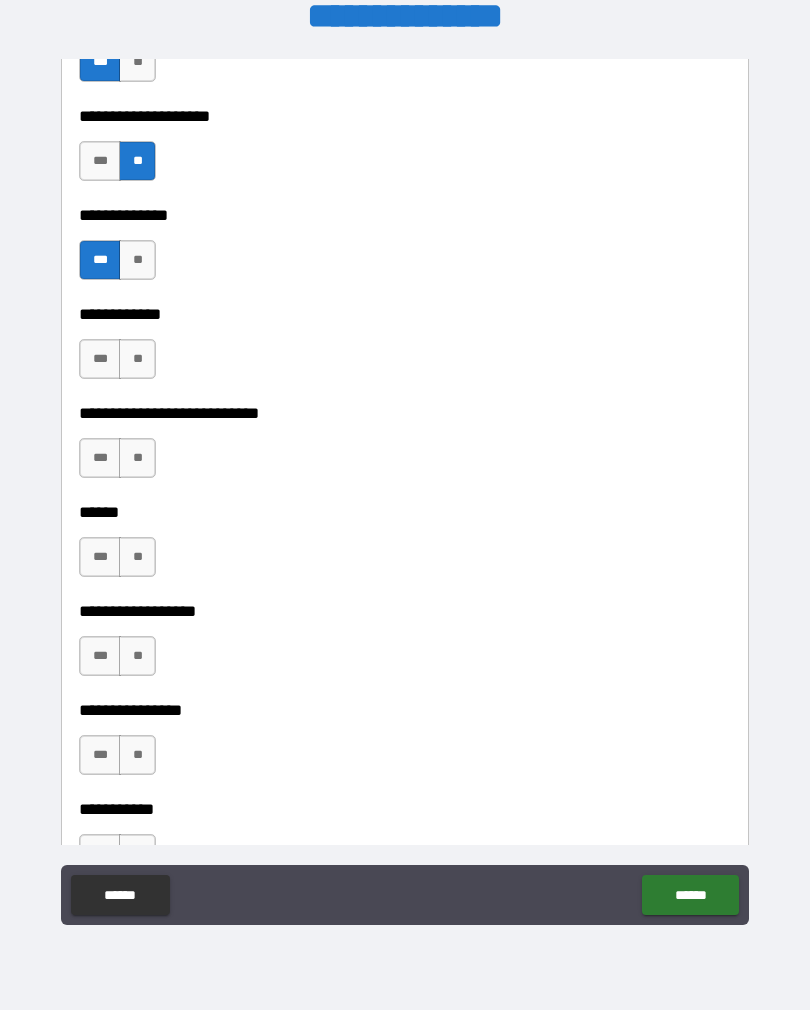 scroll, scrollTop: 9061, scrollLeft: 0, axis: vertical 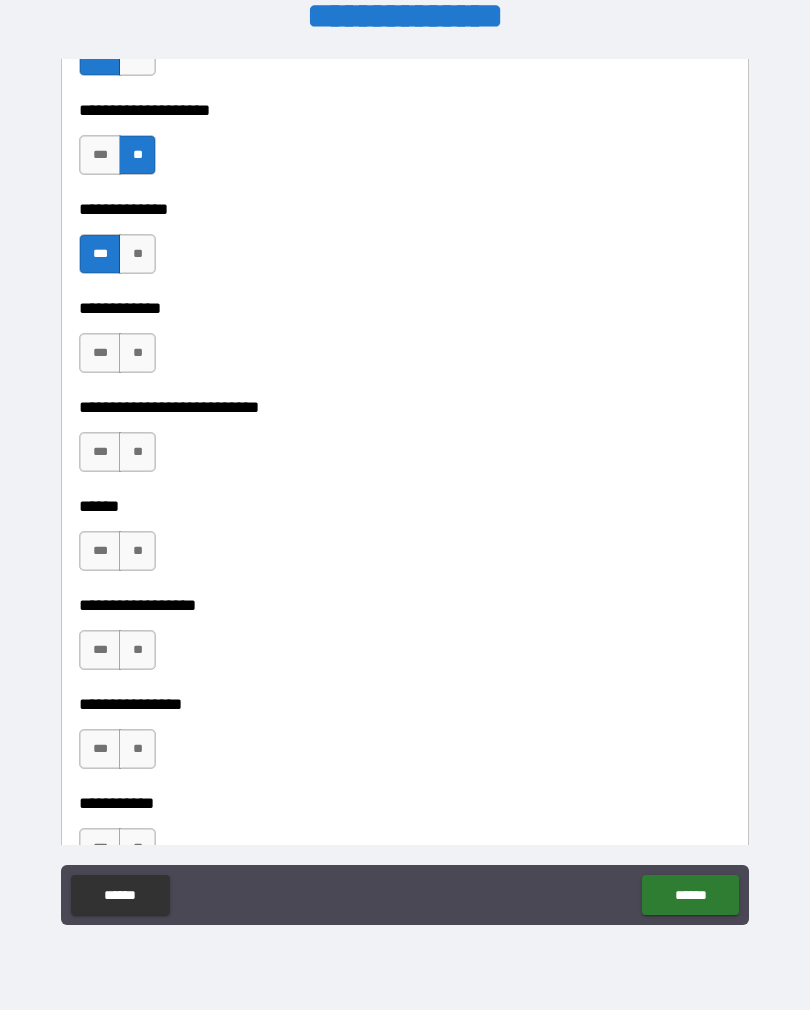 click on "**" at bounding box center [137, 353] 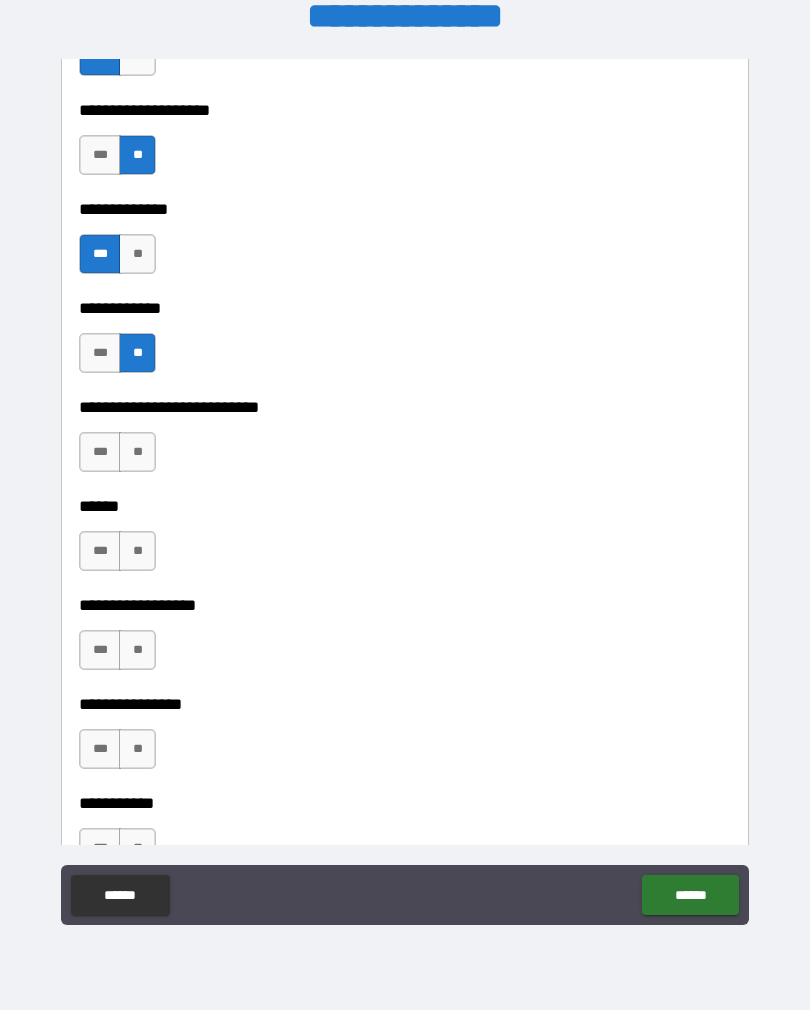 click on "**" at bounding box center (137, 452) 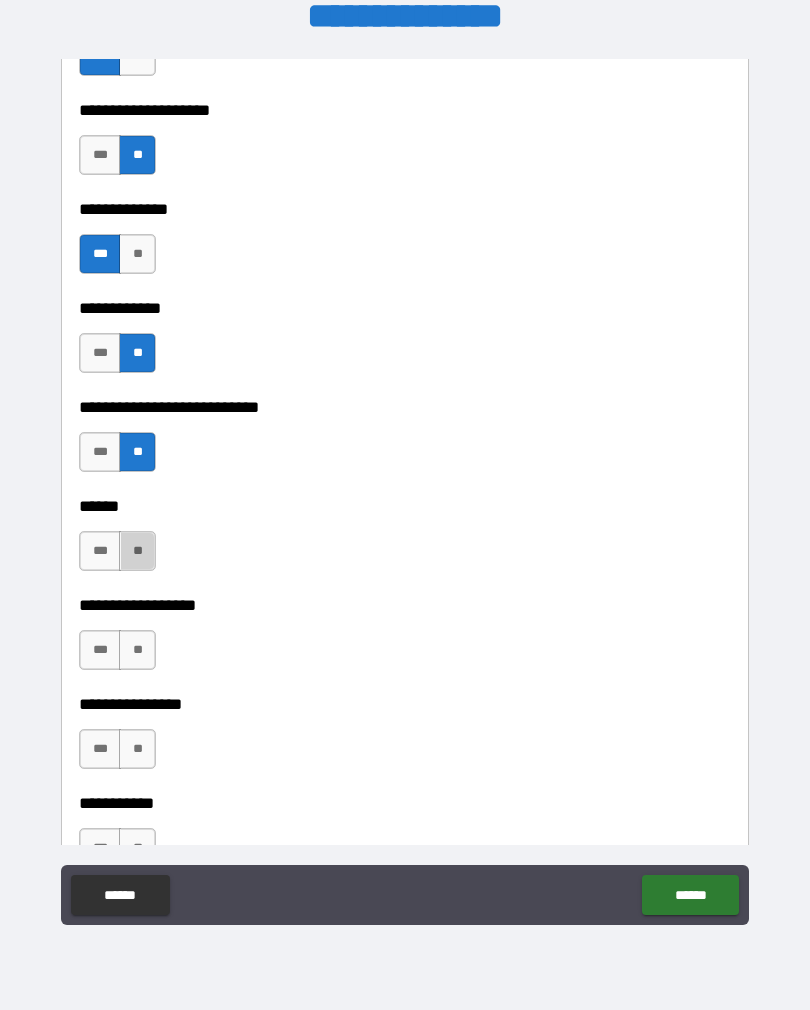 click on "**" at bounding box center (137, 551) 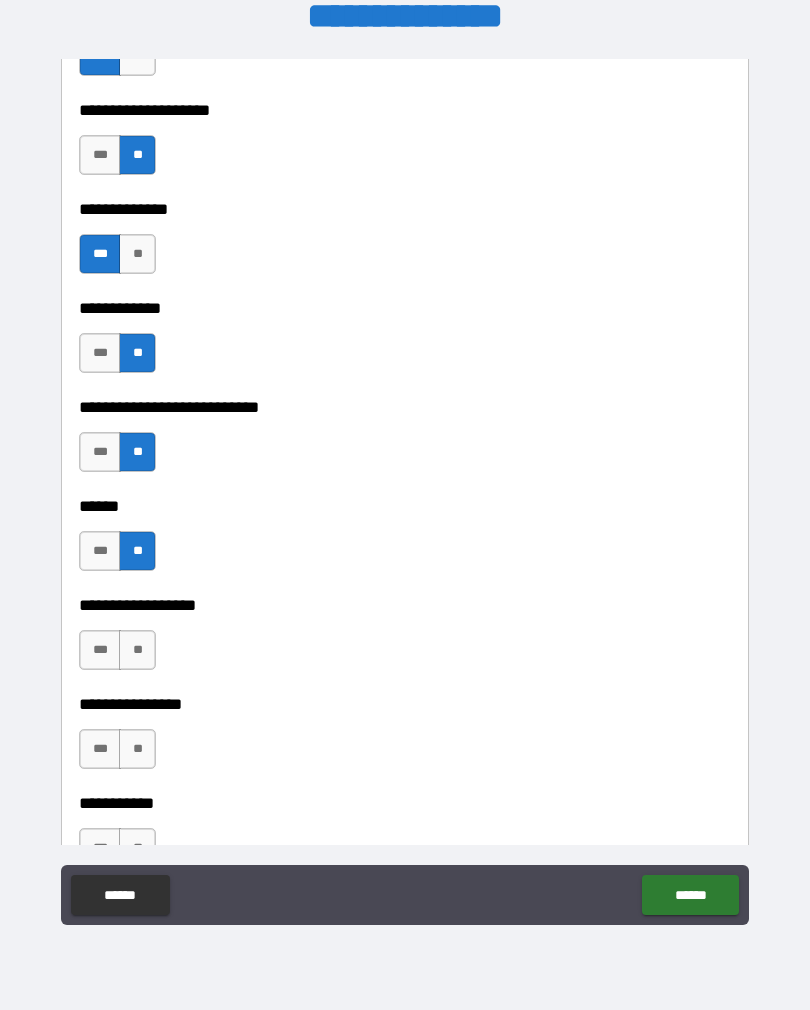 click on "**" at bounding box center (137, 650) 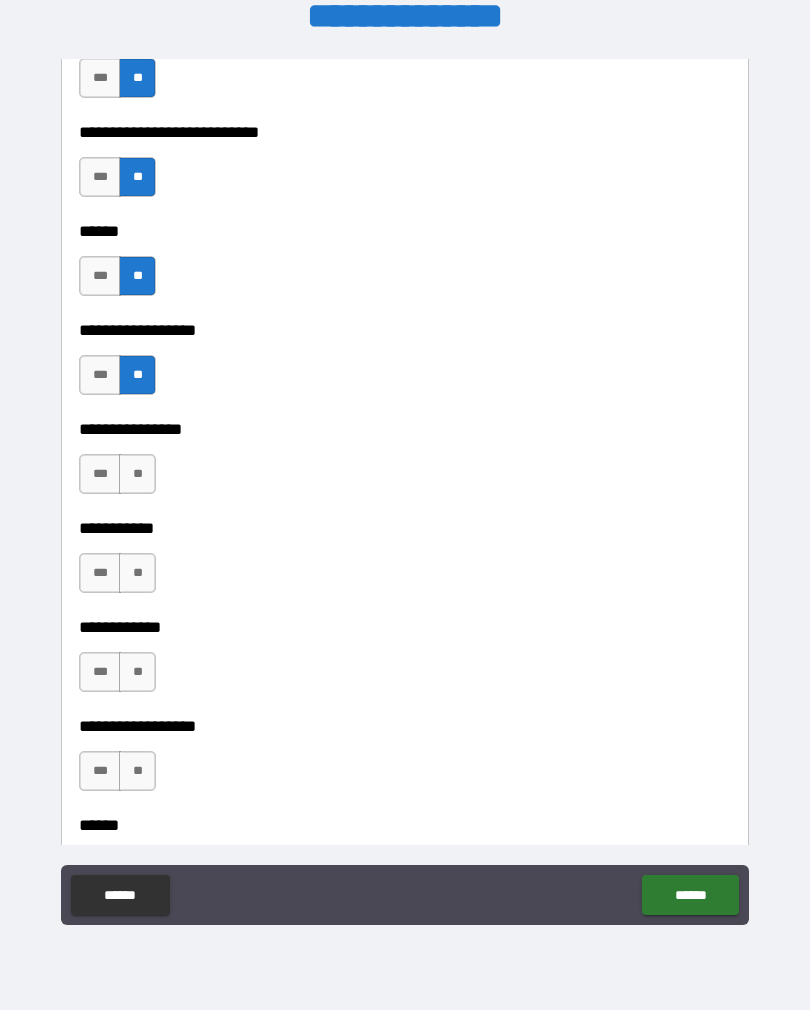scroll, scrollTop: 9356, scrollLeft: 0, axis: vertical 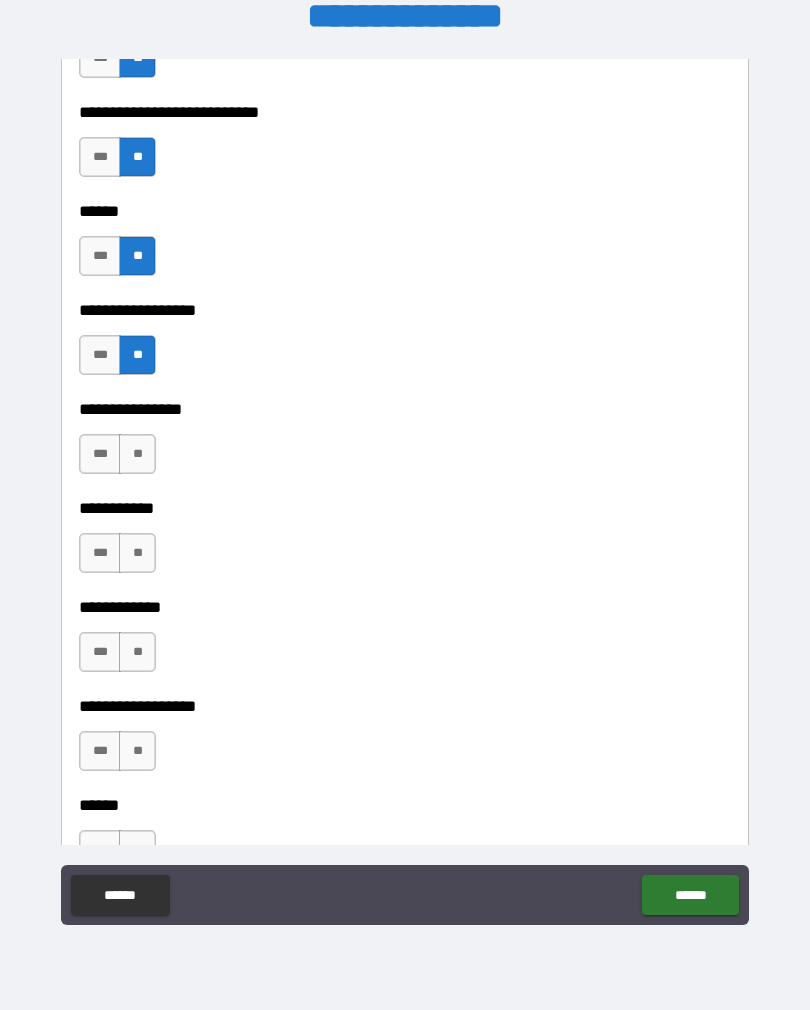 click on "**" at bounding box center (137, 454) 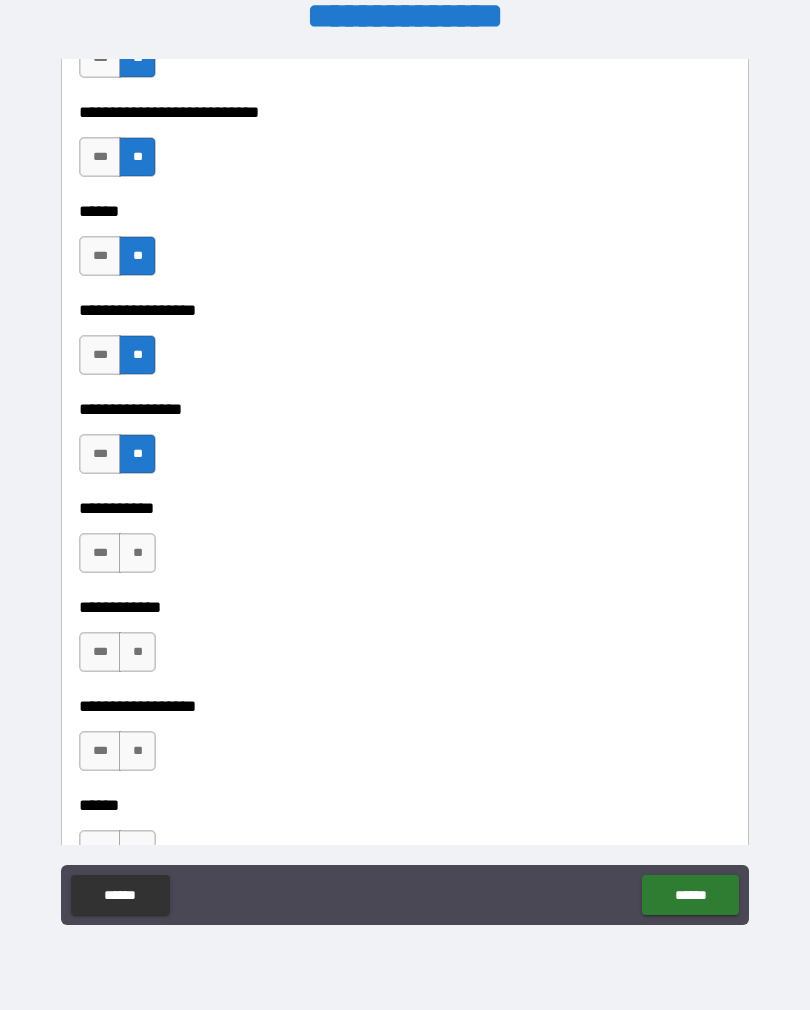 click on "**" at bounding box center (137, 553) 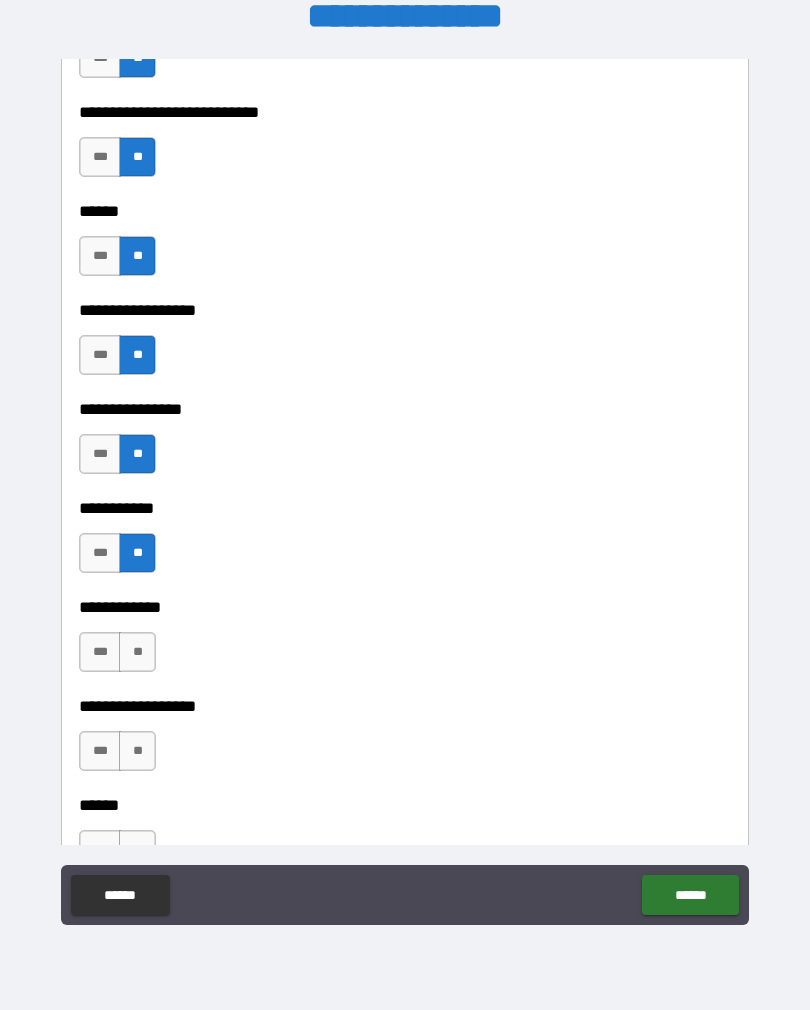 click on "**" at bounding box center [137, 652] 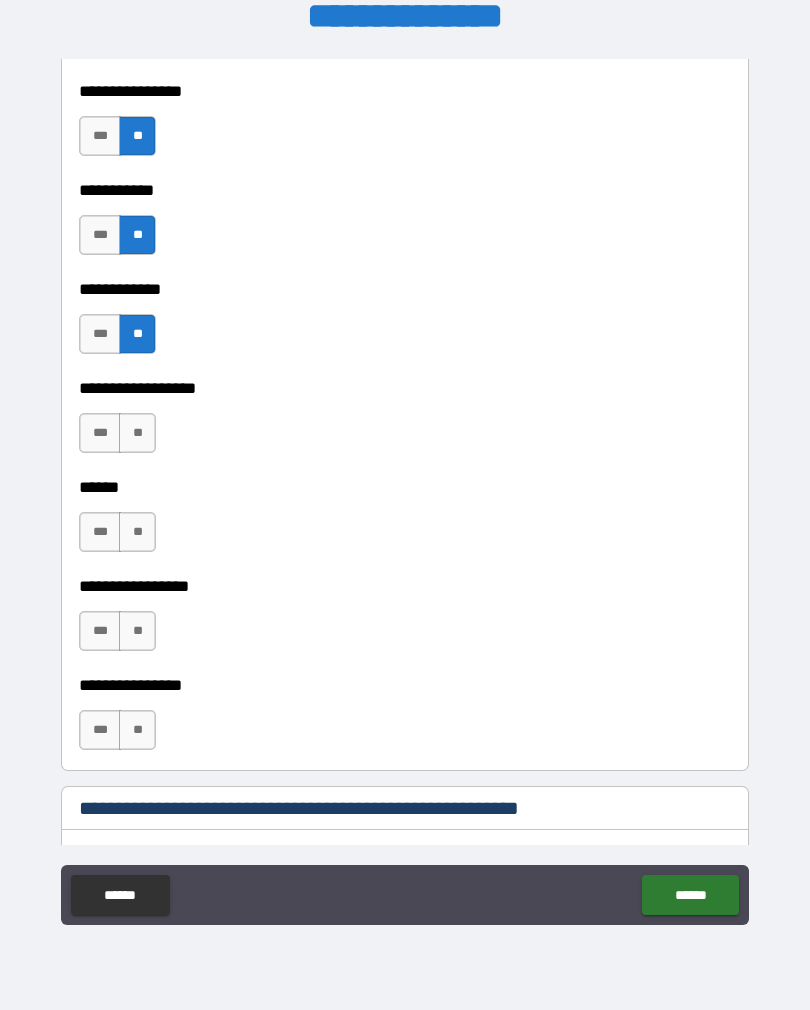 scroll, scrollTop: 9689, scrollLeft: 0, axis: vertical 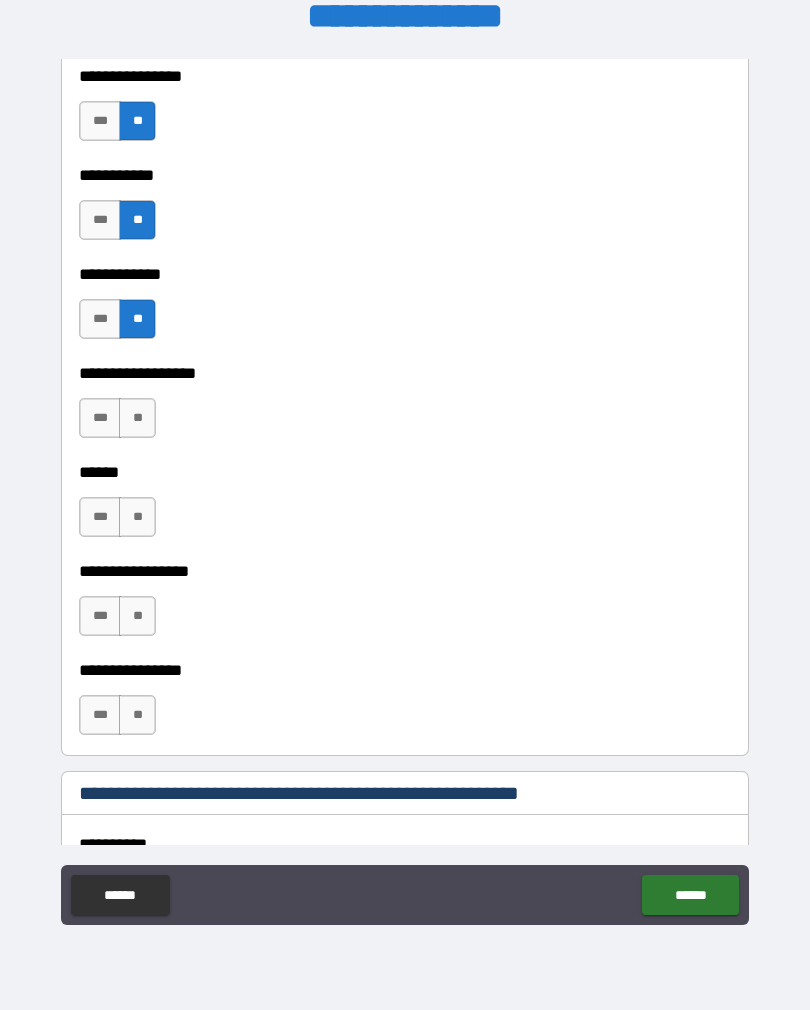 click on "**" at bounding box center [137, 418] 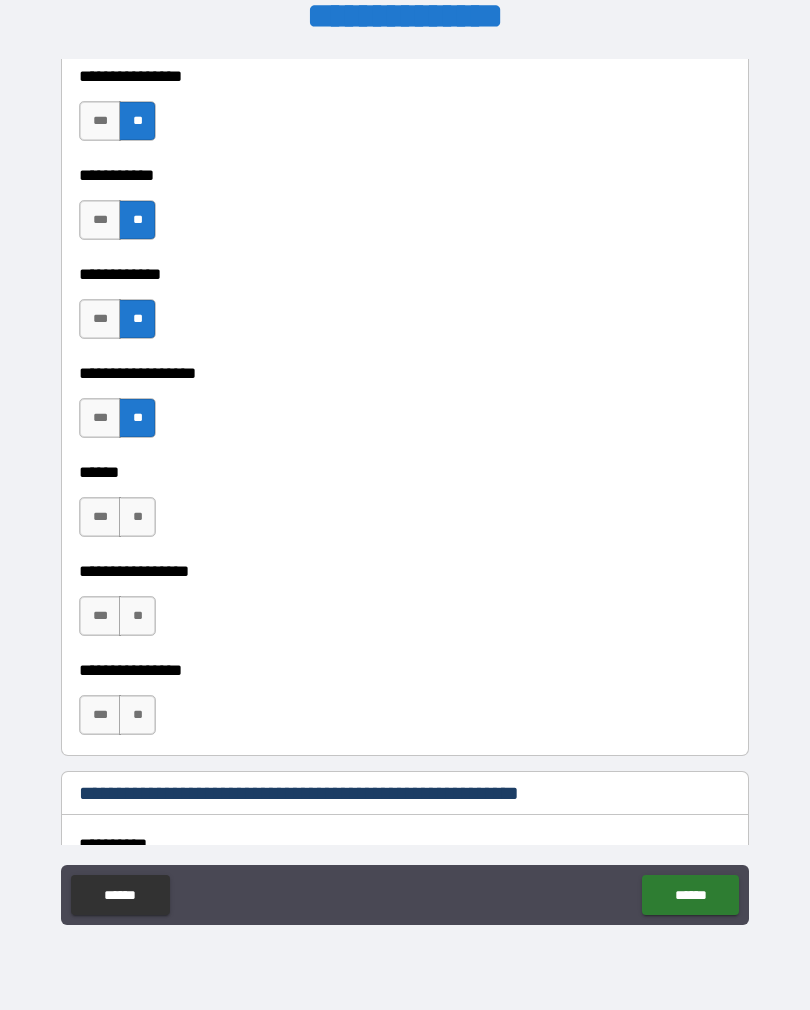 click on "**" at bounding box center (137, 517) 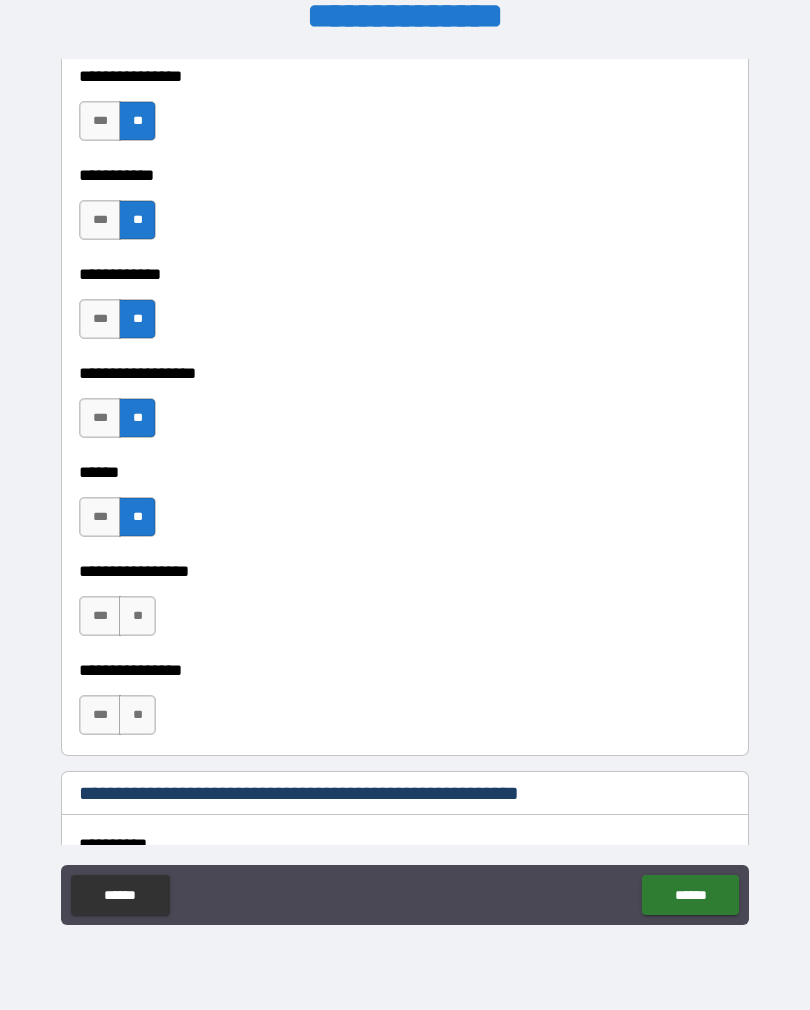 click on "**" at bounding box center (137, 616) 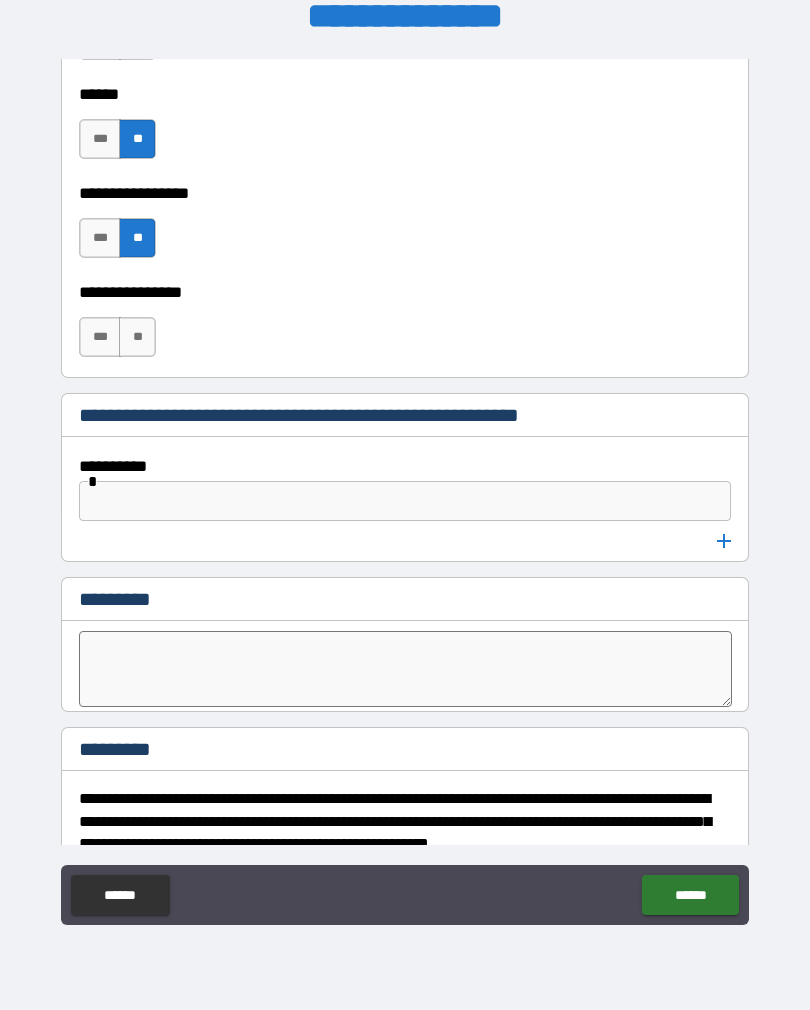 scroll, scrollTop: 10068, scrollLeft: 0, axis: vertical 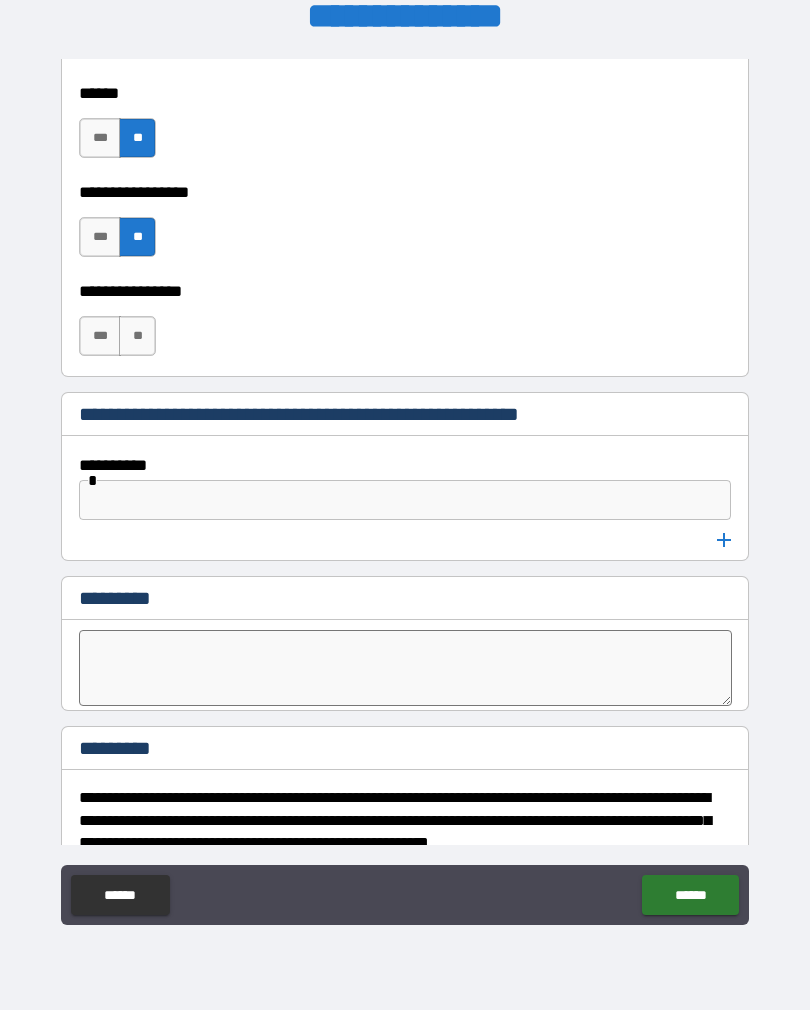 click at bounding box center (405, 668) 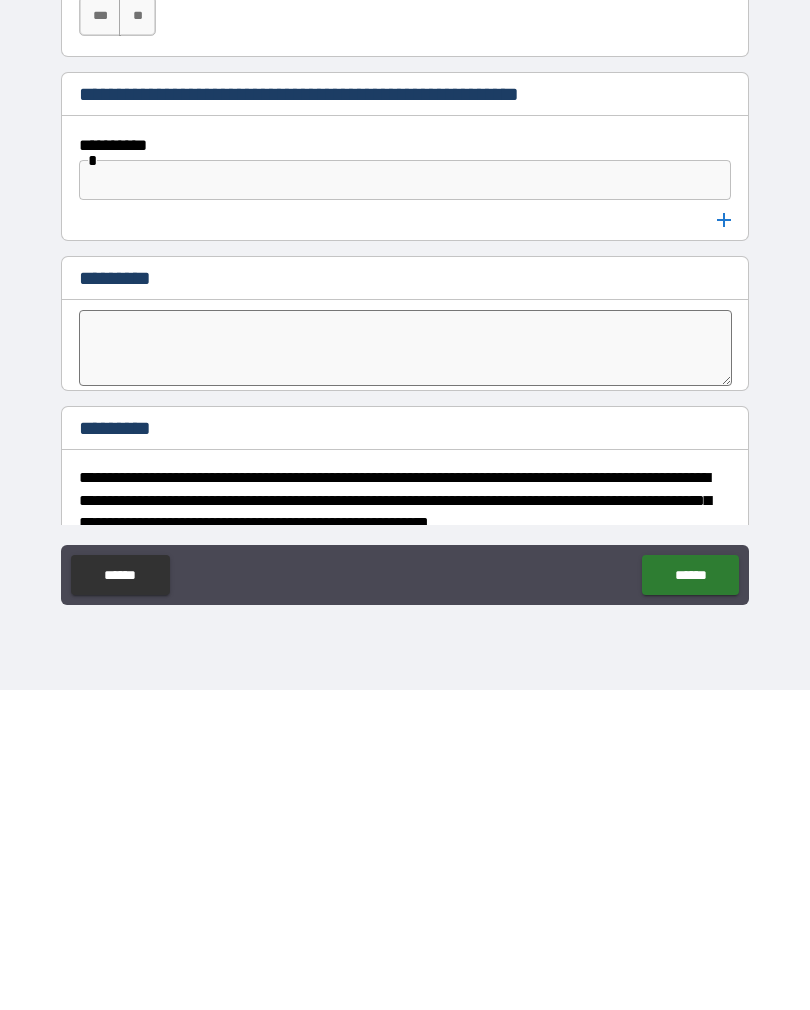 click on "**********" at bounding box center (405, 492) 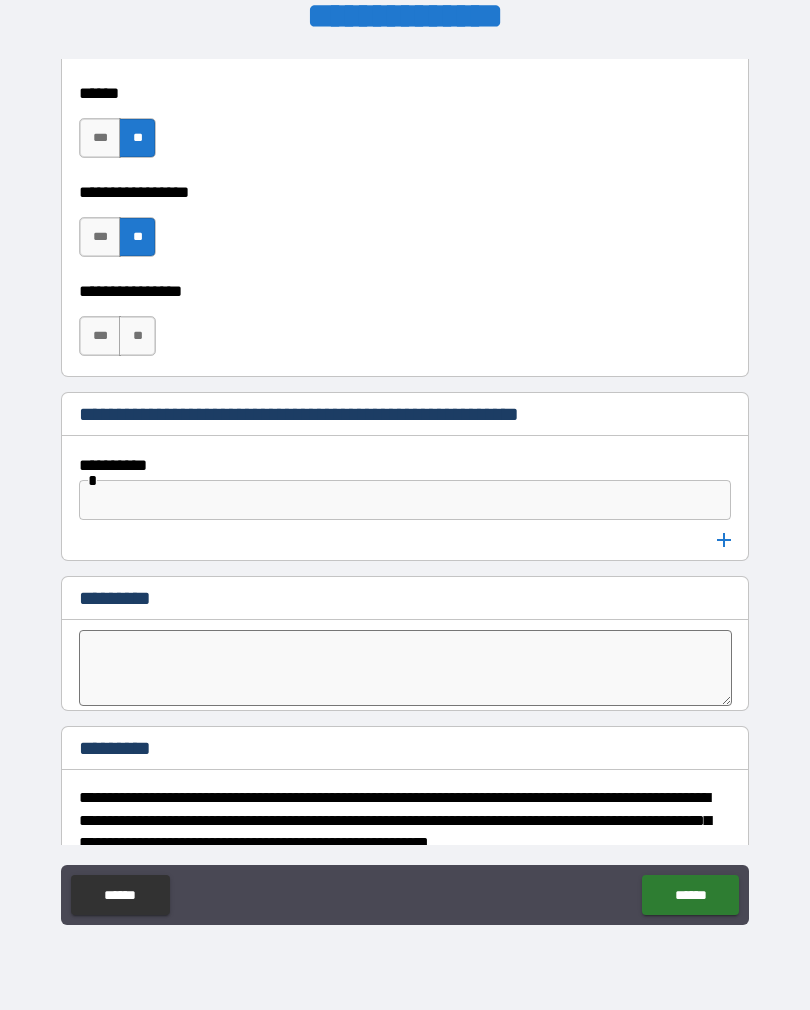 click at bounding box center [405, 668] 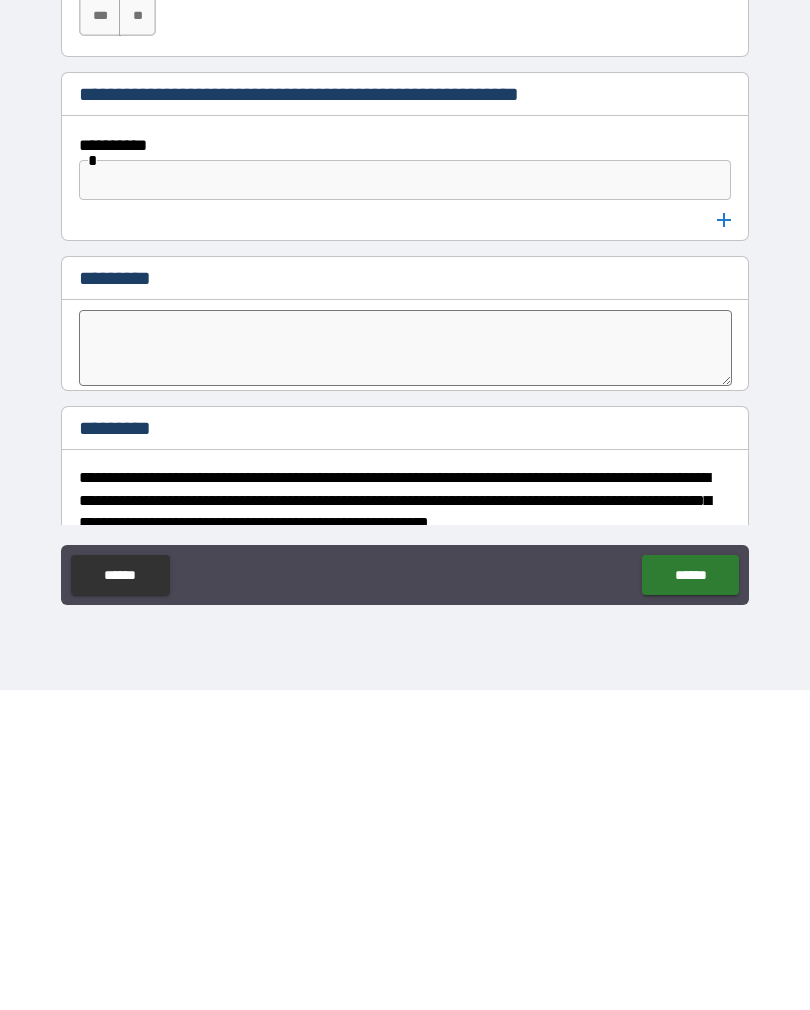 type on "*" 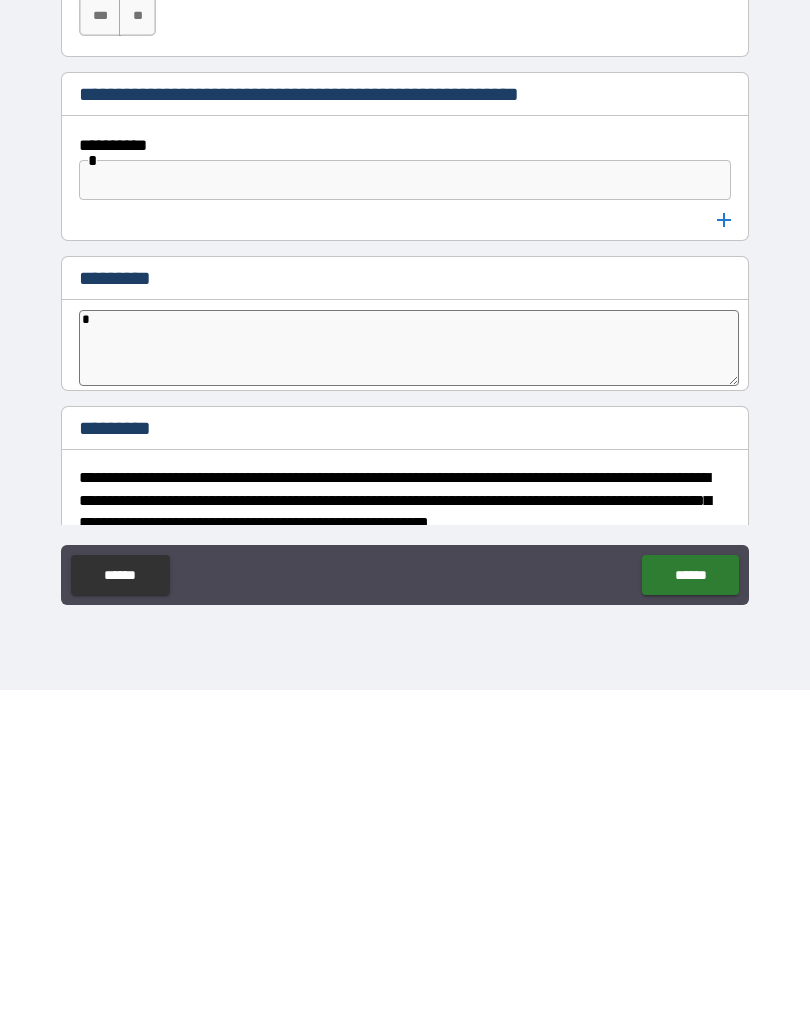 type on "*" 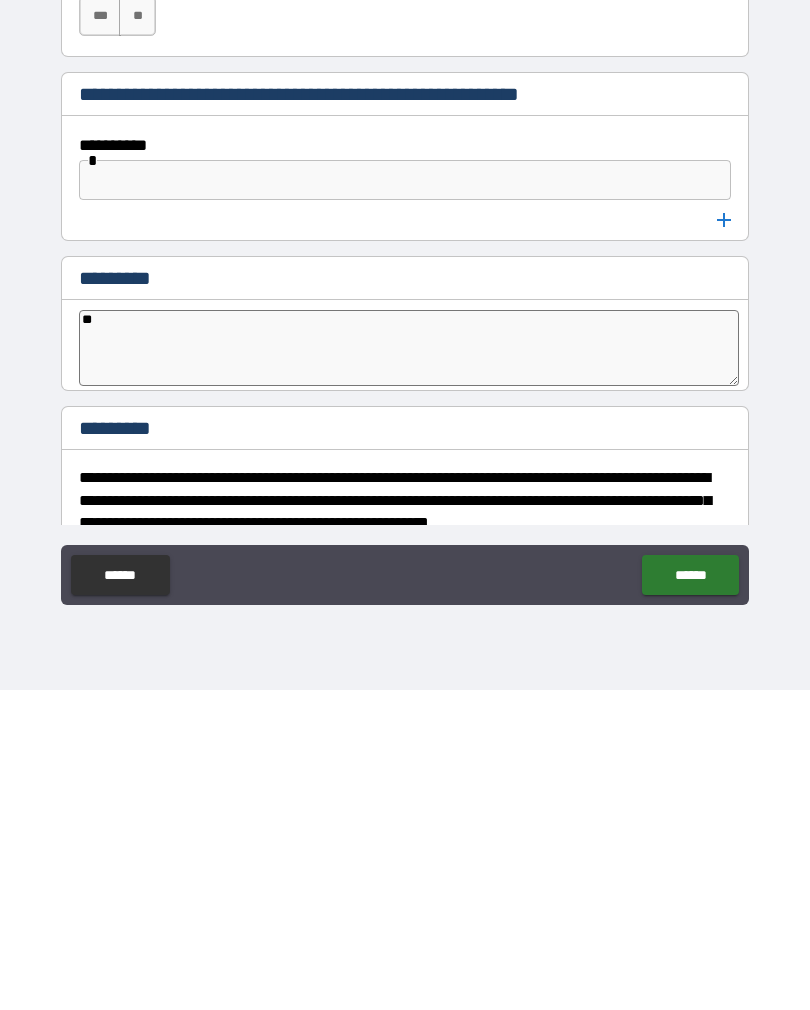type on "*" 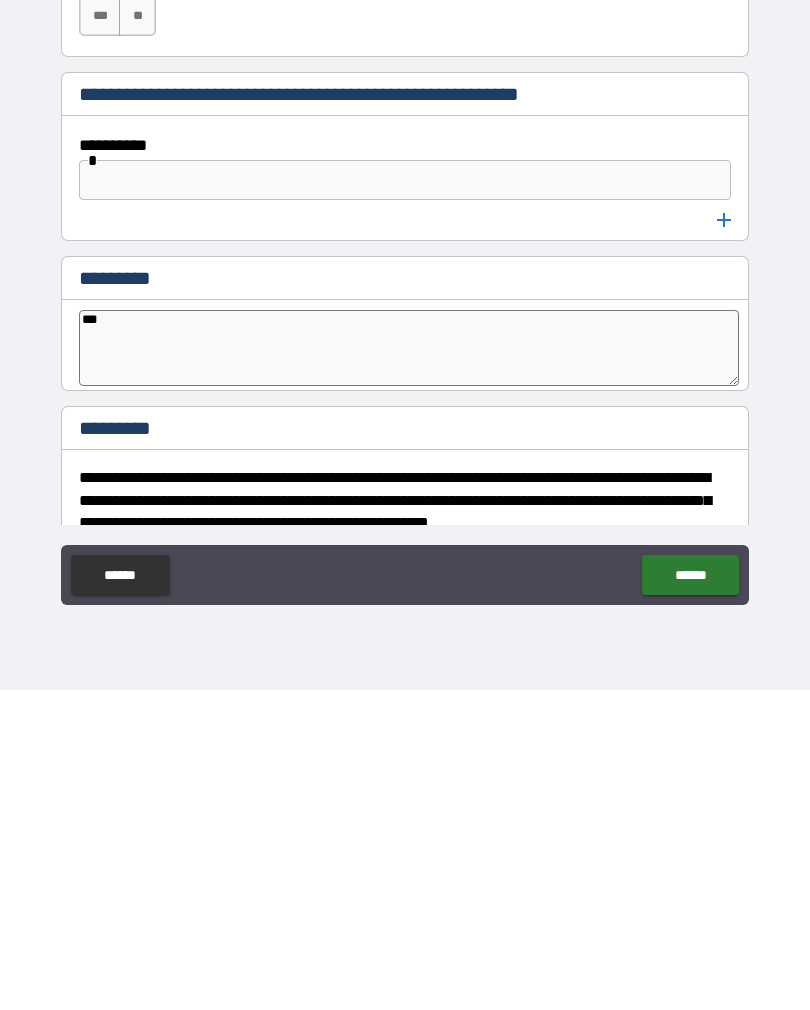 type on "*" 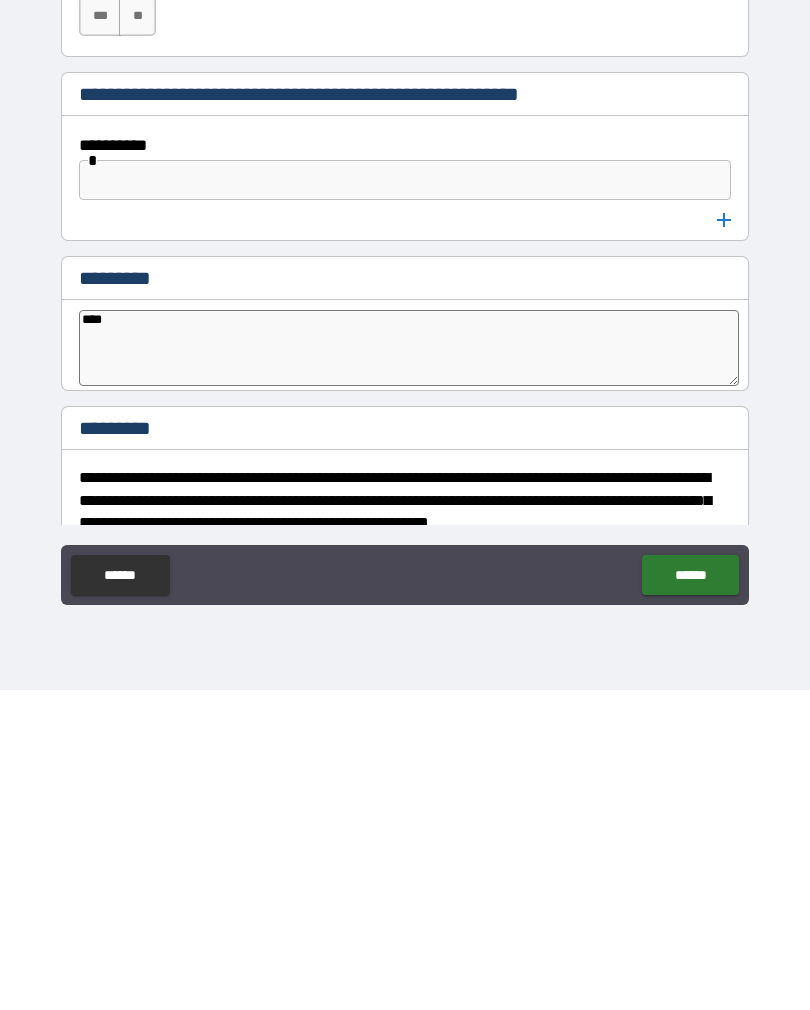 type on "*" 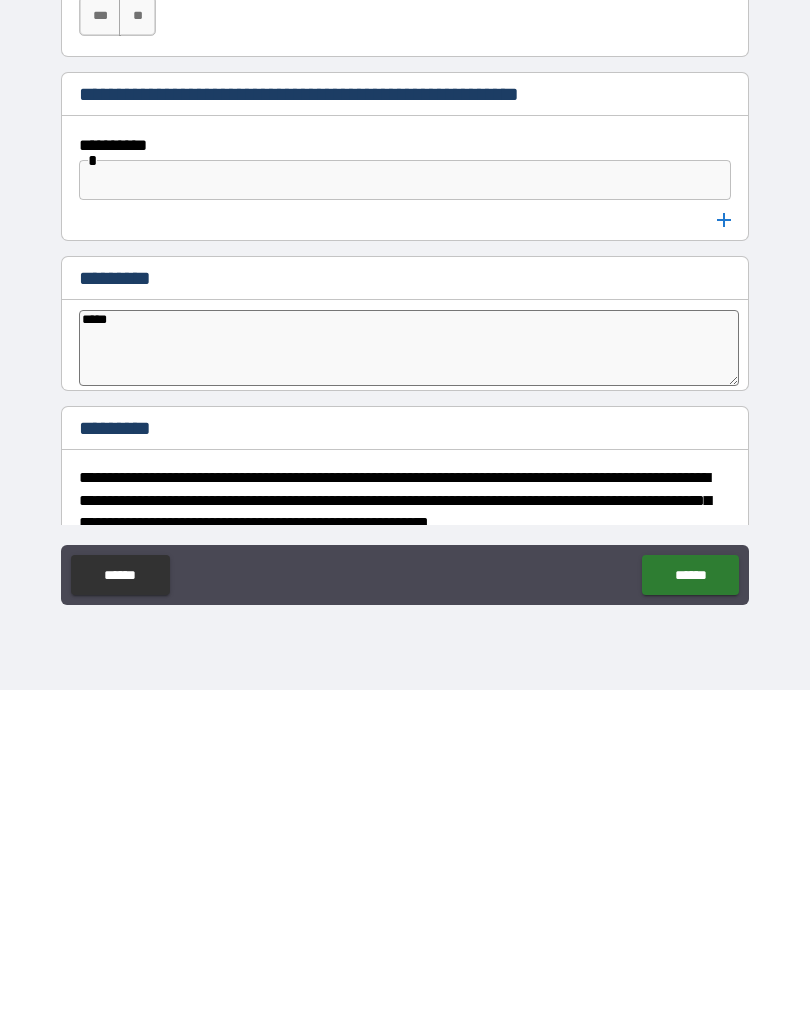 type on "*" 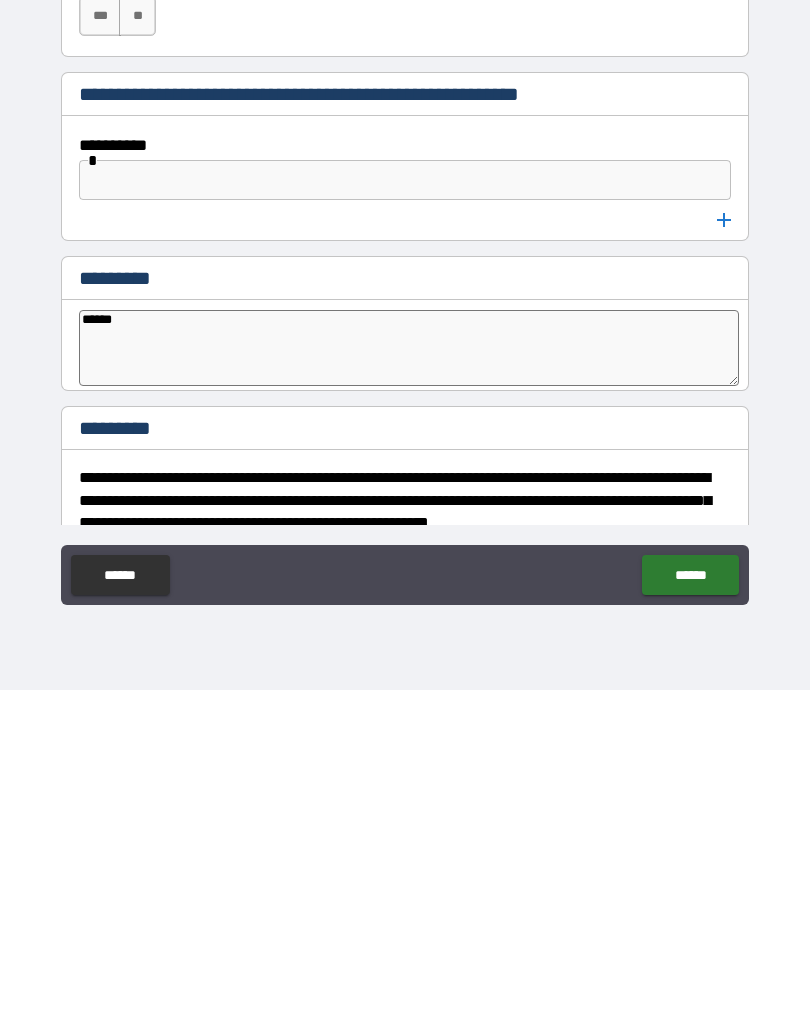 type on "*" 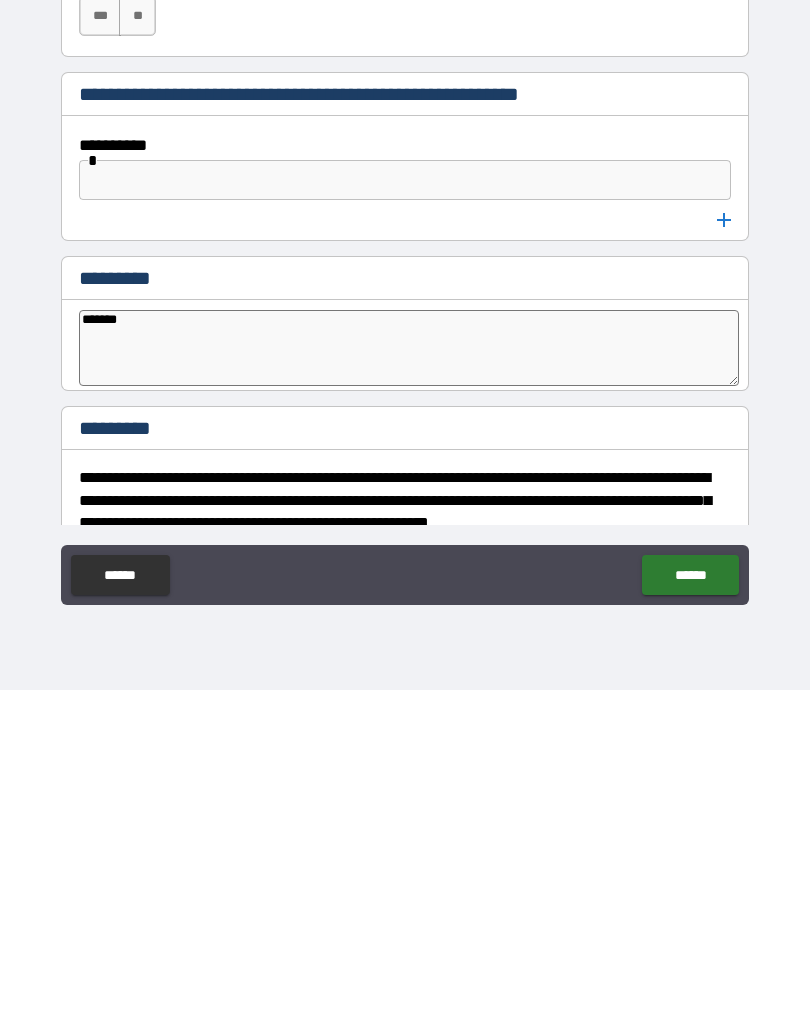 type on "*" 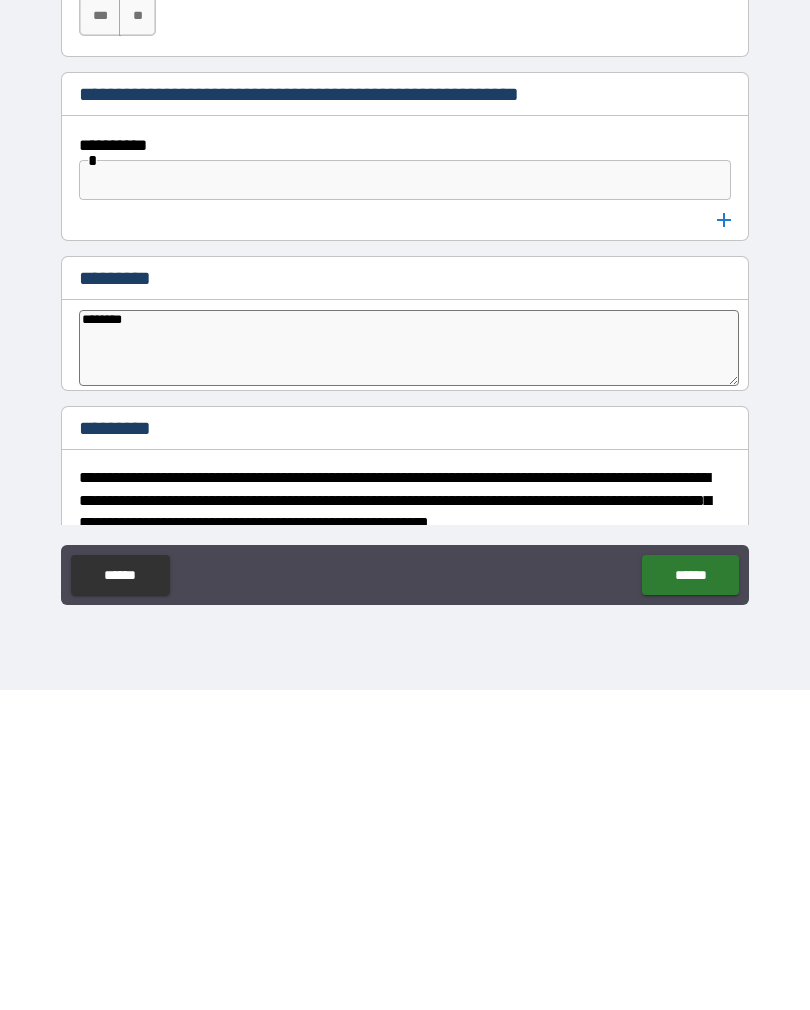 type on "*" 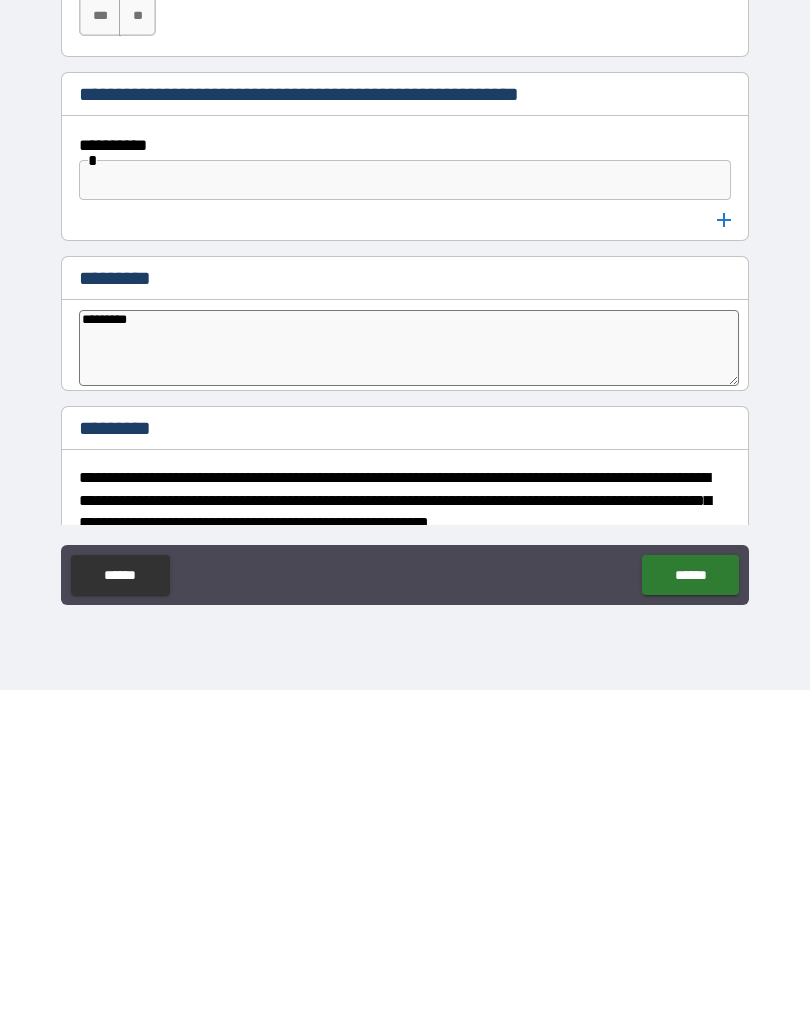 type on "*" 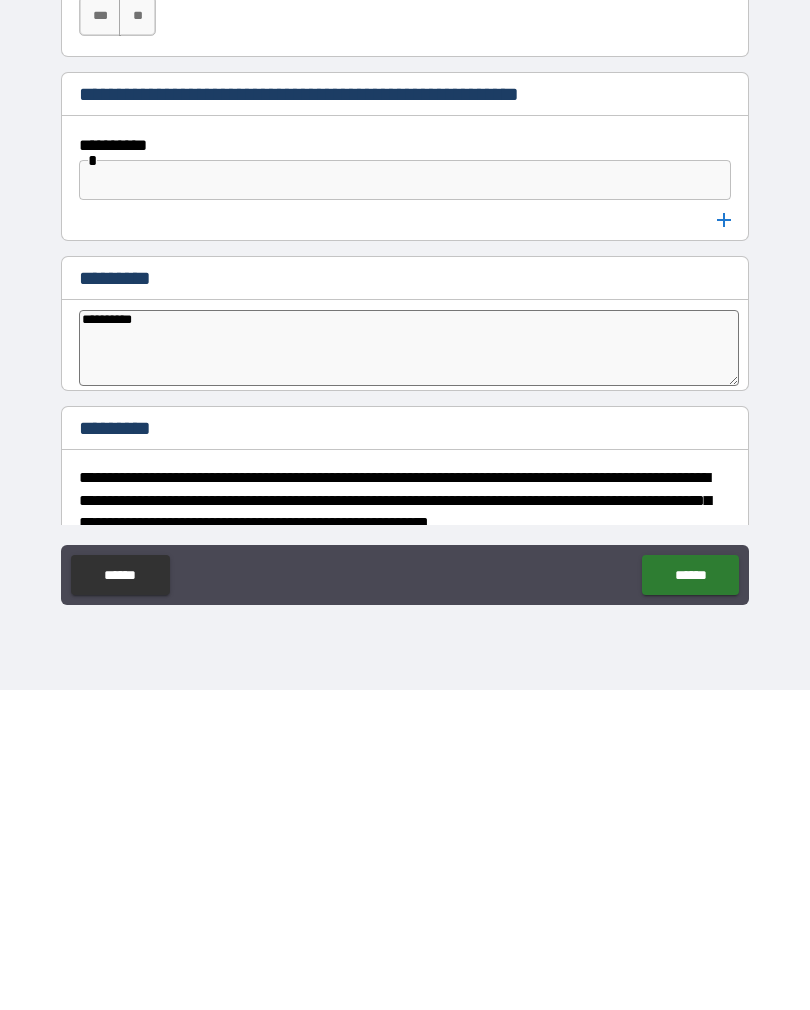 type on "*" 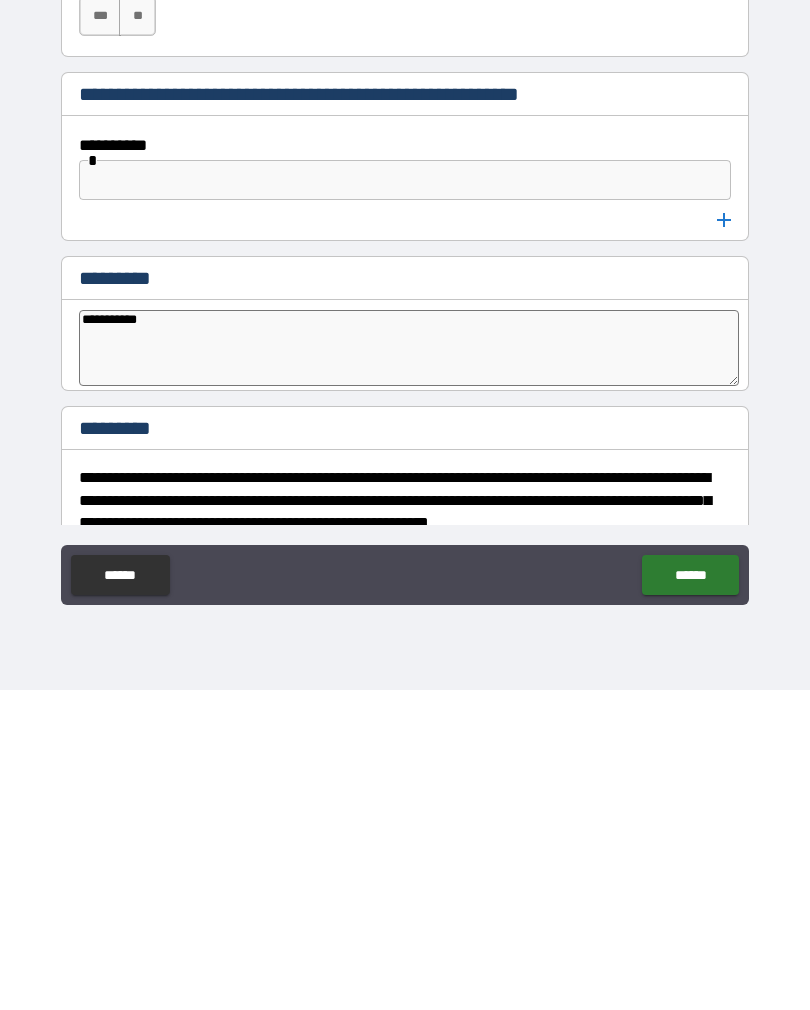 type on "*" 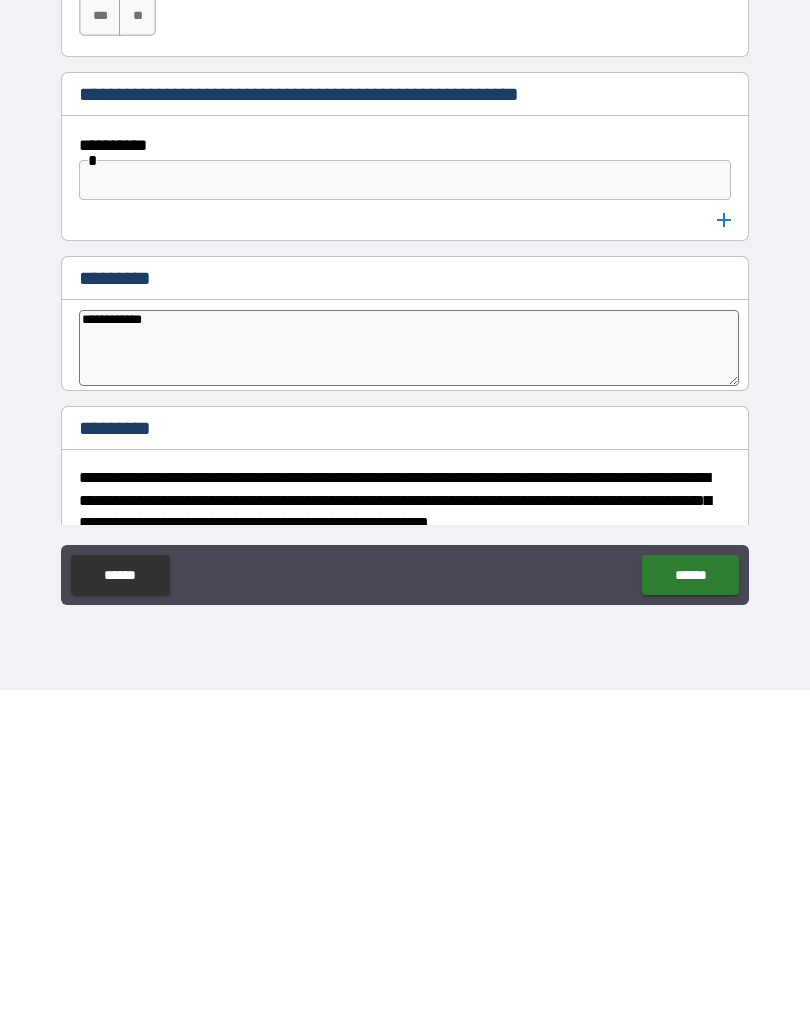 type on "*" 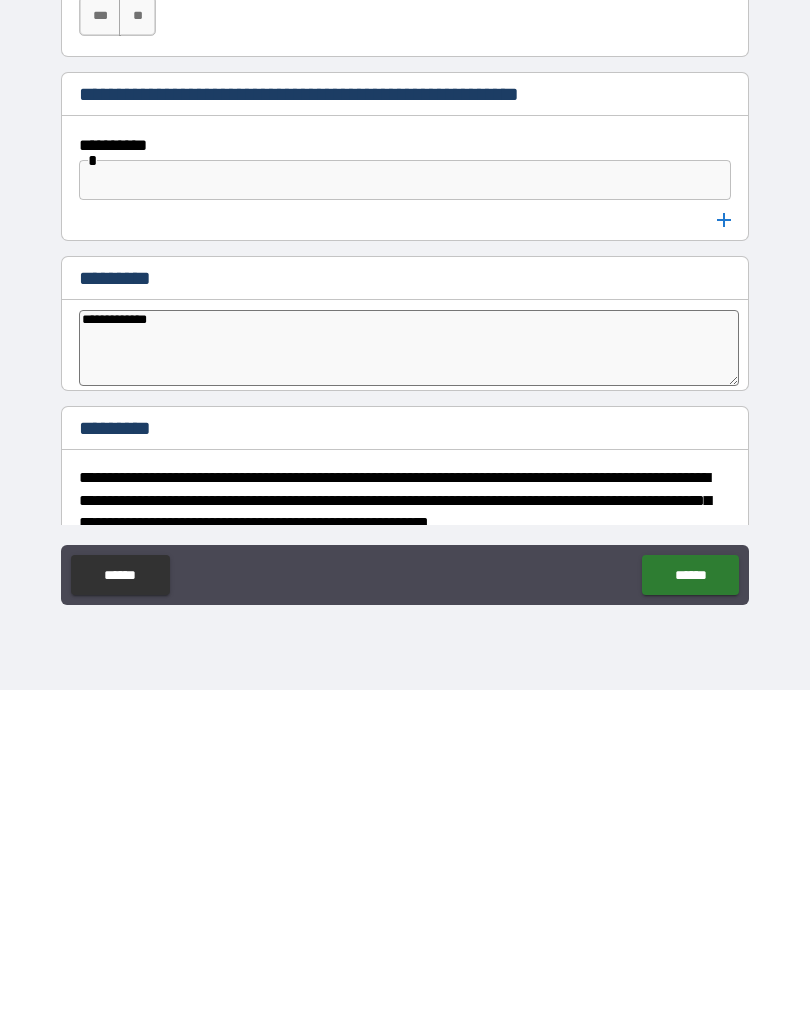 type on "*" 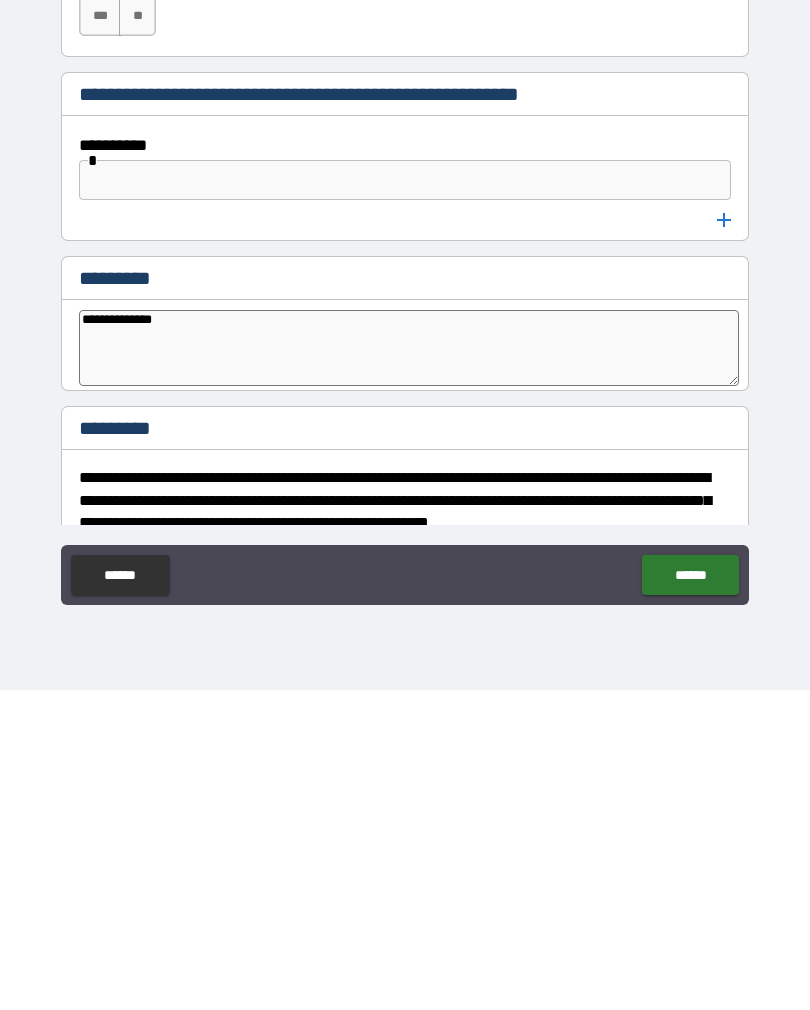 type on "*" 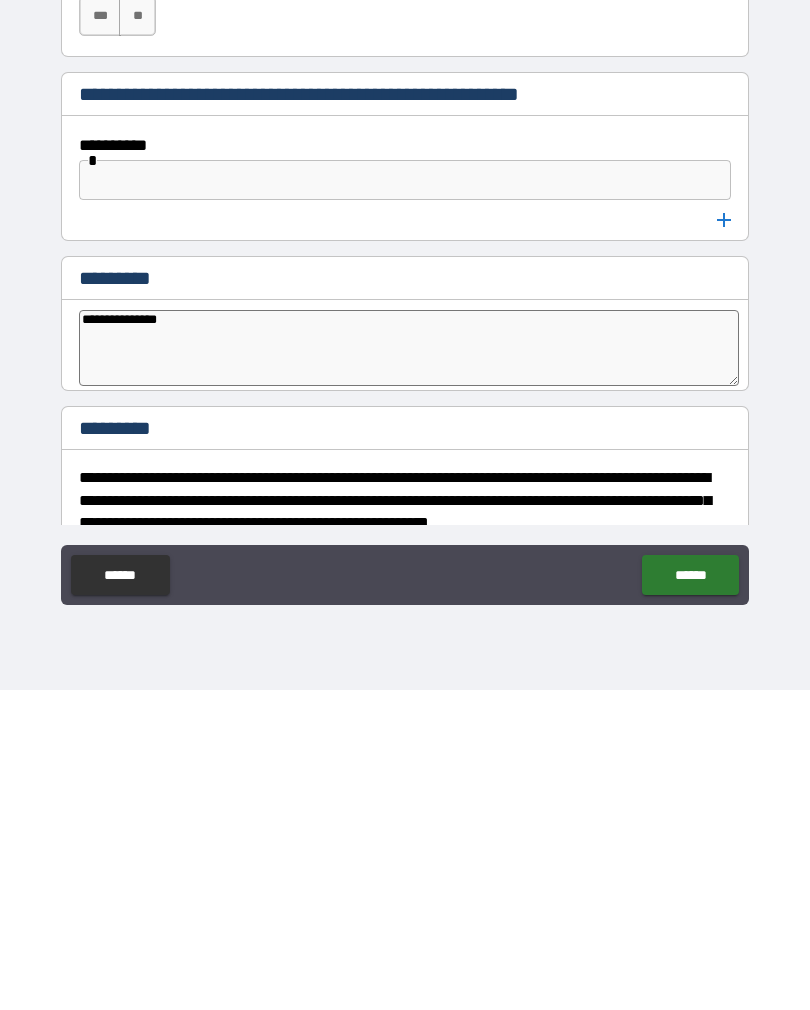 type on "*" 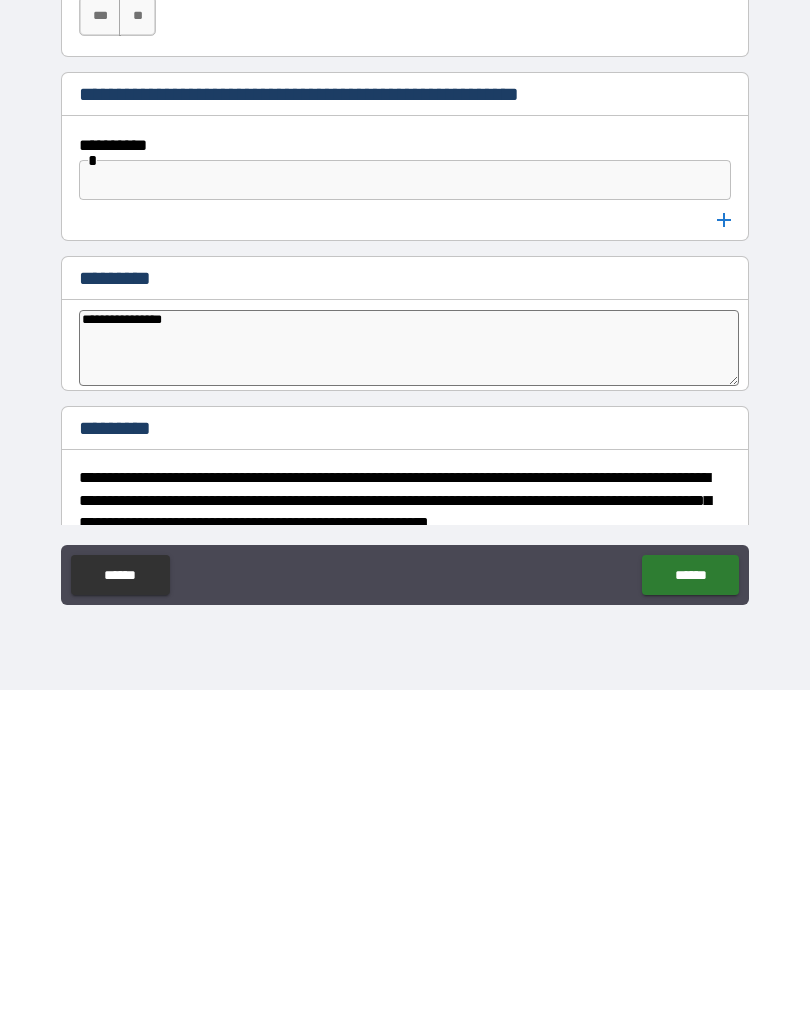 type on "*" 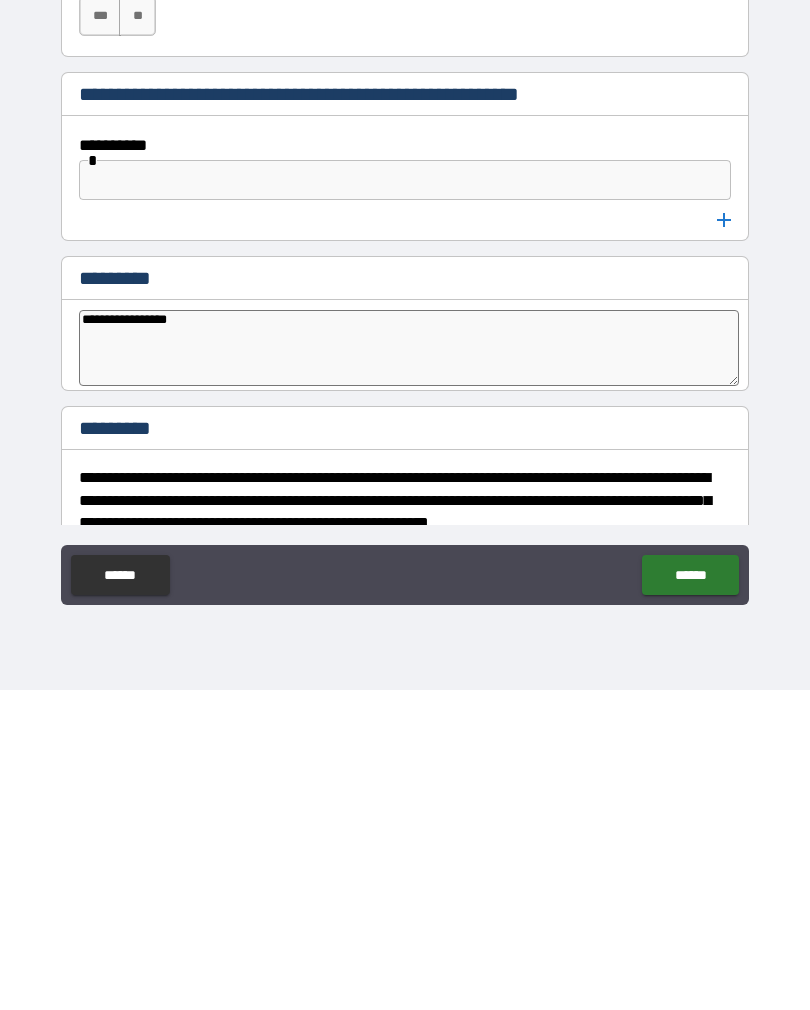 type on "*" 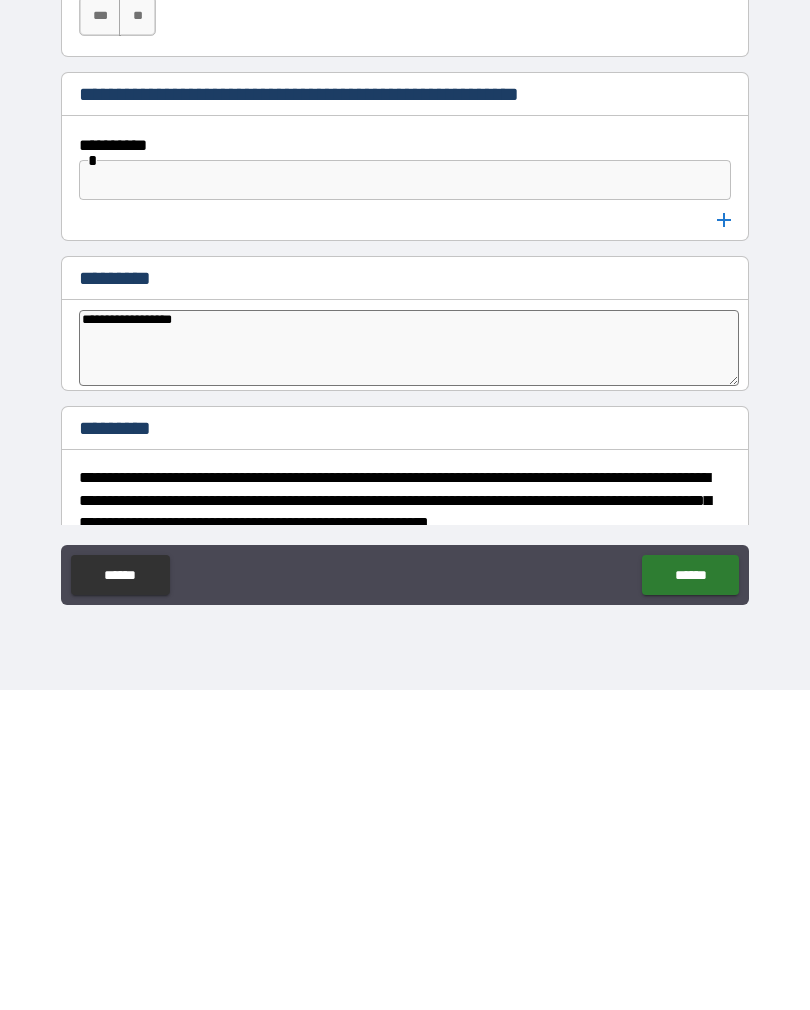 type on "*" 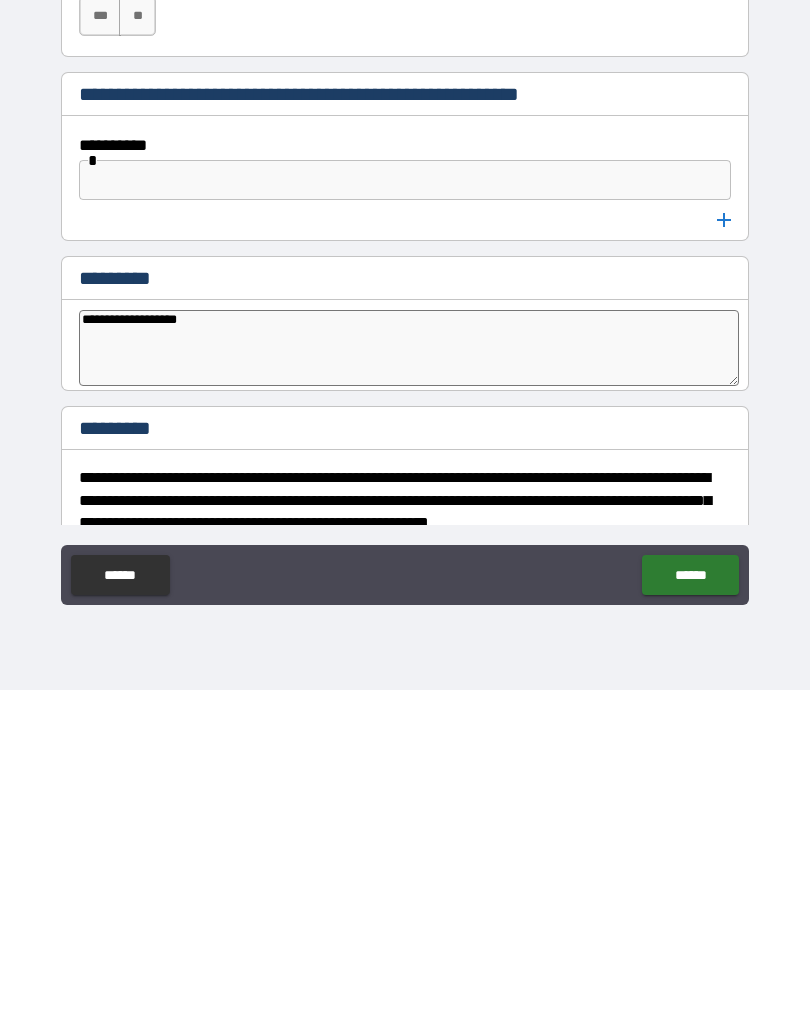 type on "*" 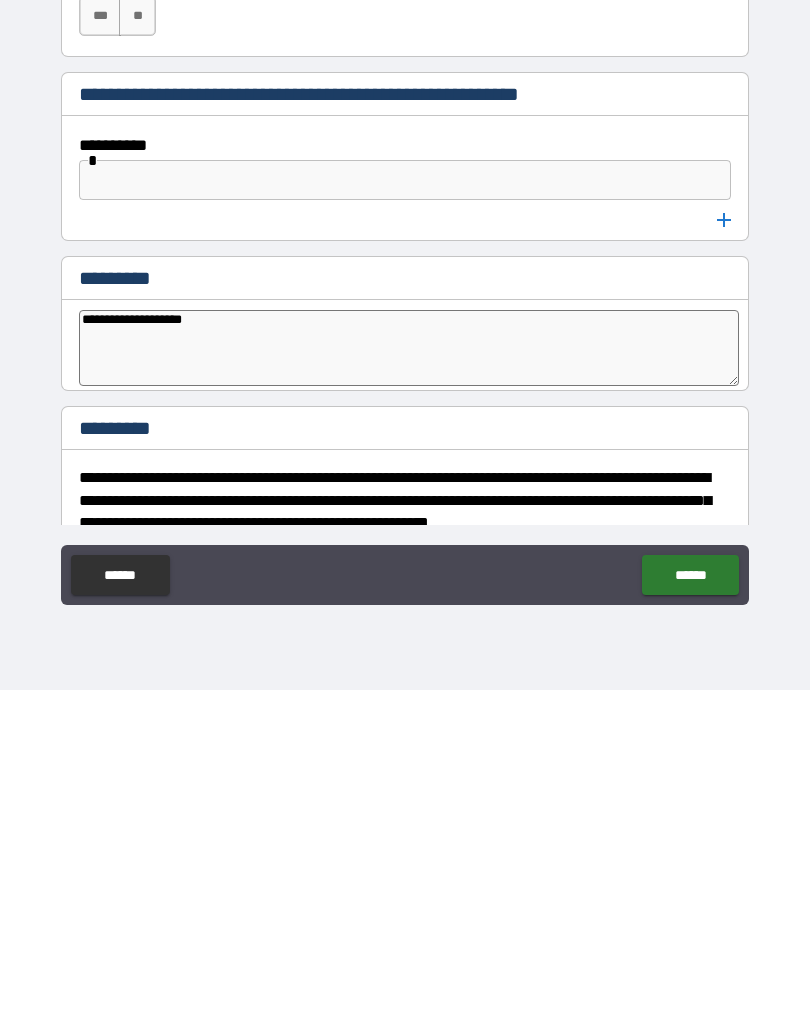 type on "*" 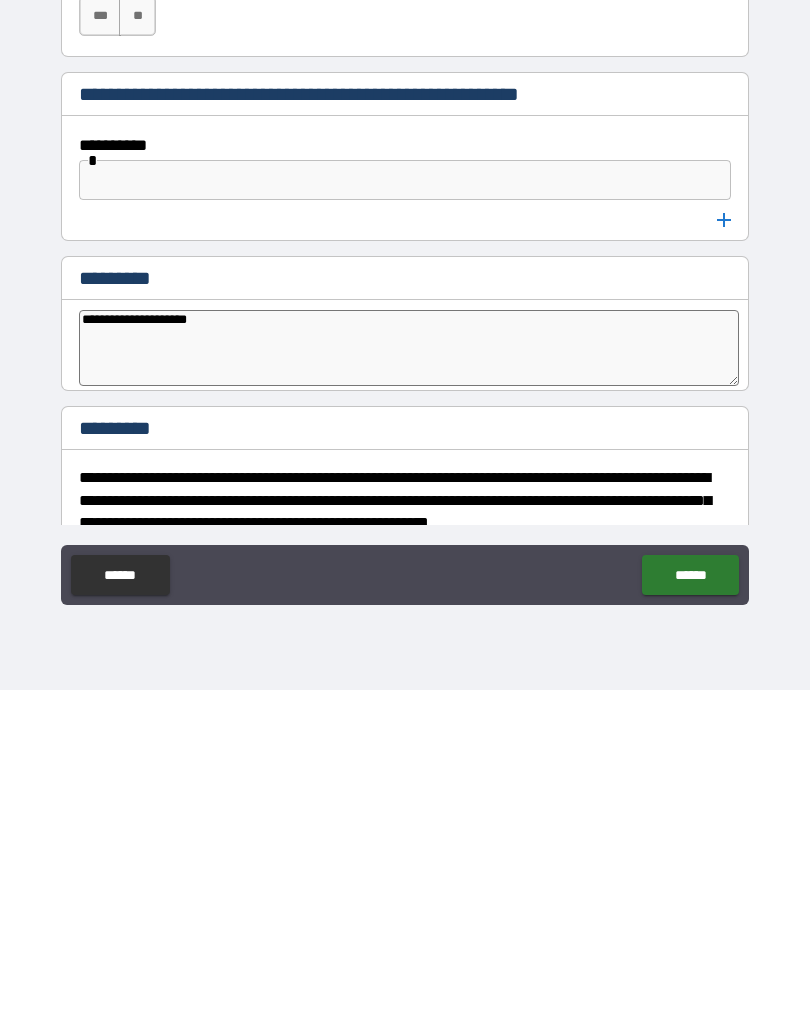 type on "*" 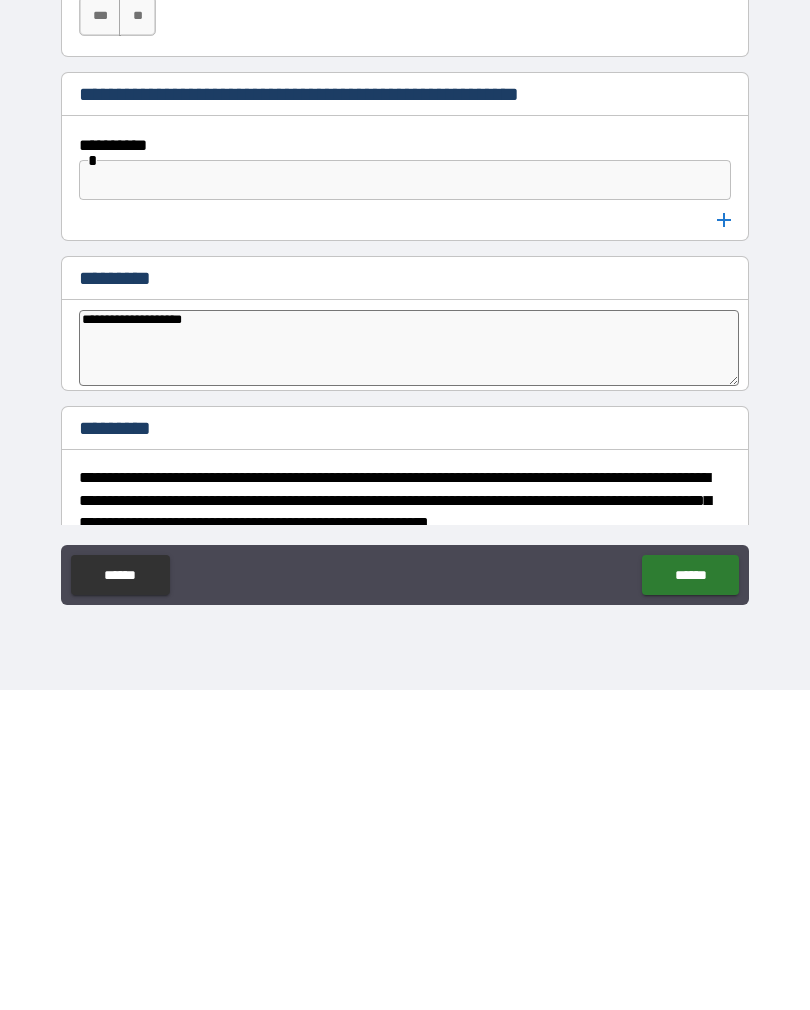 type on "*" 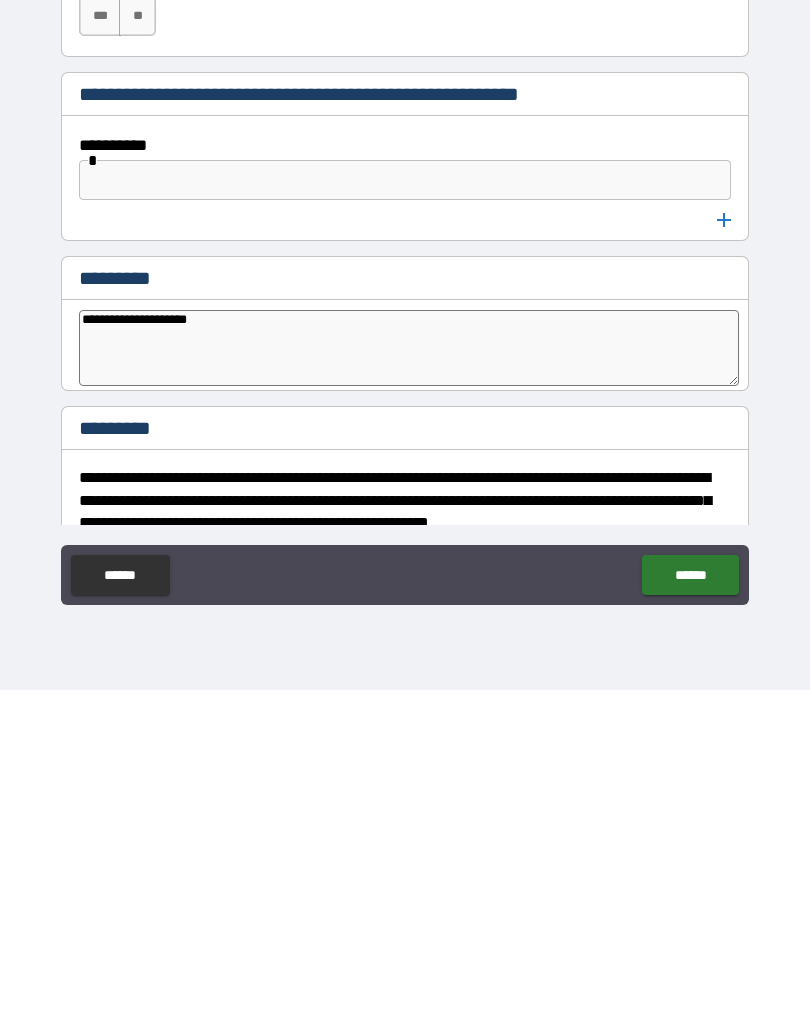 type on "*" 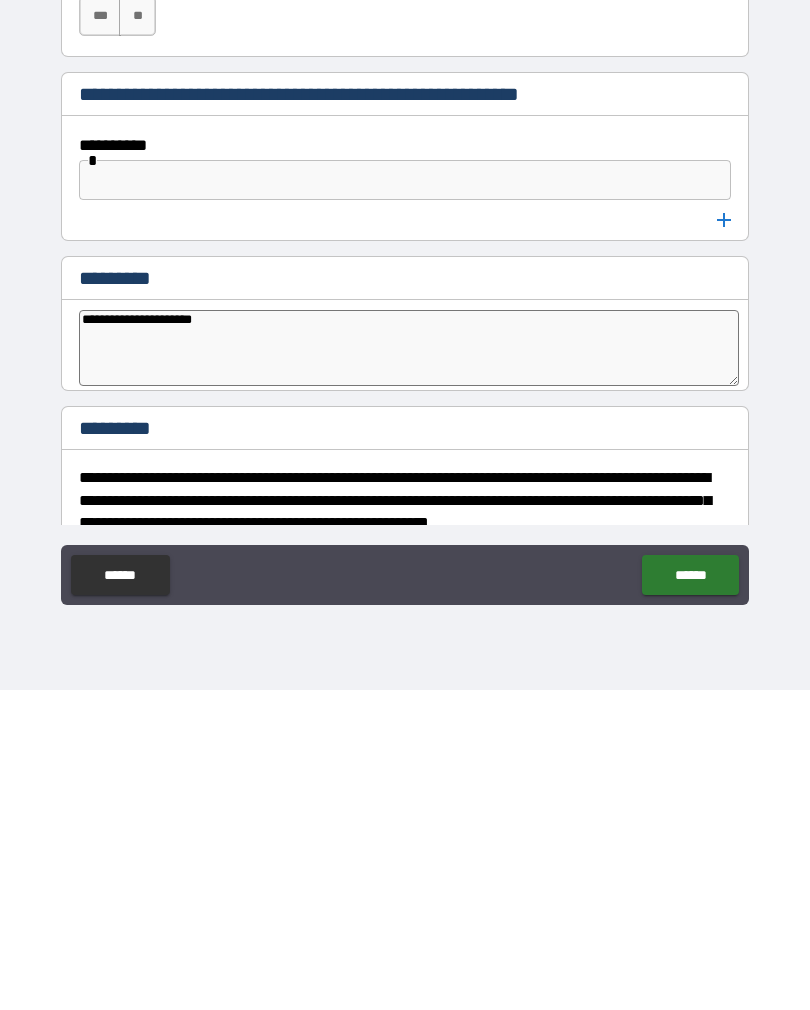 type on "*" 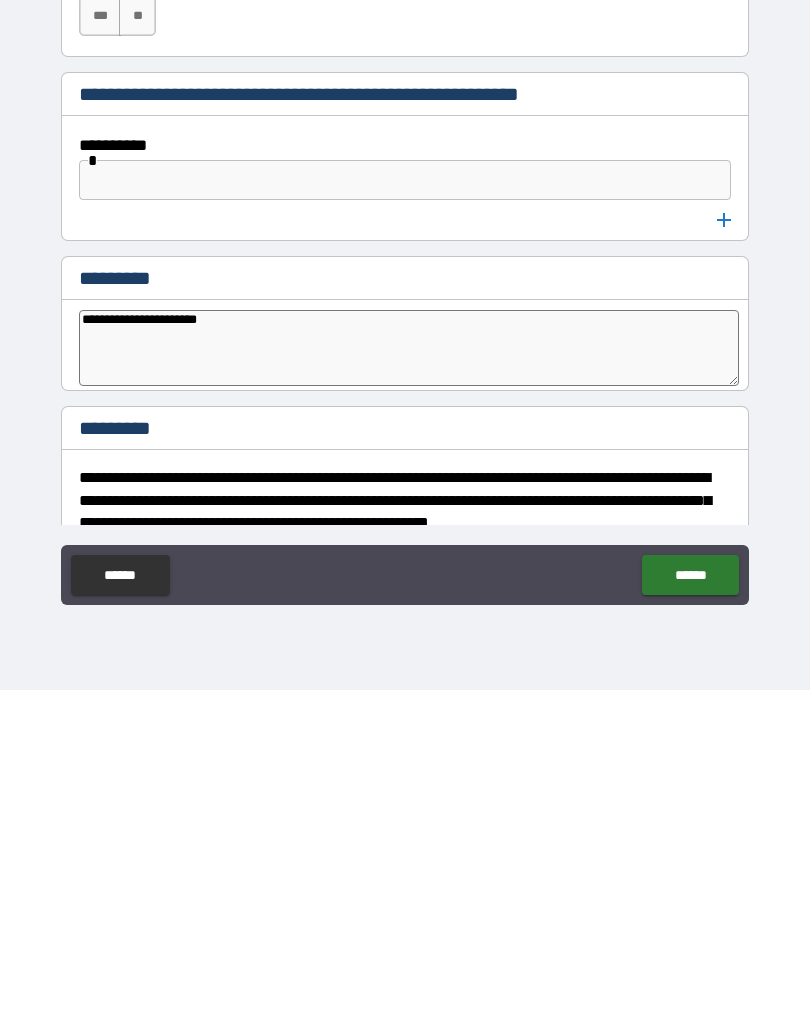 type on "*" 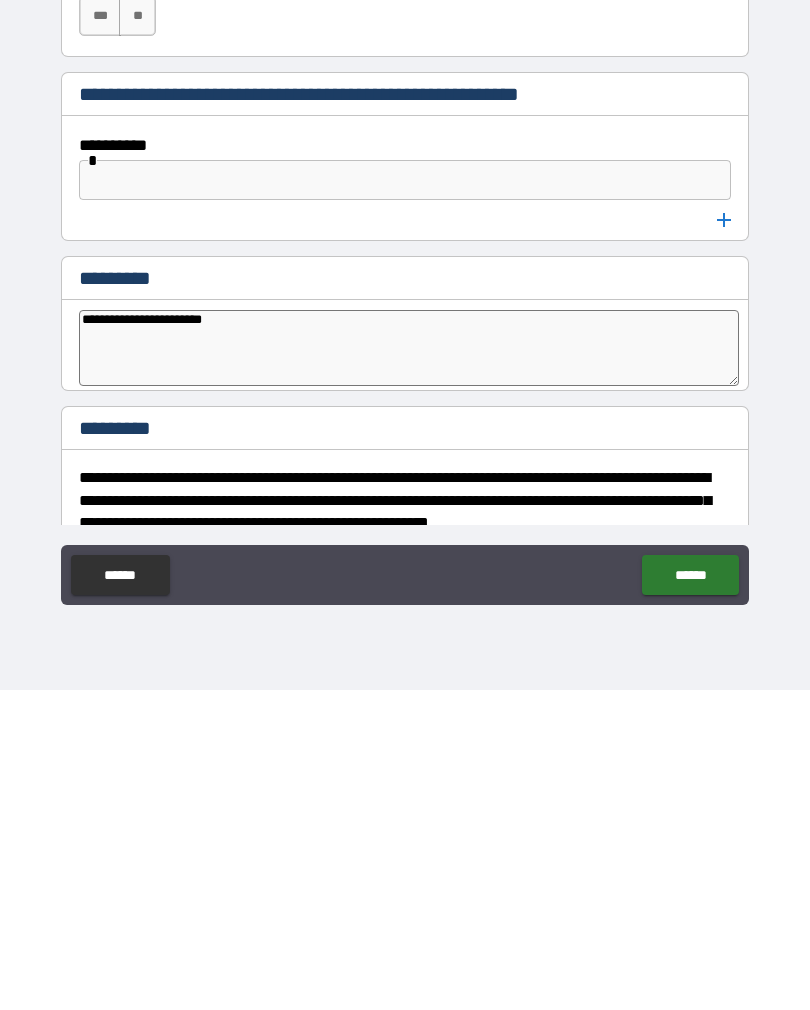 type on "*" 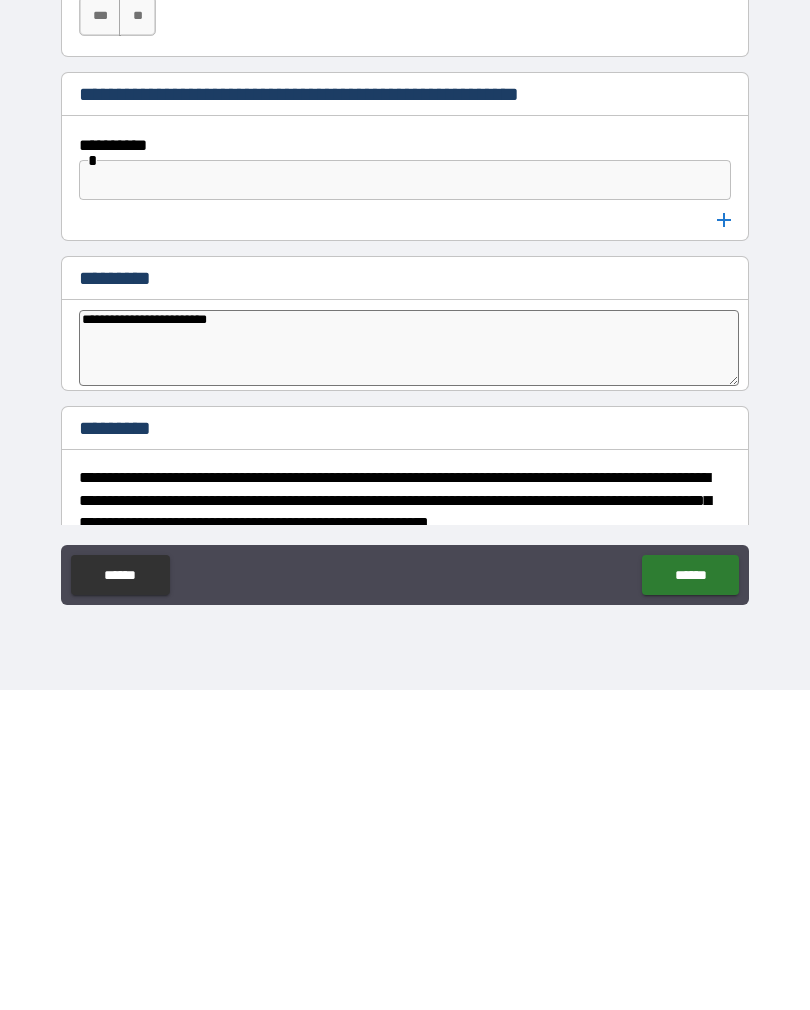 type on "*" 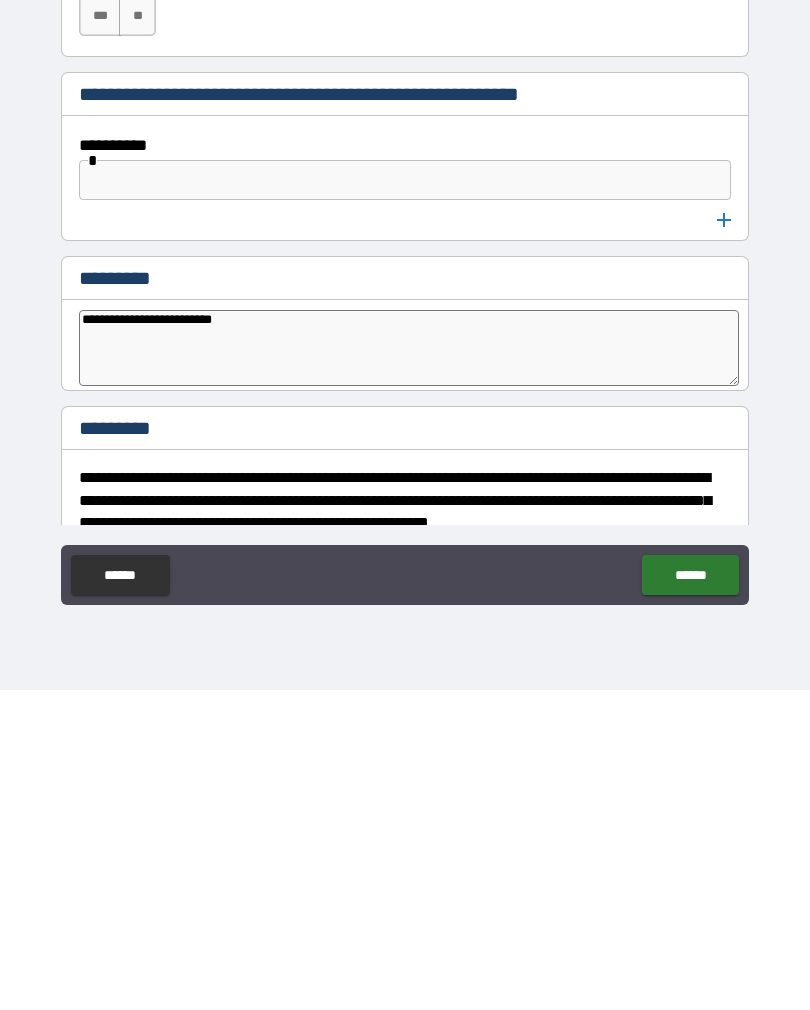 type on "*" 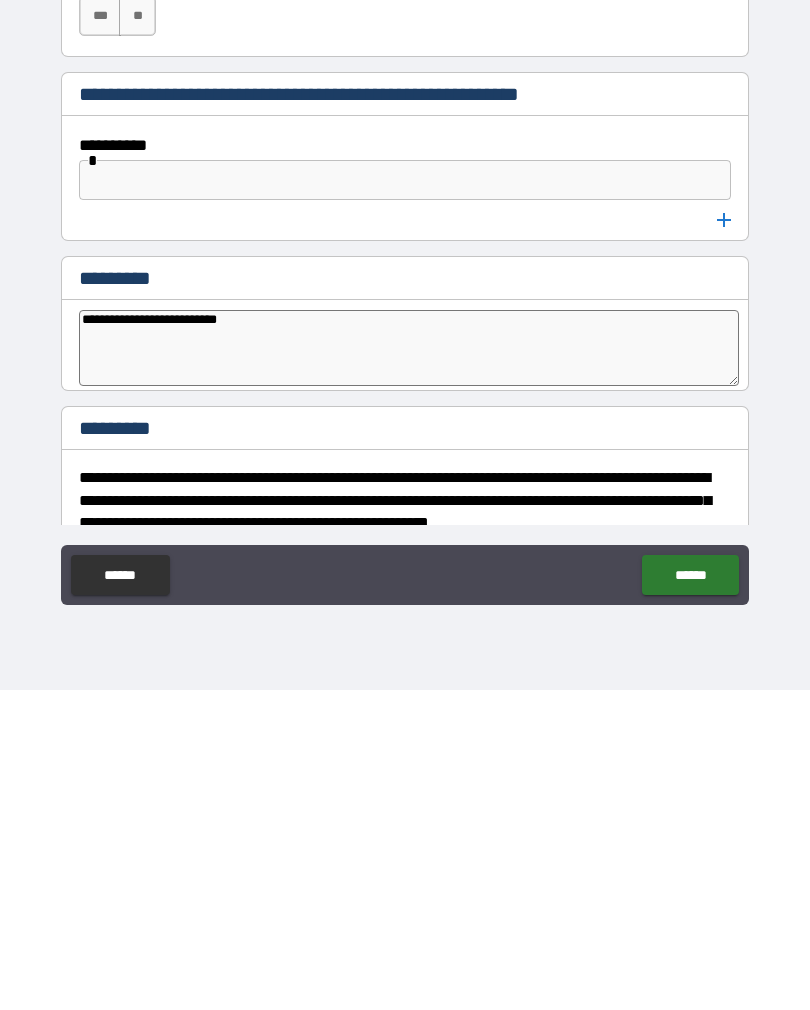 type on "*" 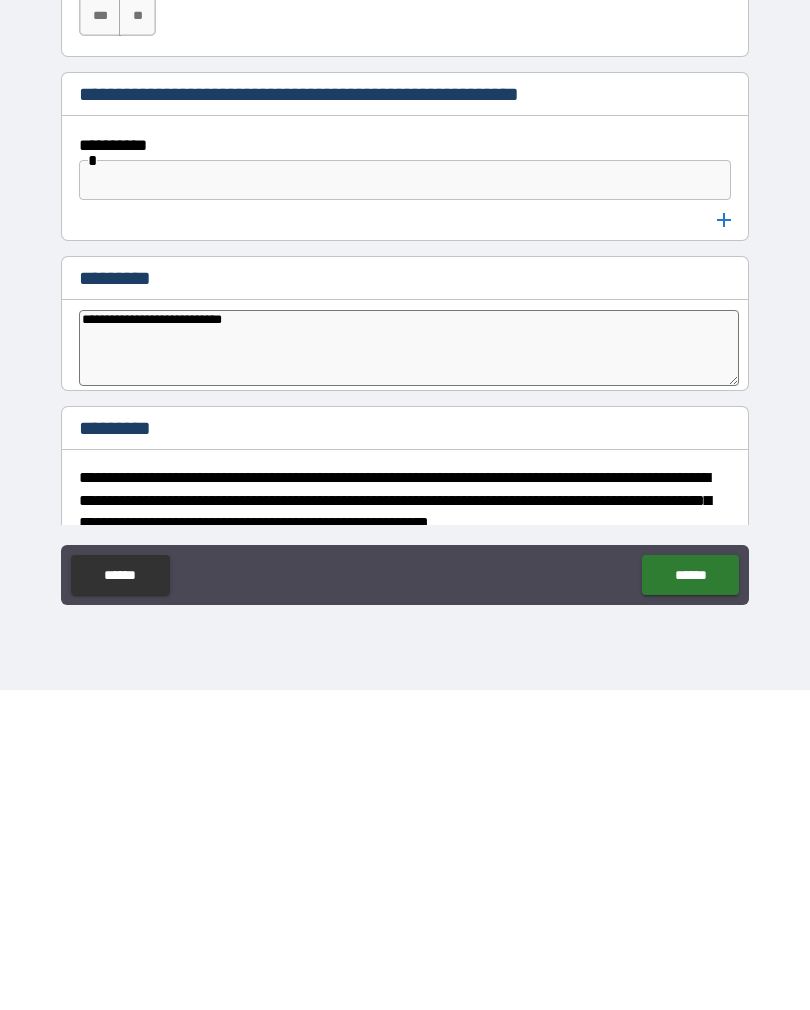 type on "*" 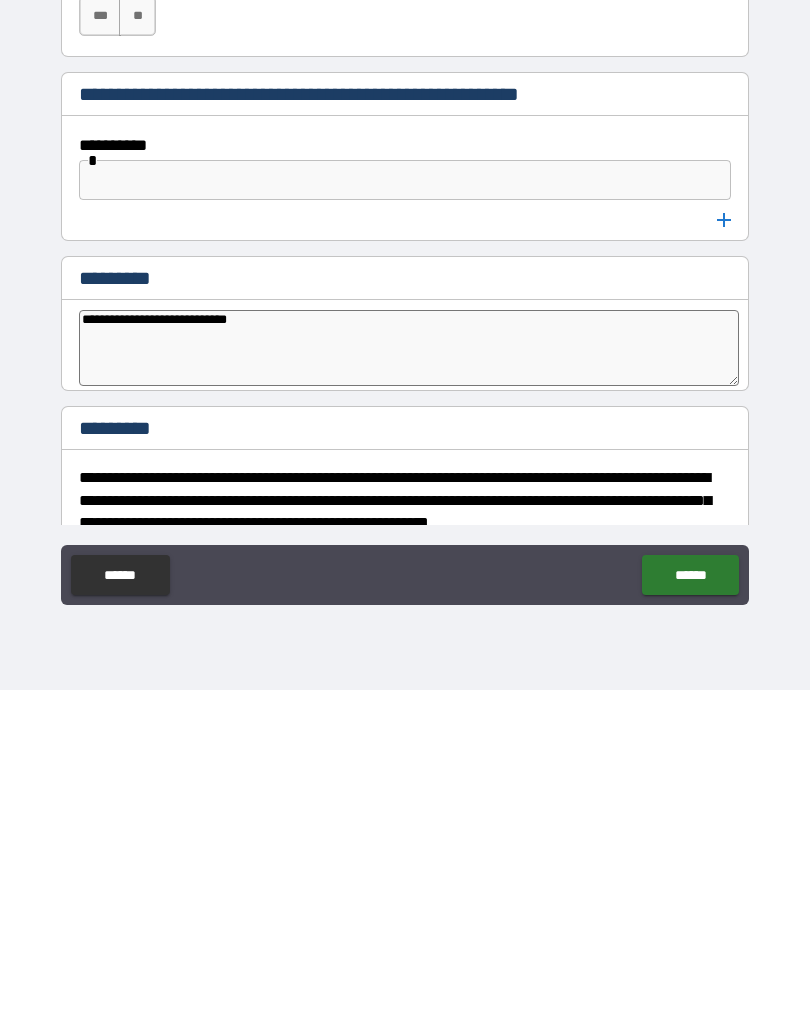 type on "*" 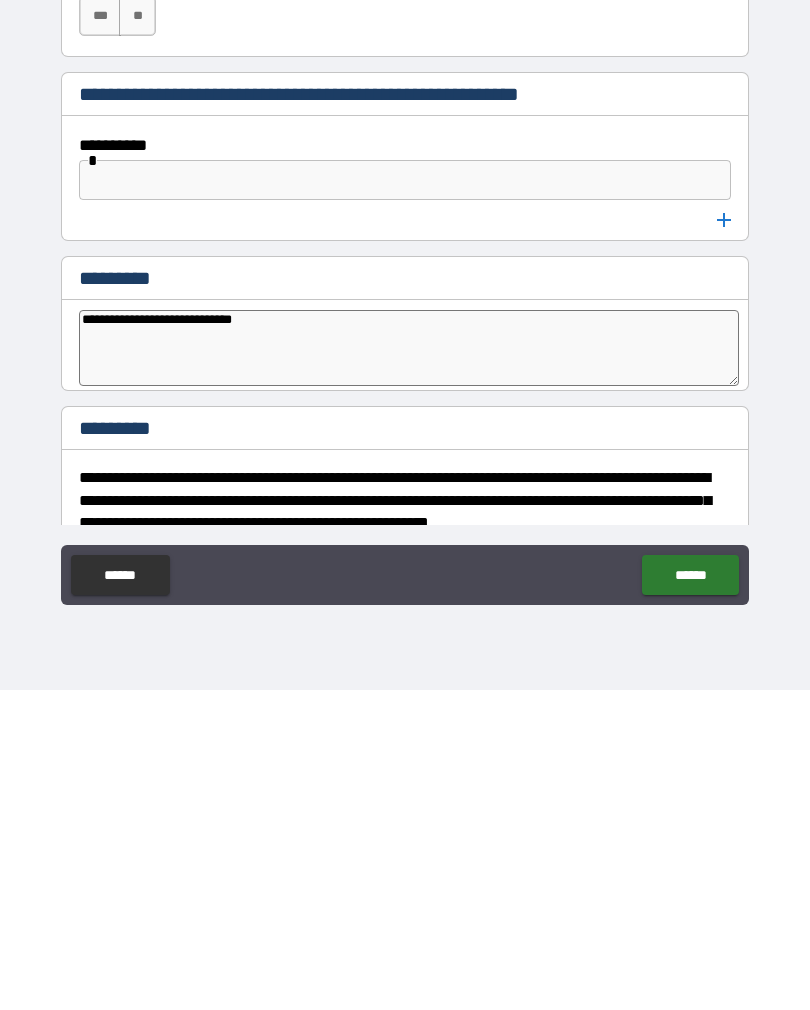 type on "*" 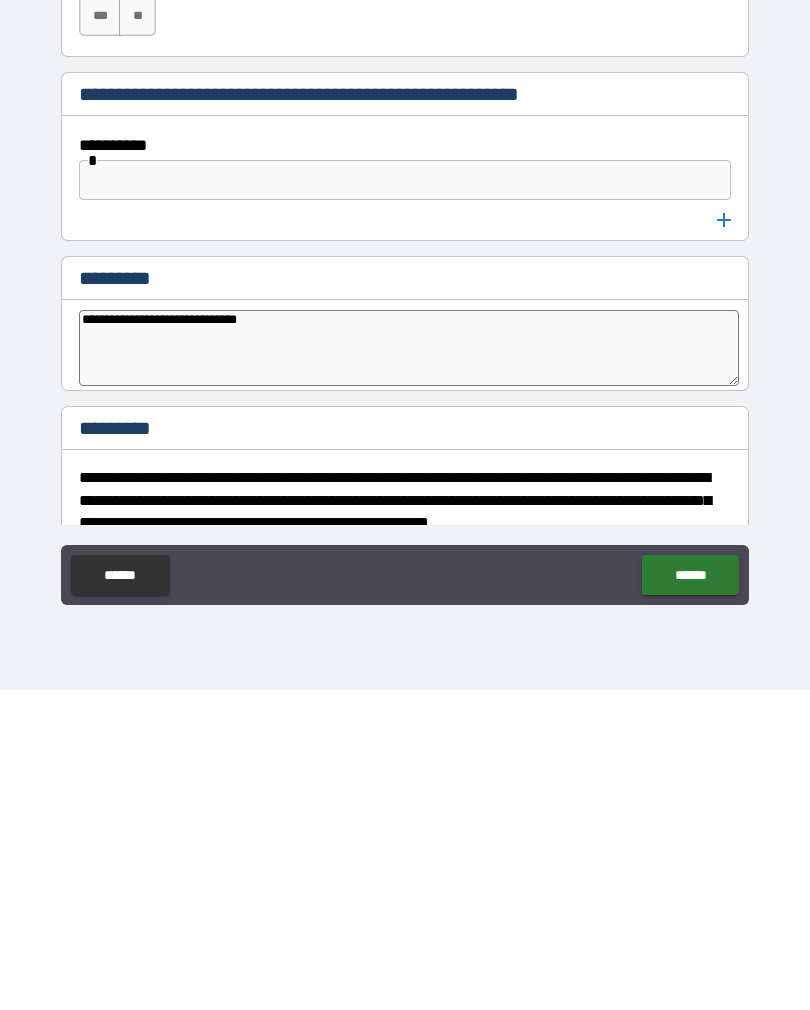 type on "*" 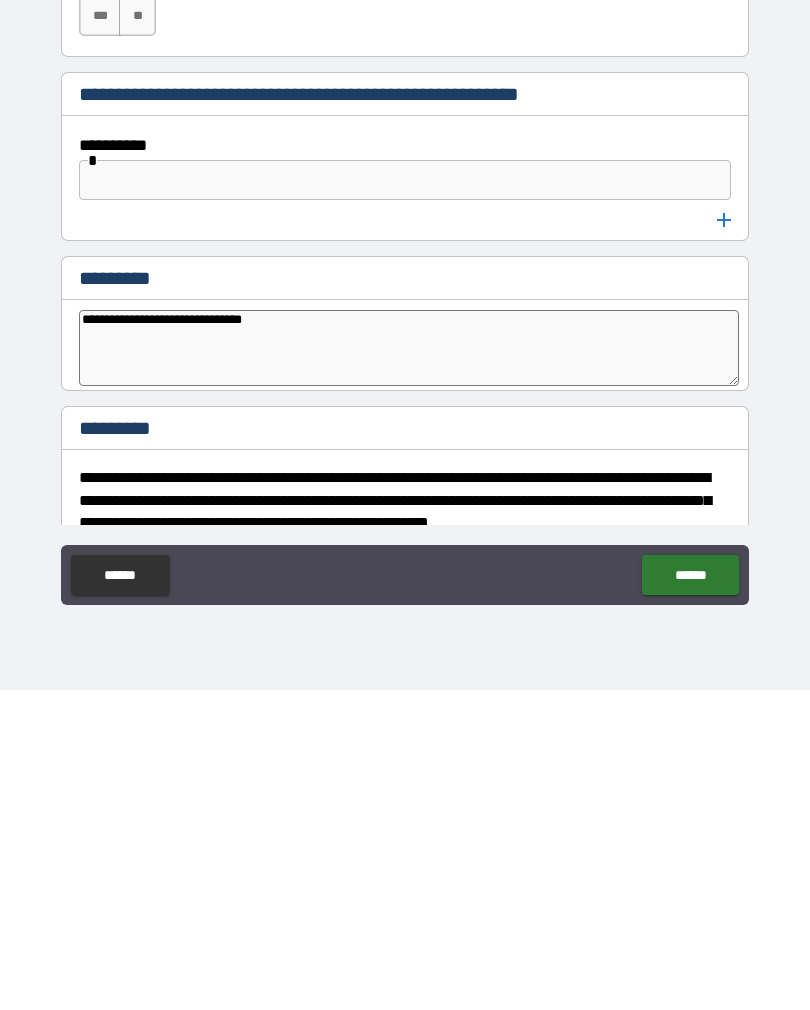 type on "*" 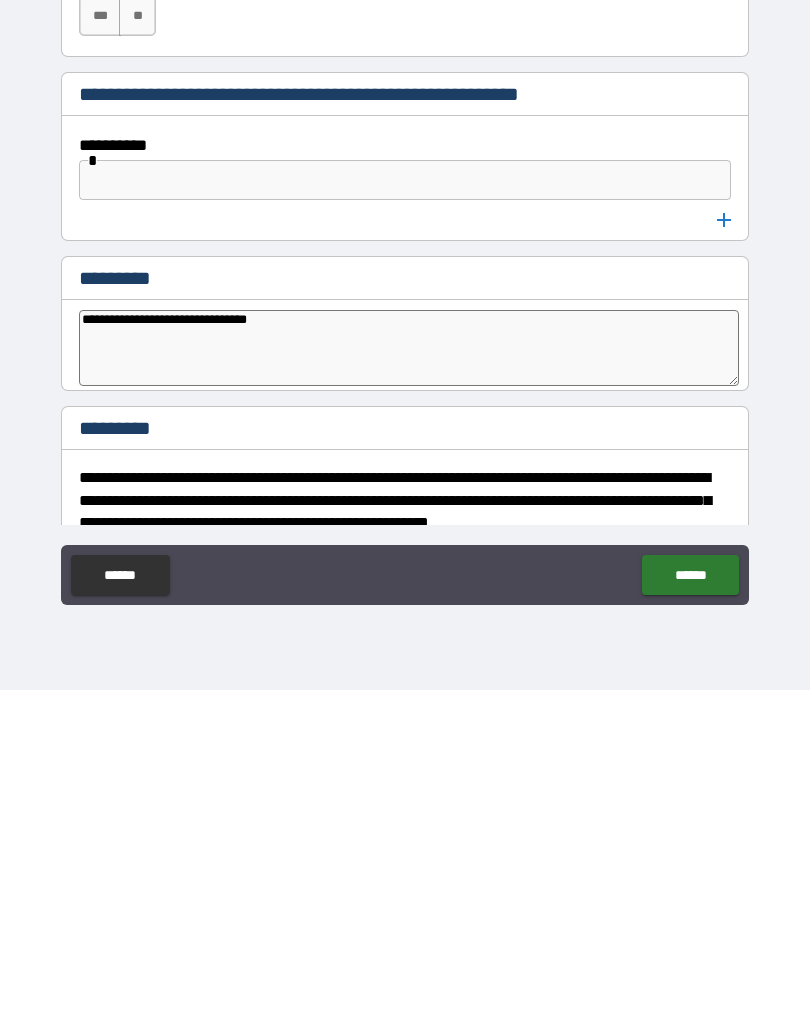 type on "*" 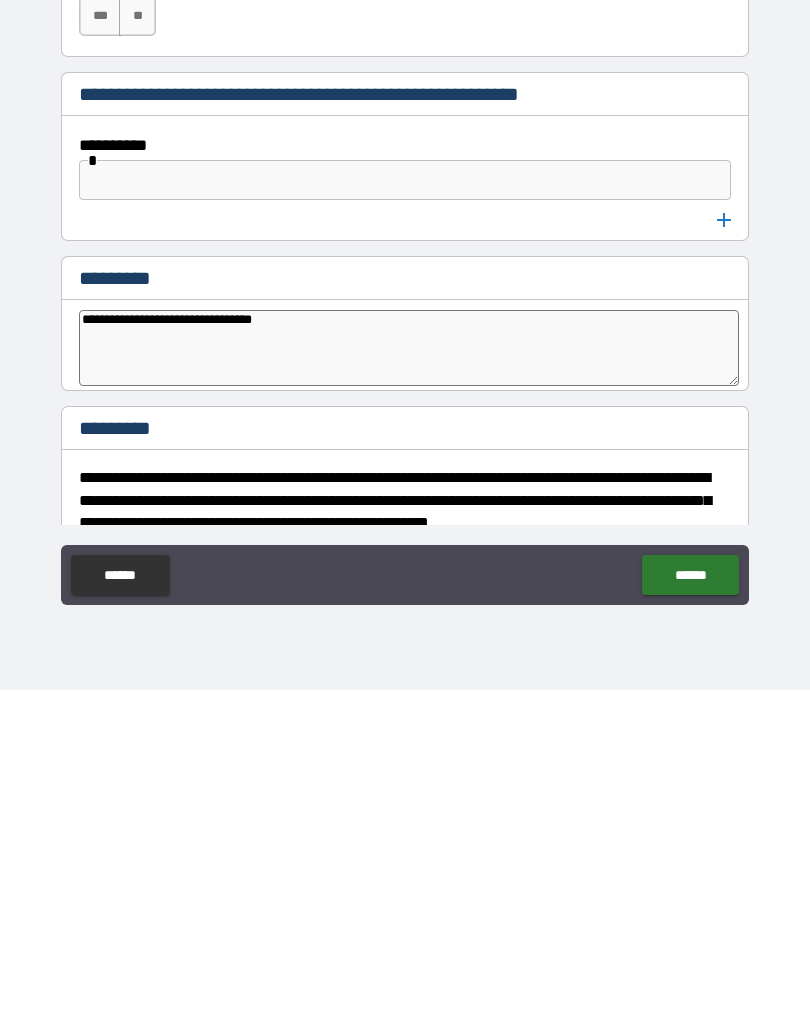type on "*" 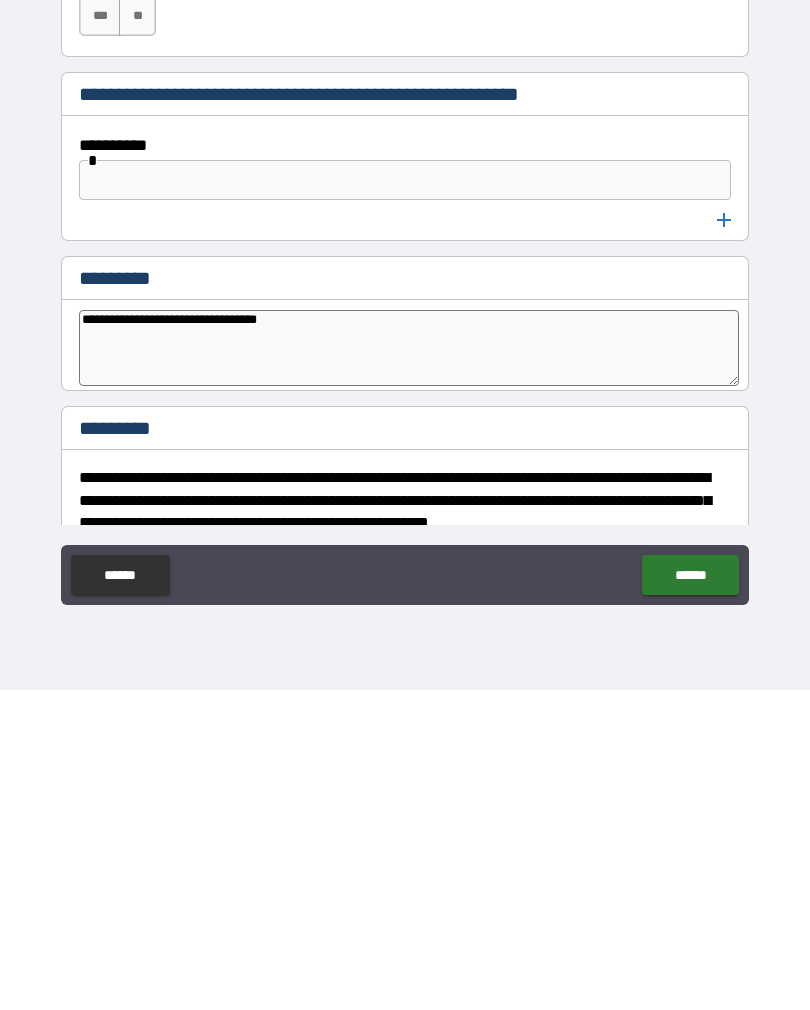 type on "*" 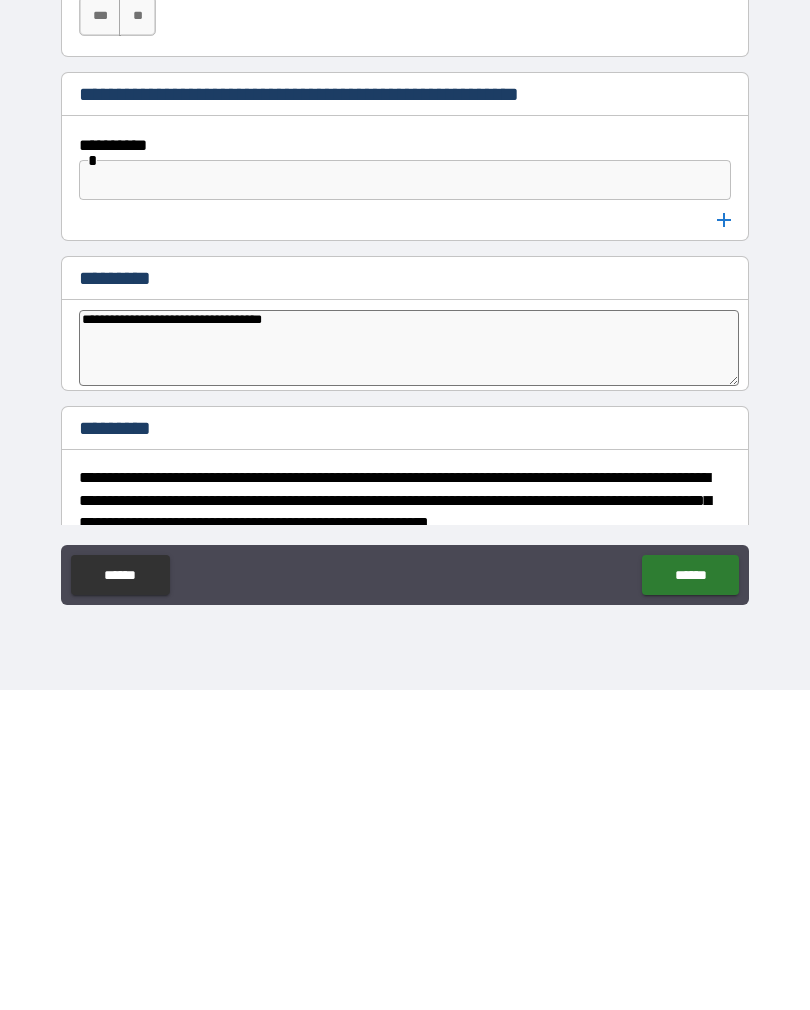 type on "*" 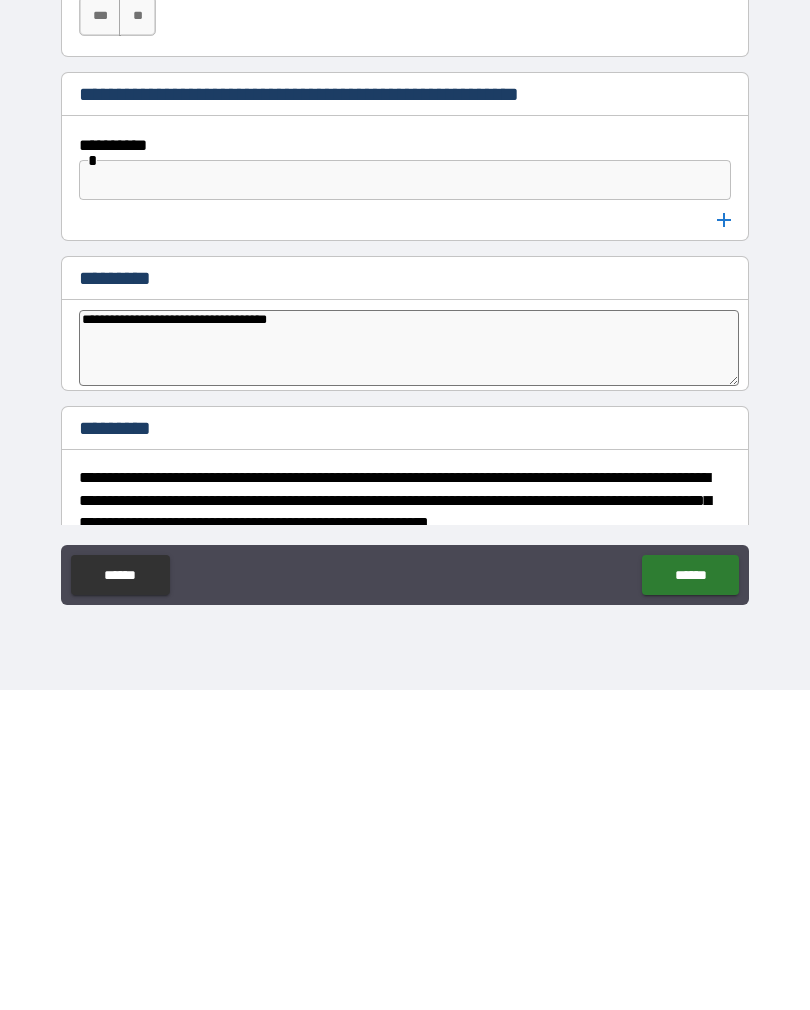 type on "*" 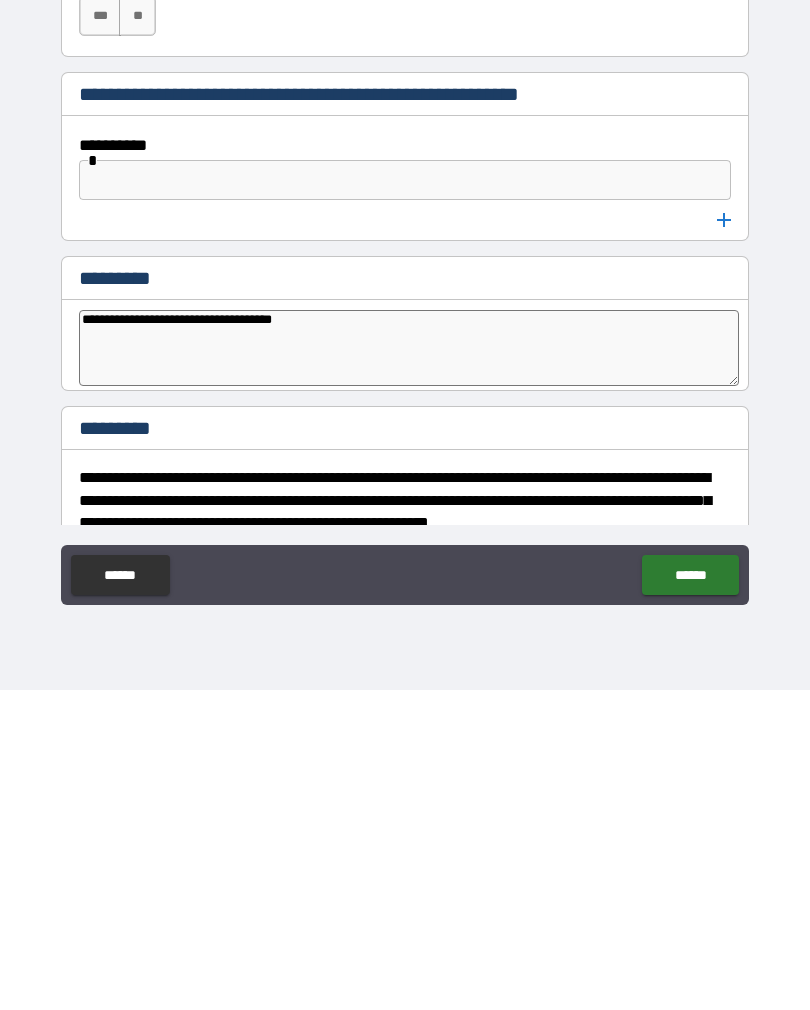 type on "*" 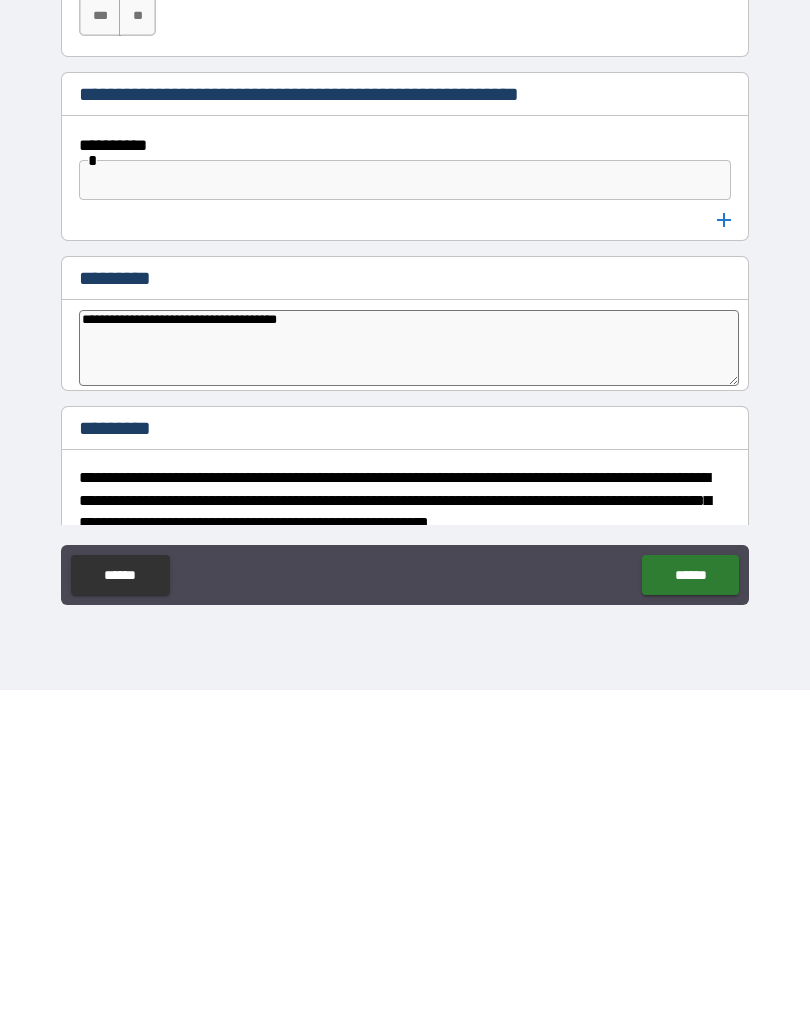 type on "*" 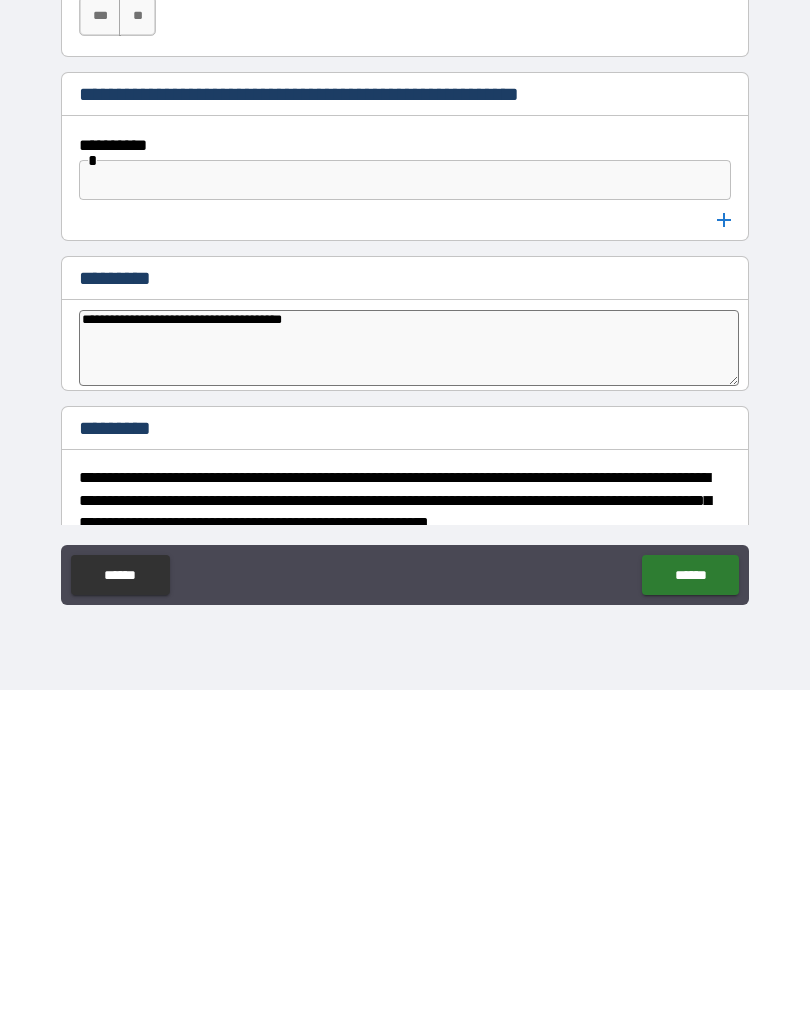 type on "*" 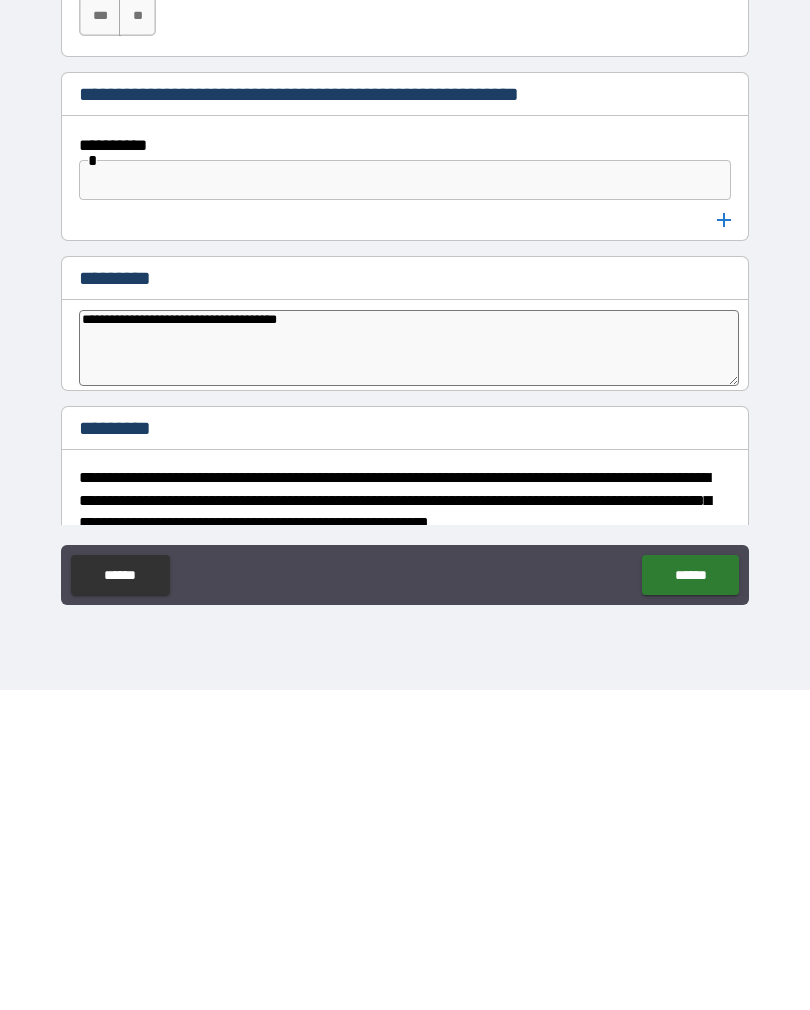 type on "*" 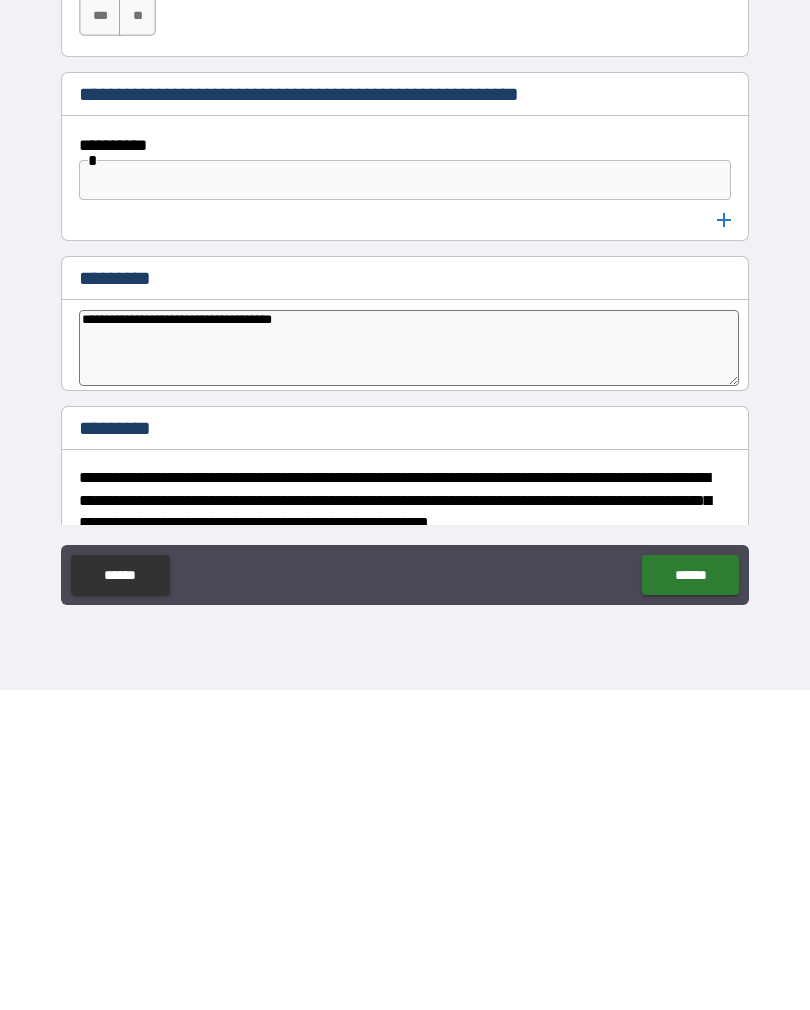 type on "*" 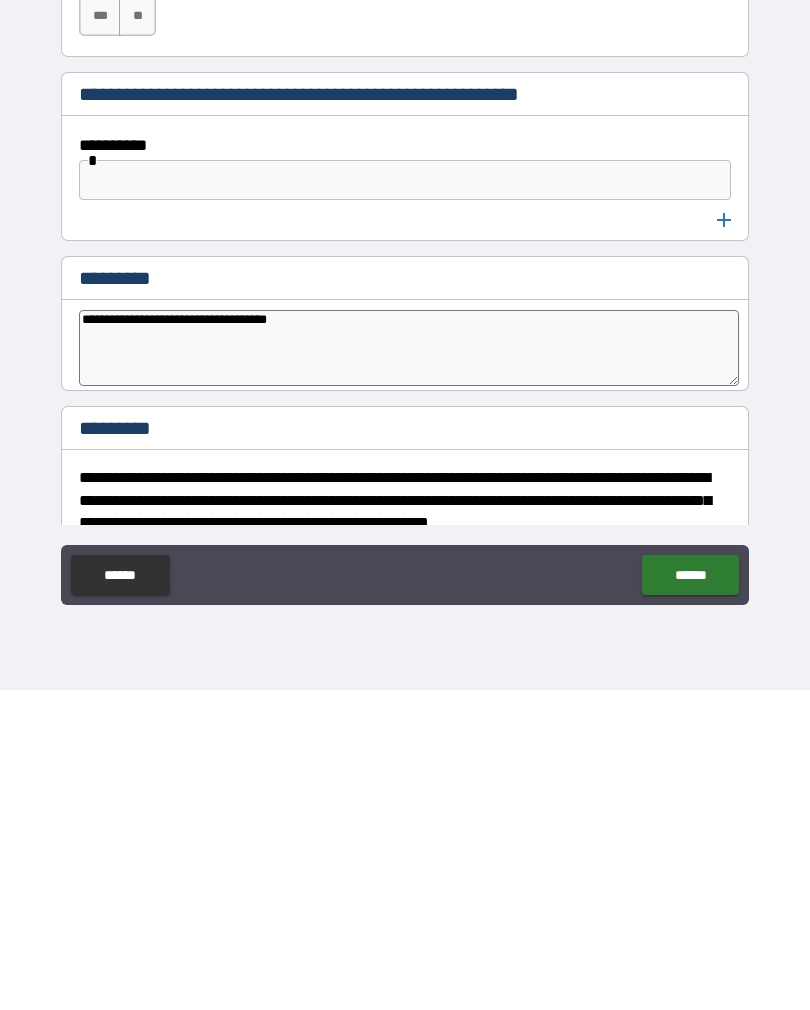type on "*" 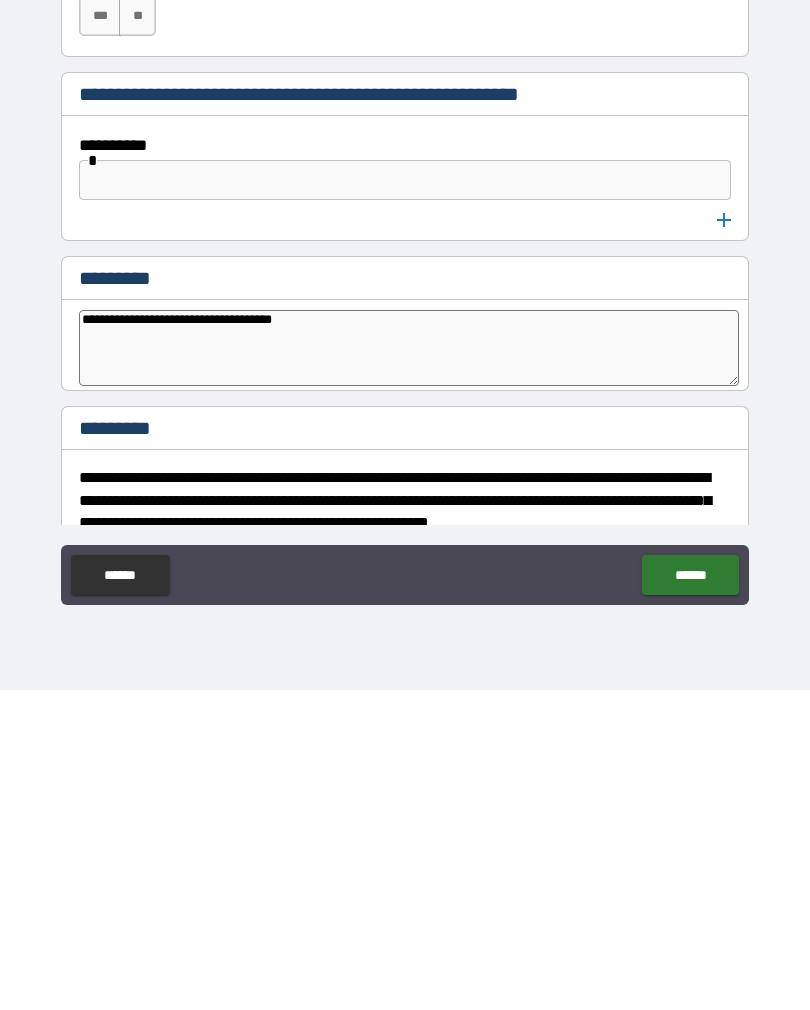 type on "*" 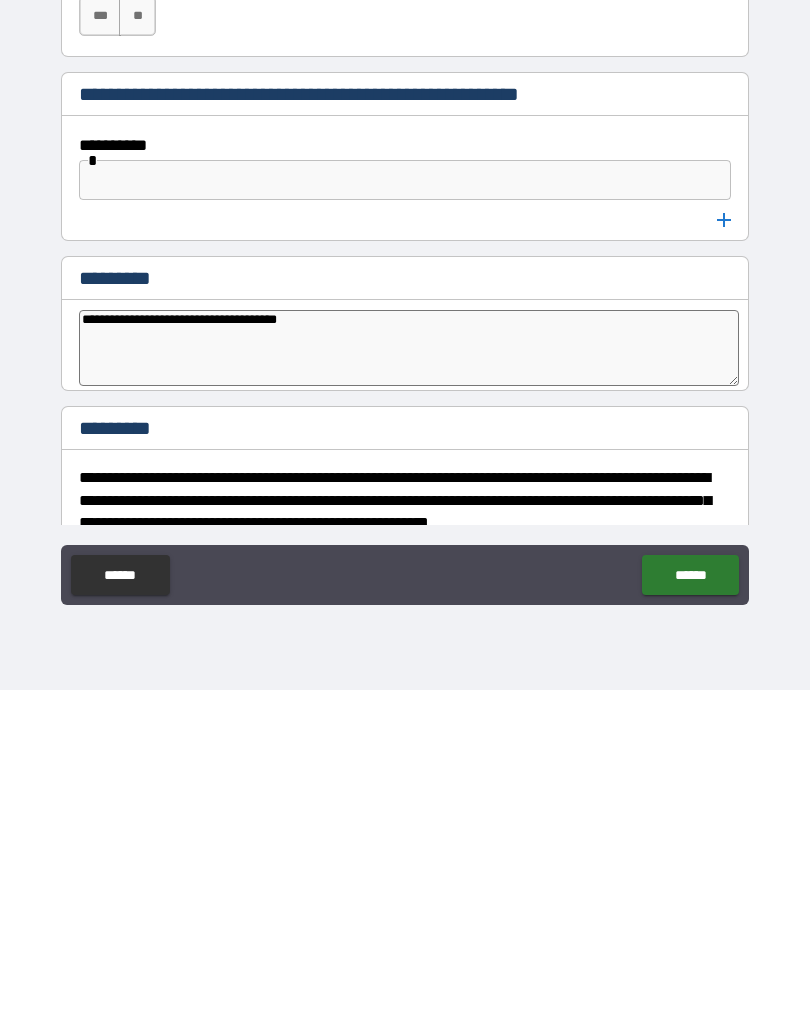 type on "*" 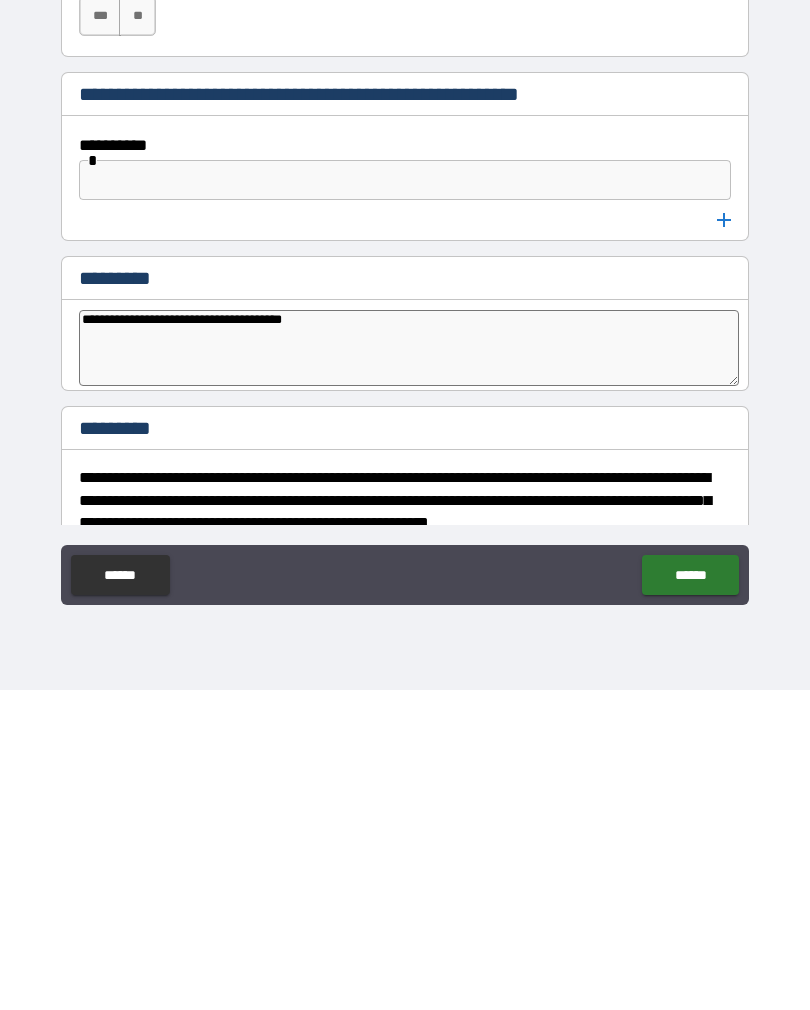 type on "*" 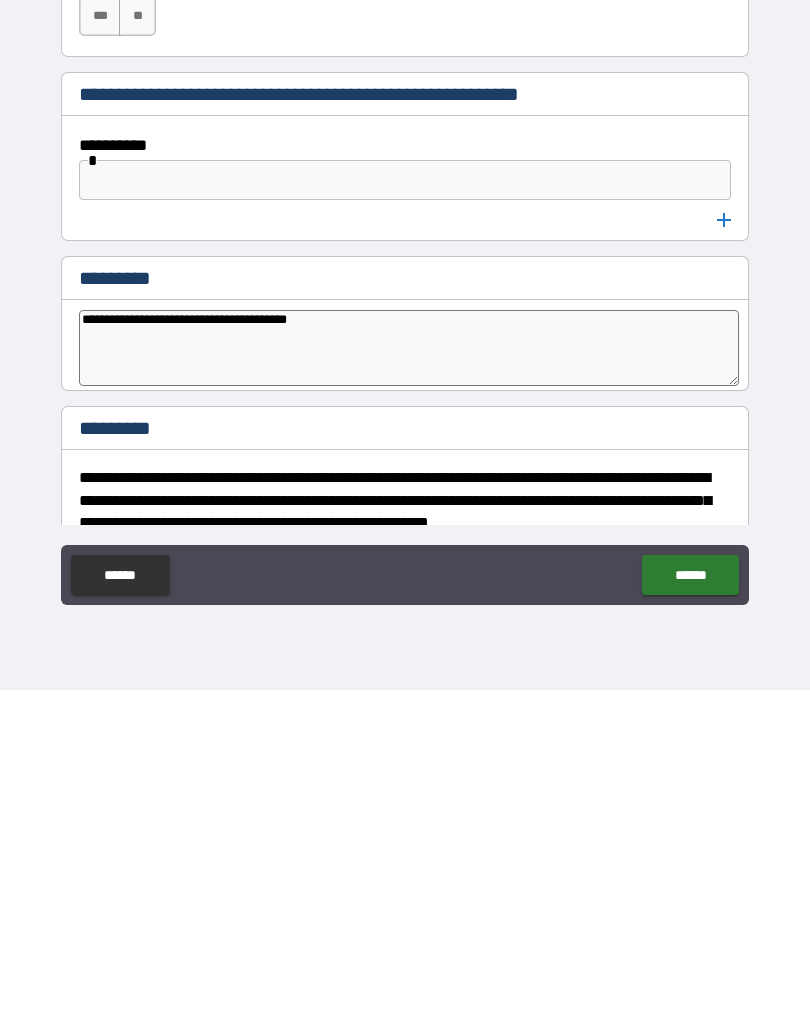type on "*" 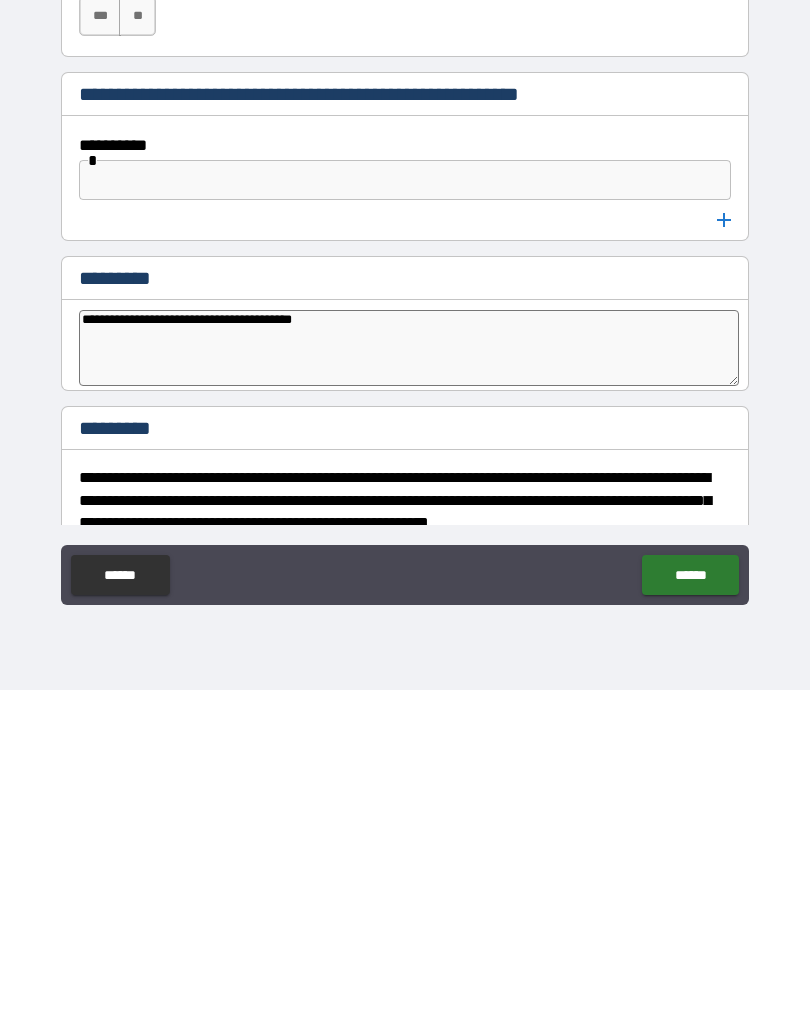 type on "*" 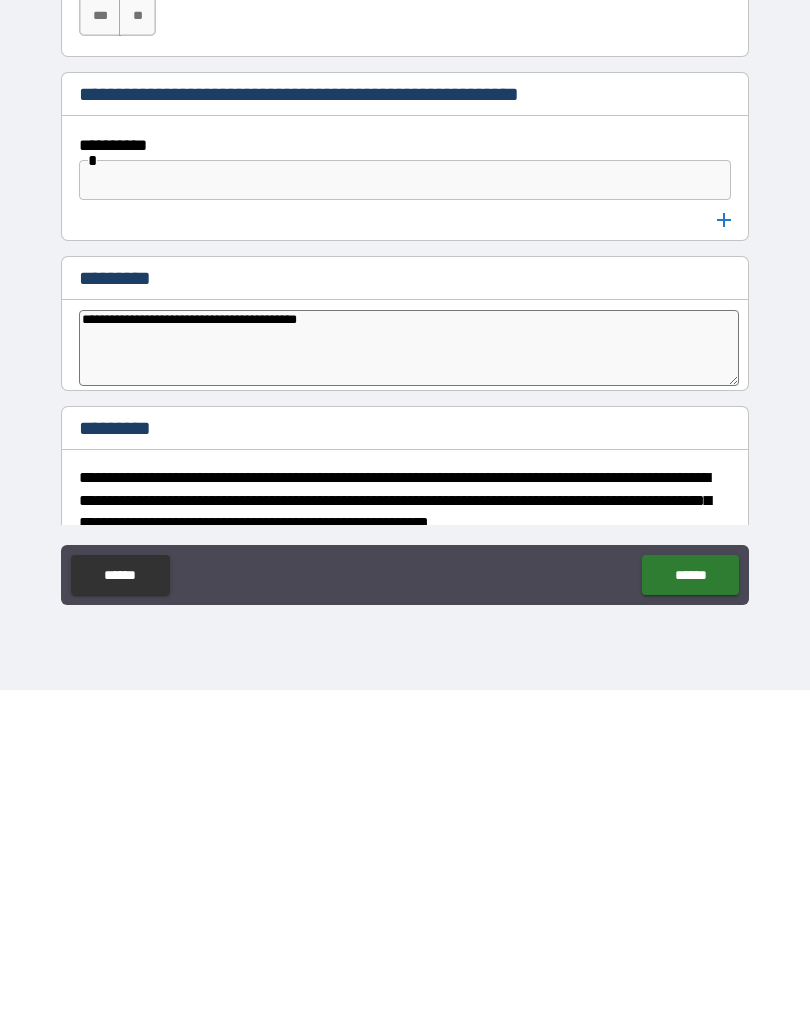 type on "*" 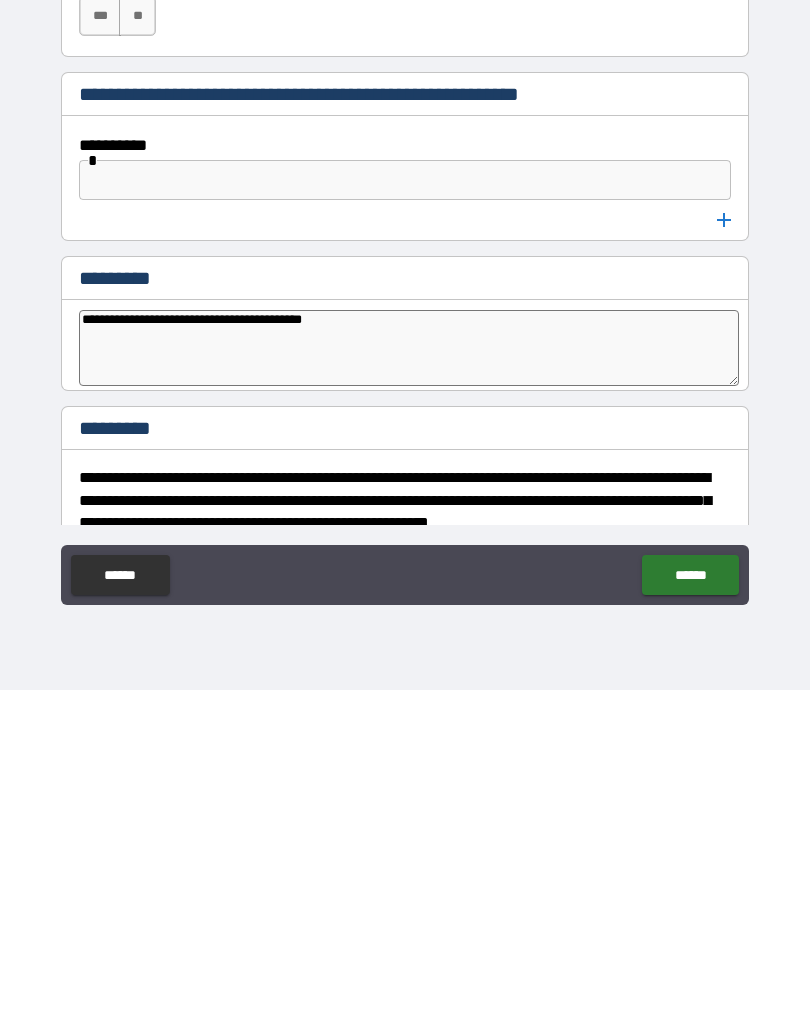 type on "*" 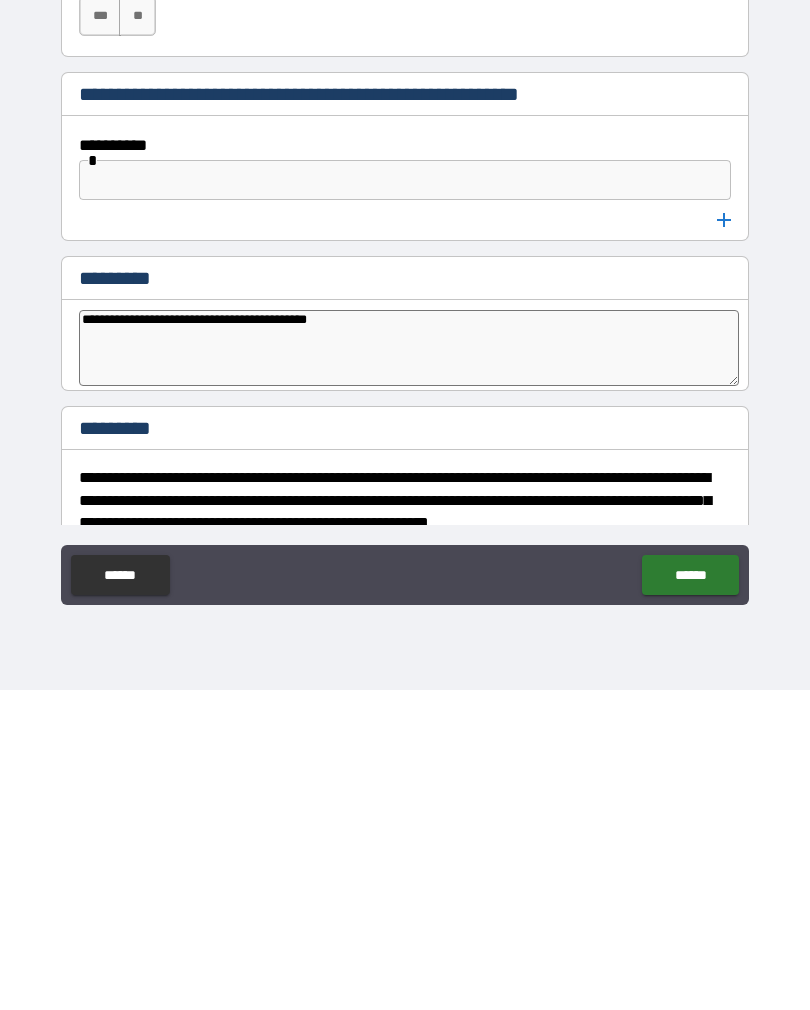 type on "*" 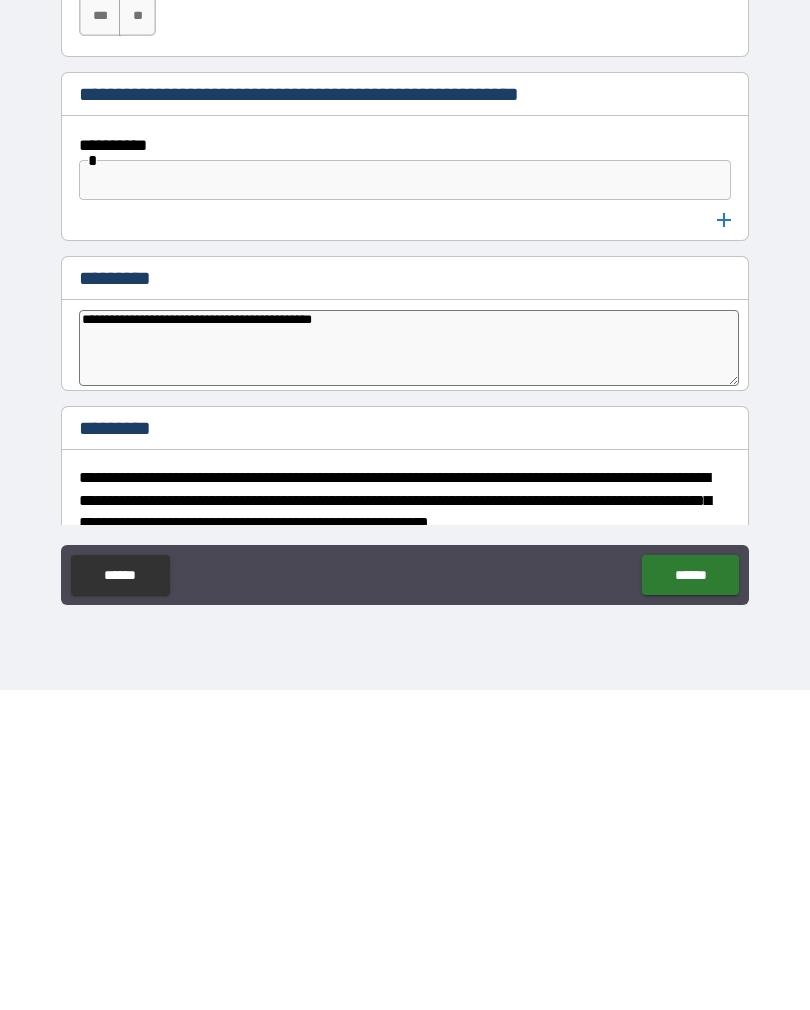 type on "*" 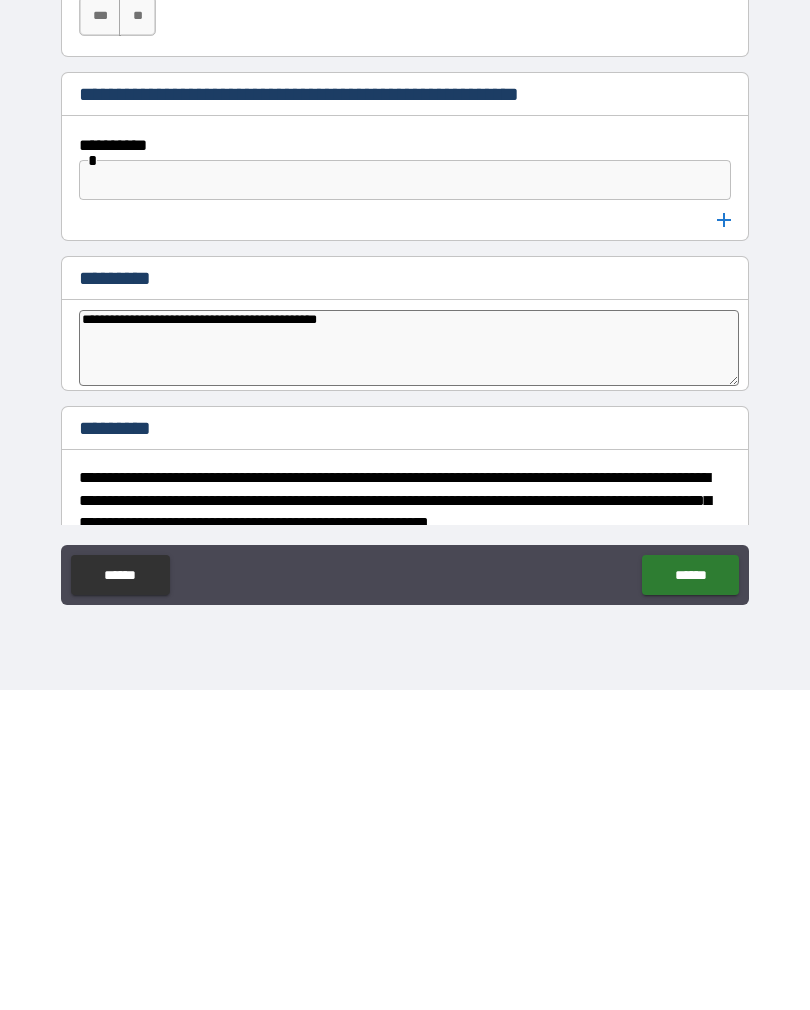 type on "*" 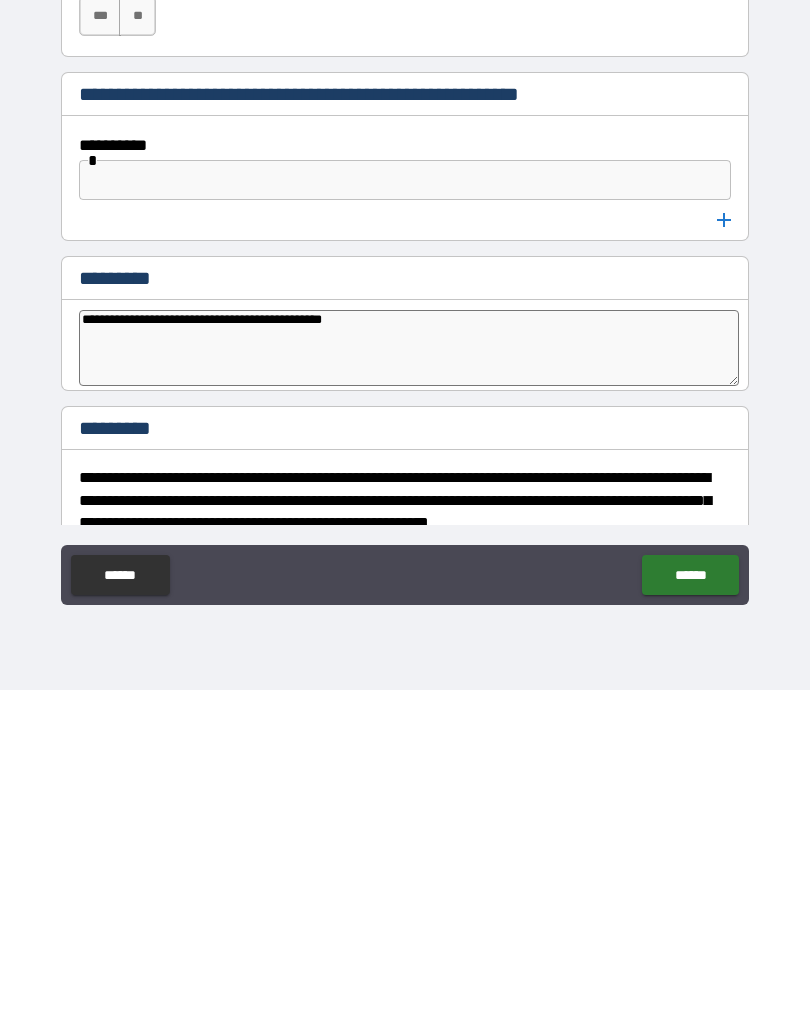 type on "*" 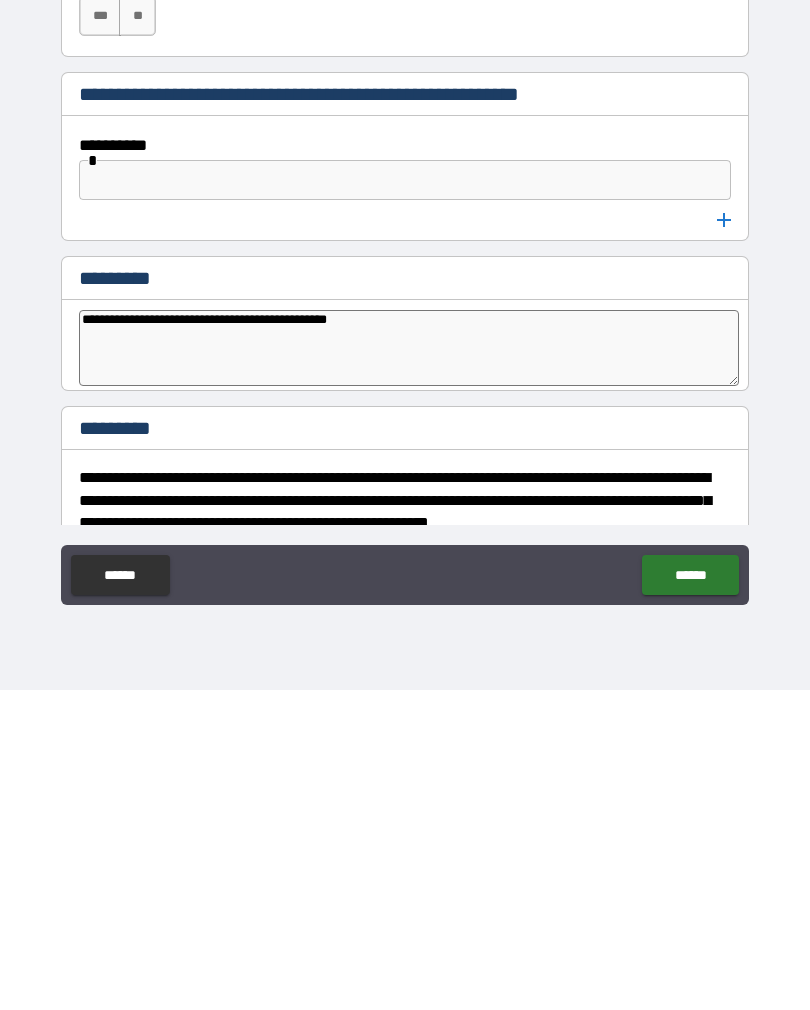 type on "*" 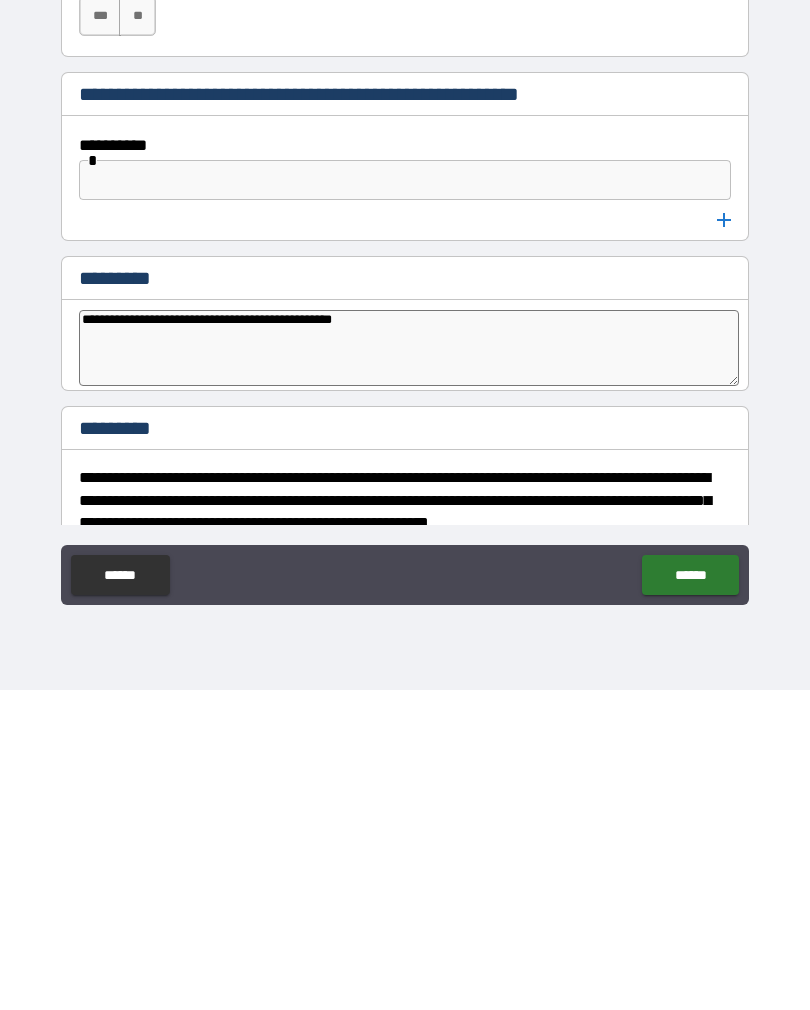 type on "*" 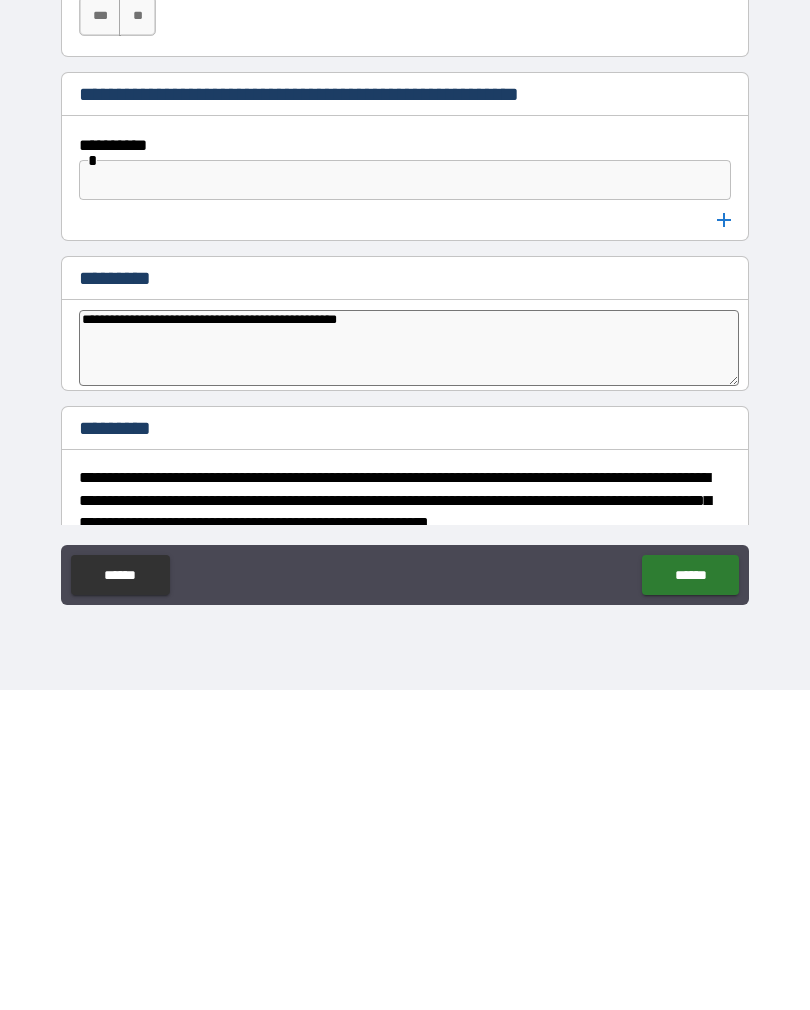 type on "*" 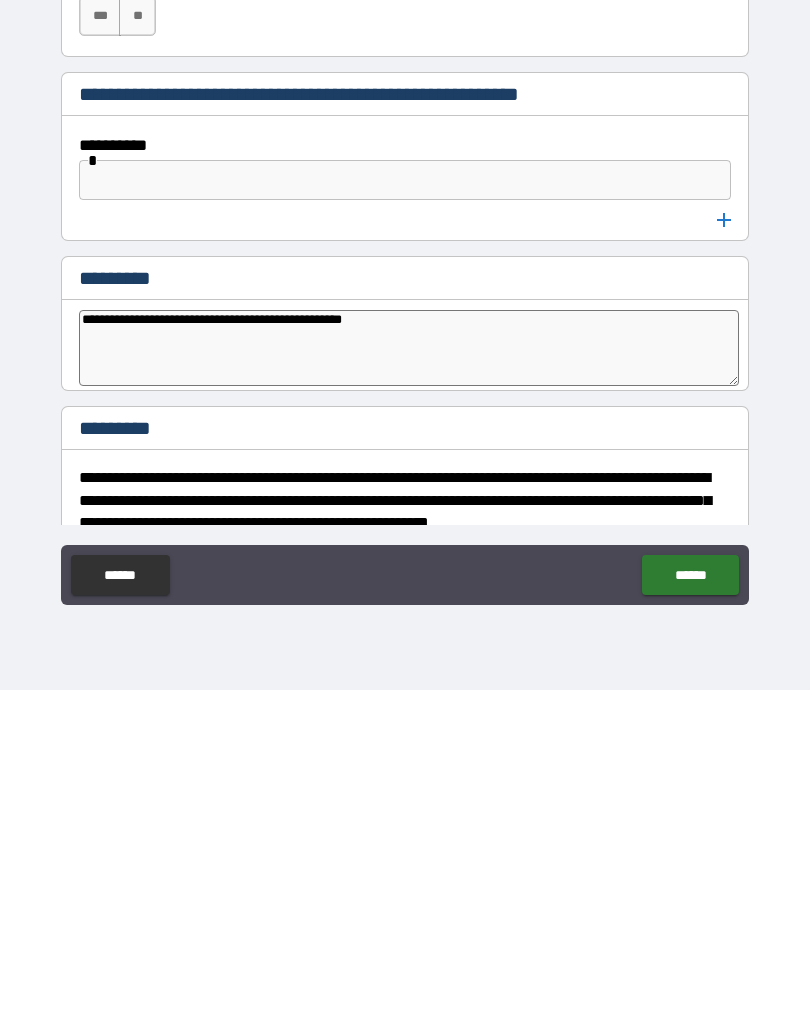 type on "*" 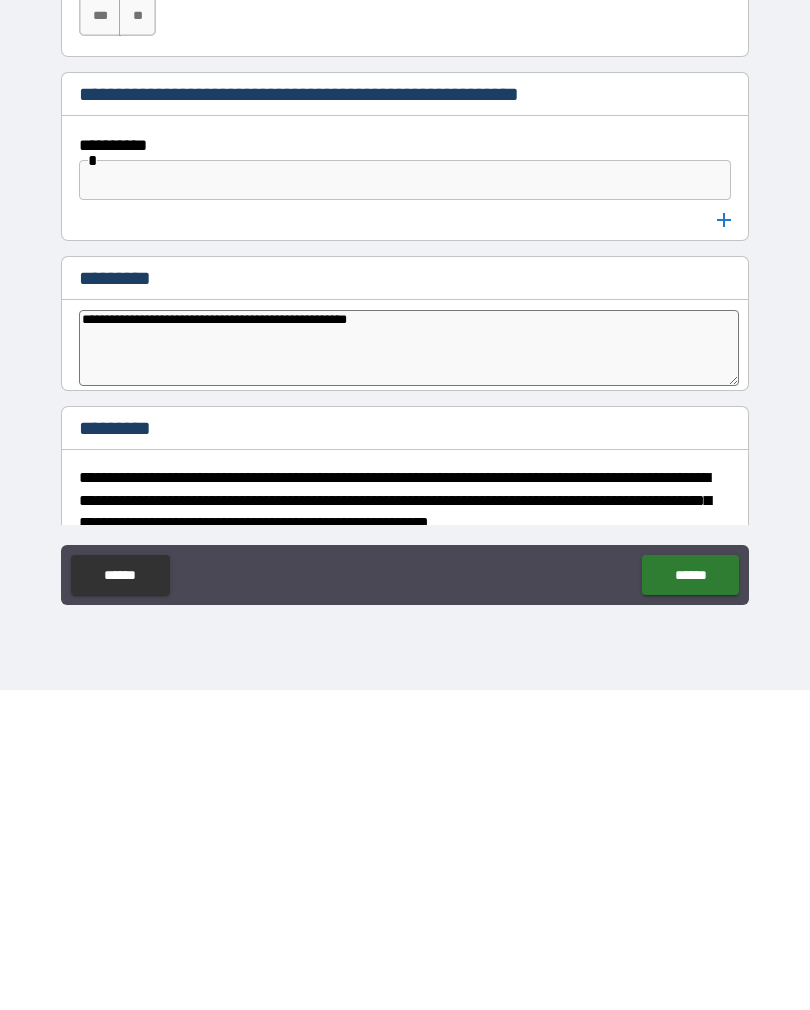 type on "*" 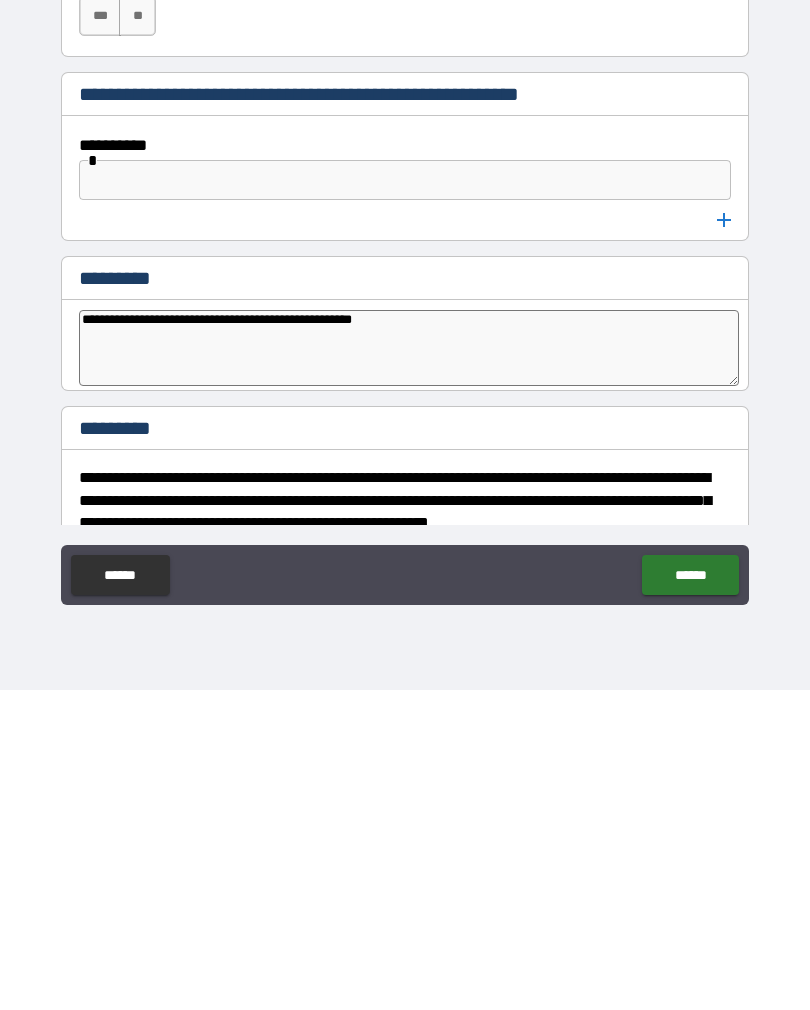 type on "*" 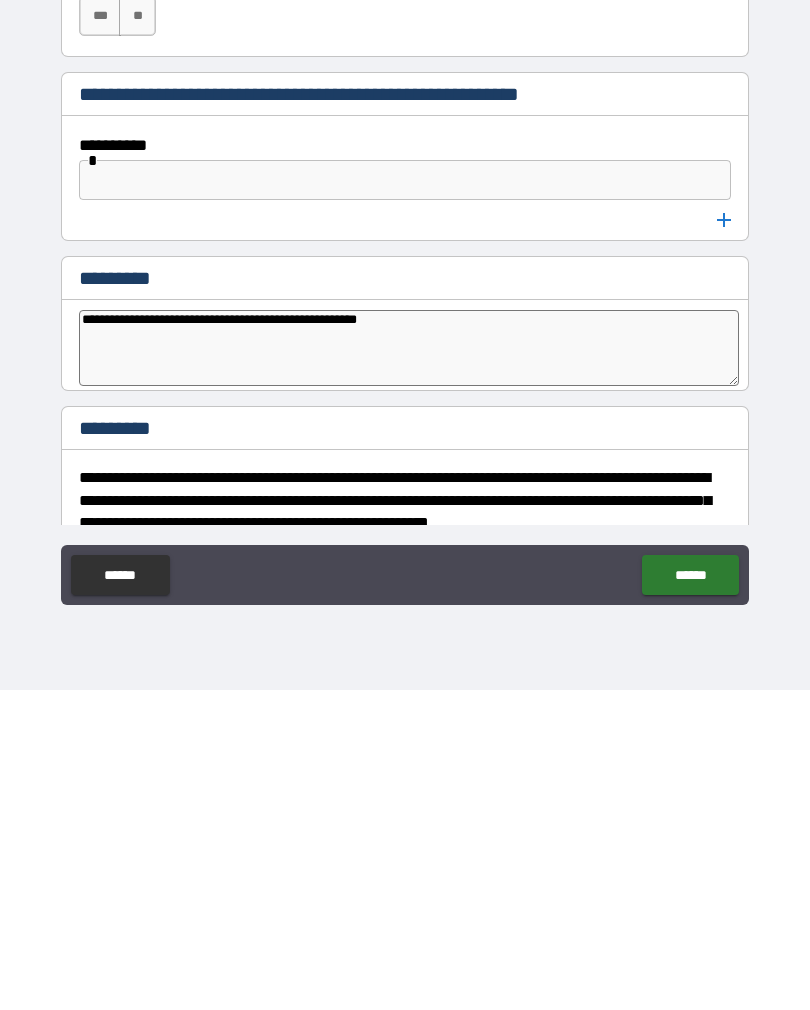 type on "*" 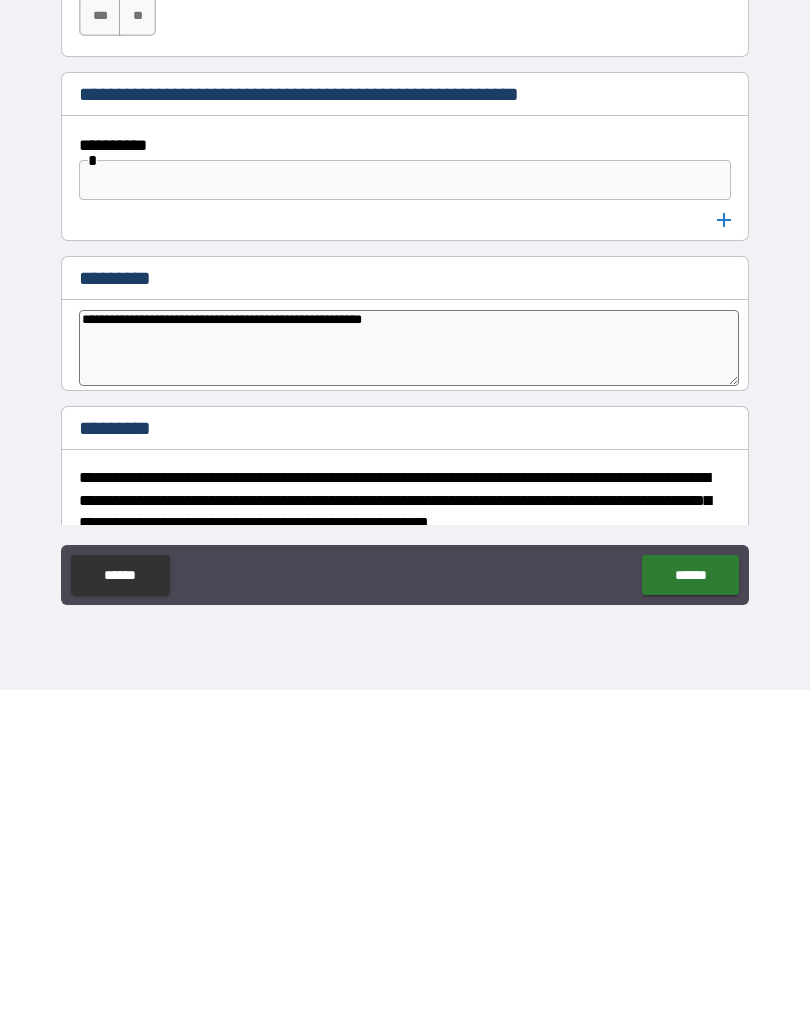 type on "*" 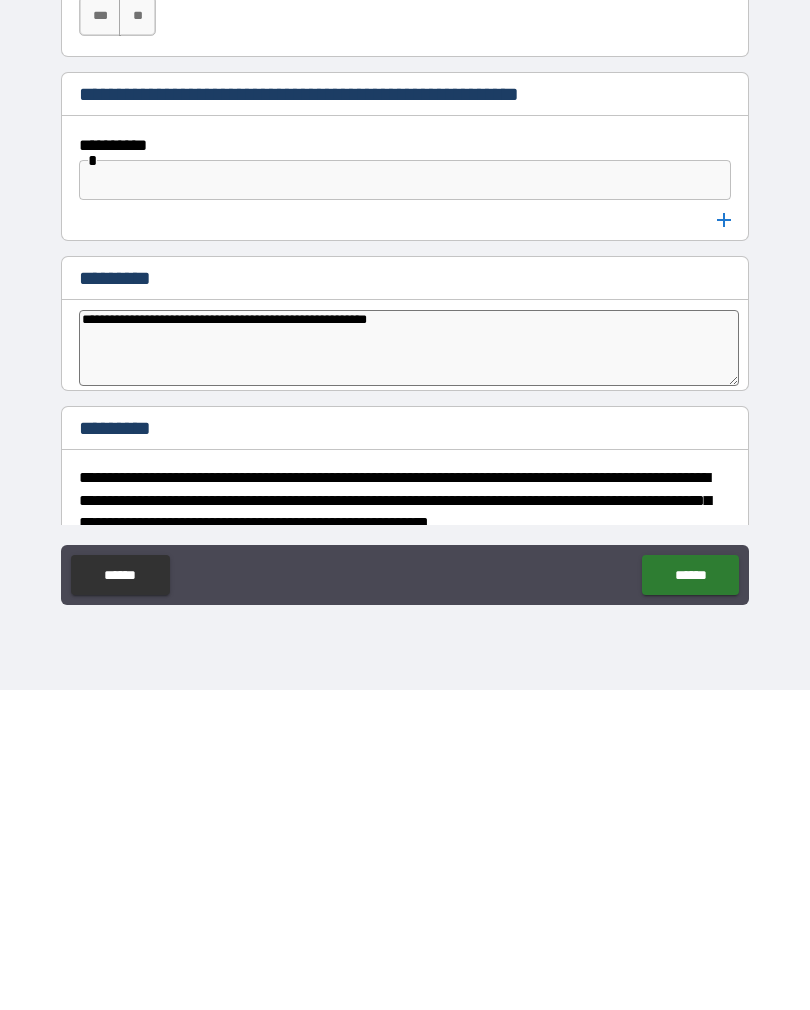 type on "*" 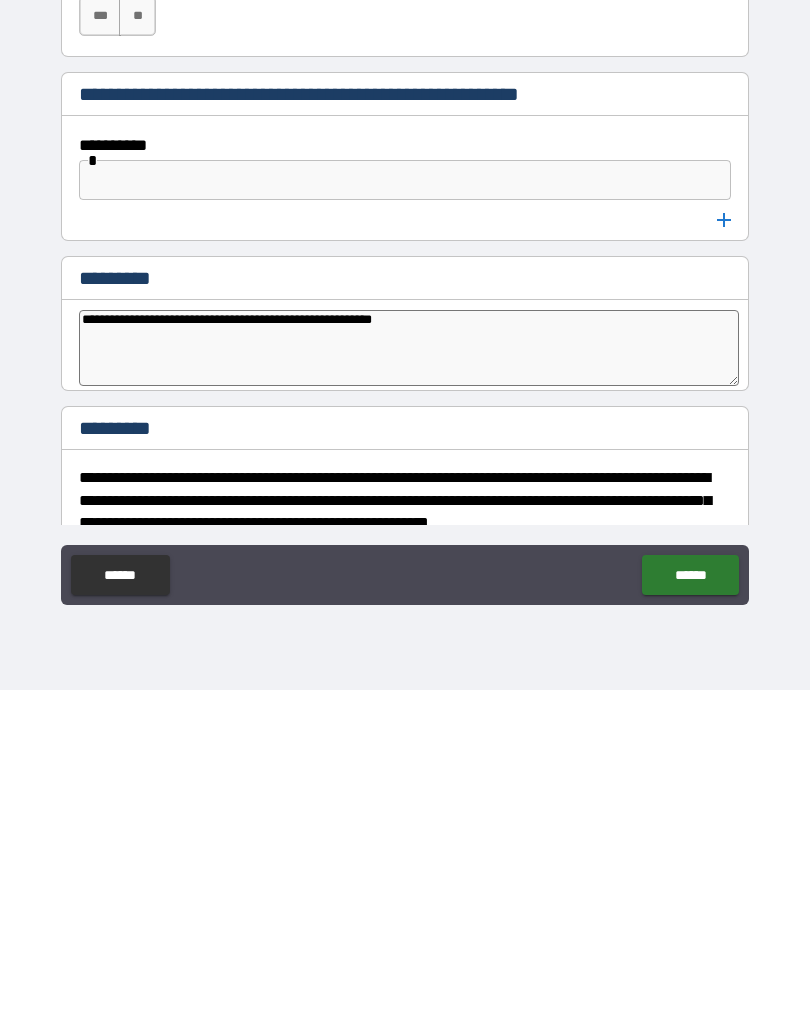 type on "*" 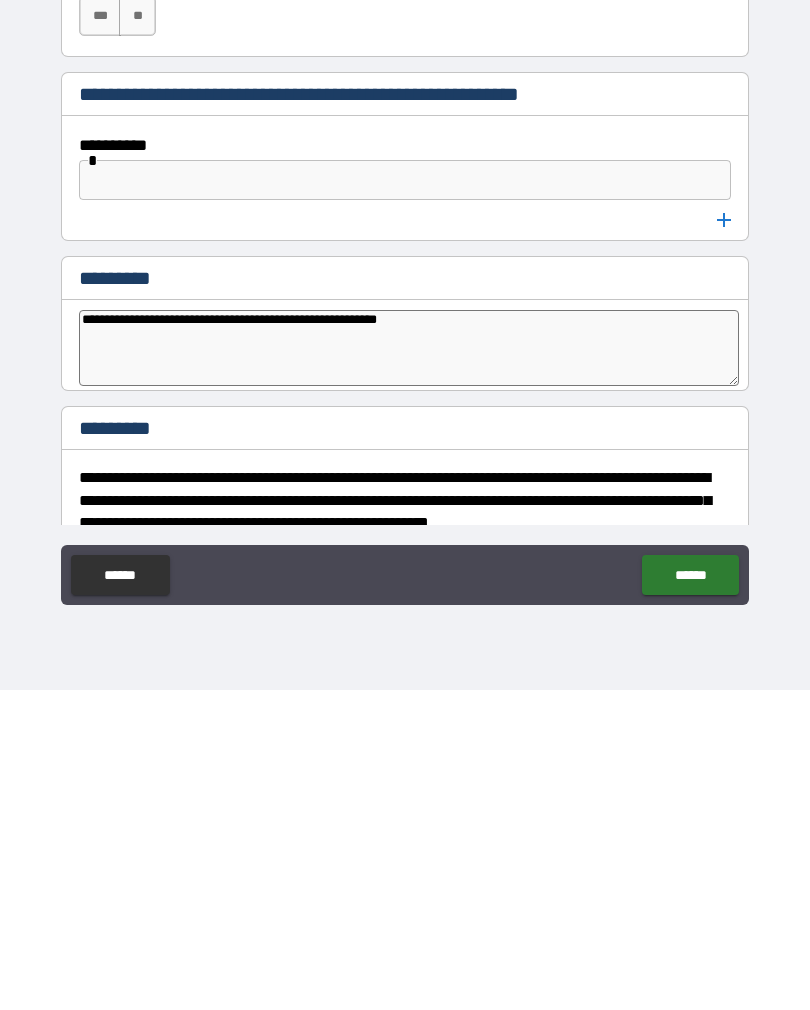 type on "*" 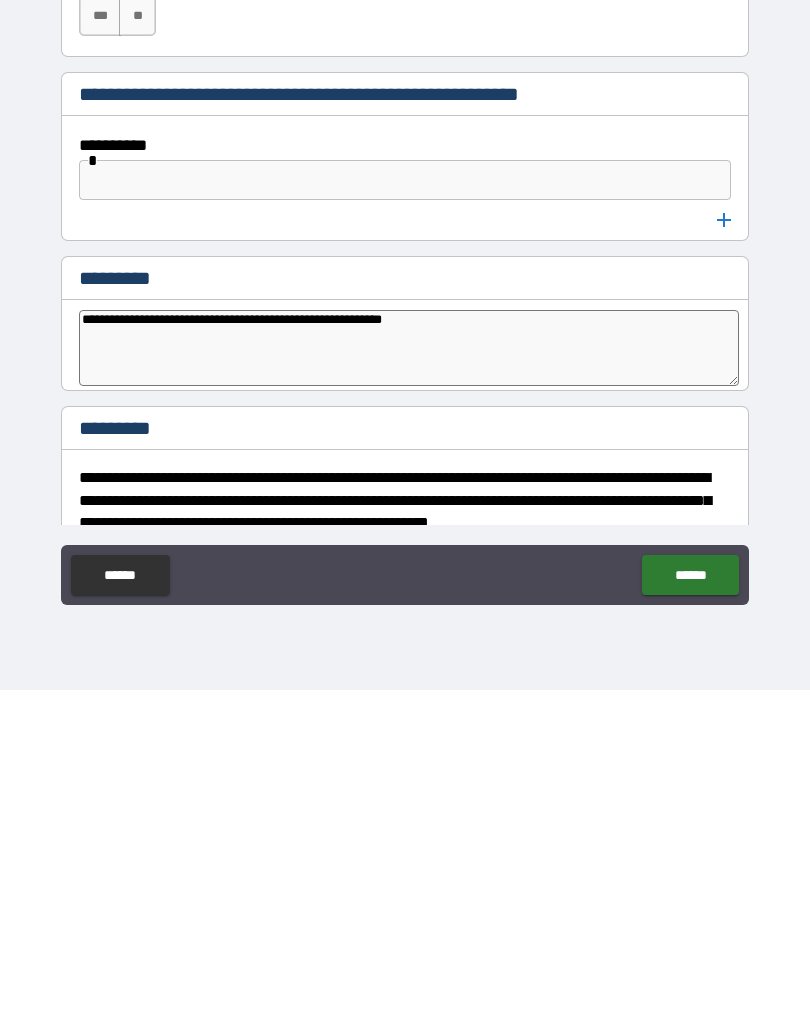 type on "*" 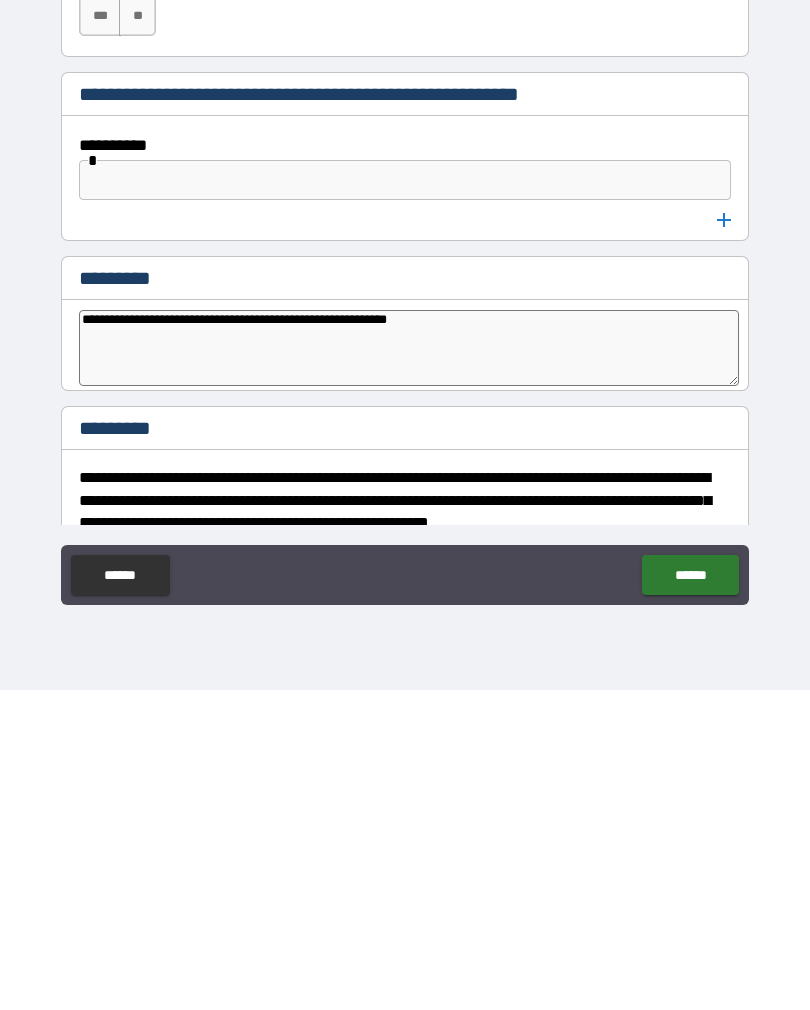type on "*" 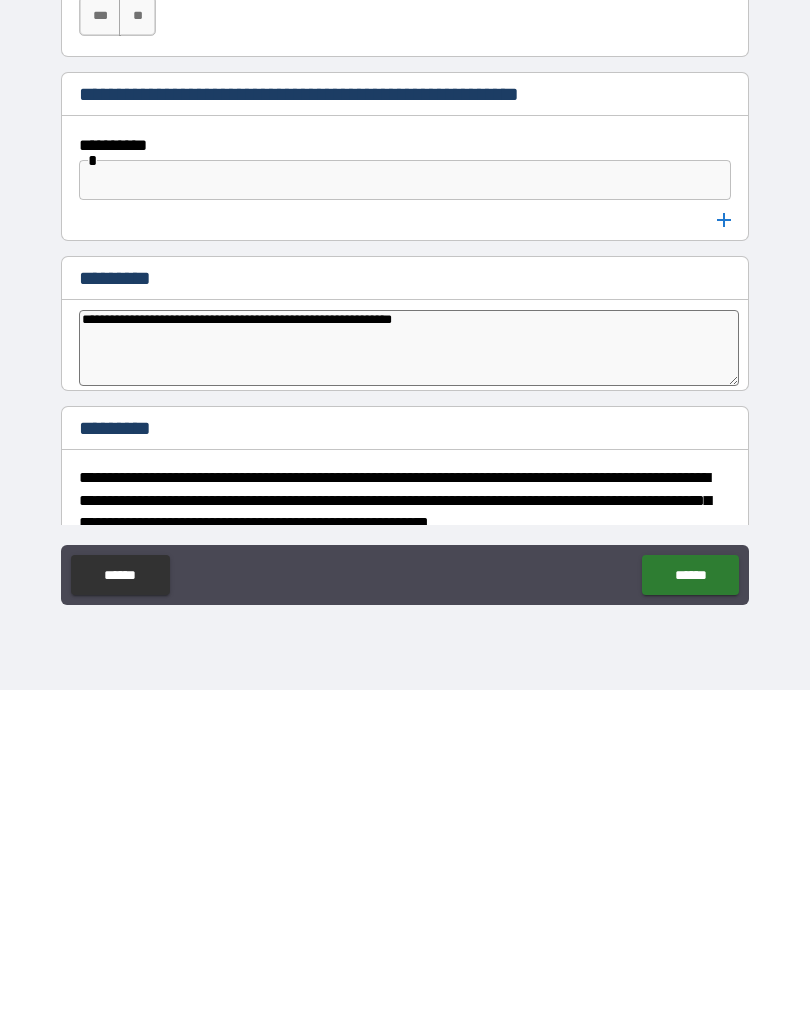 type on "*" 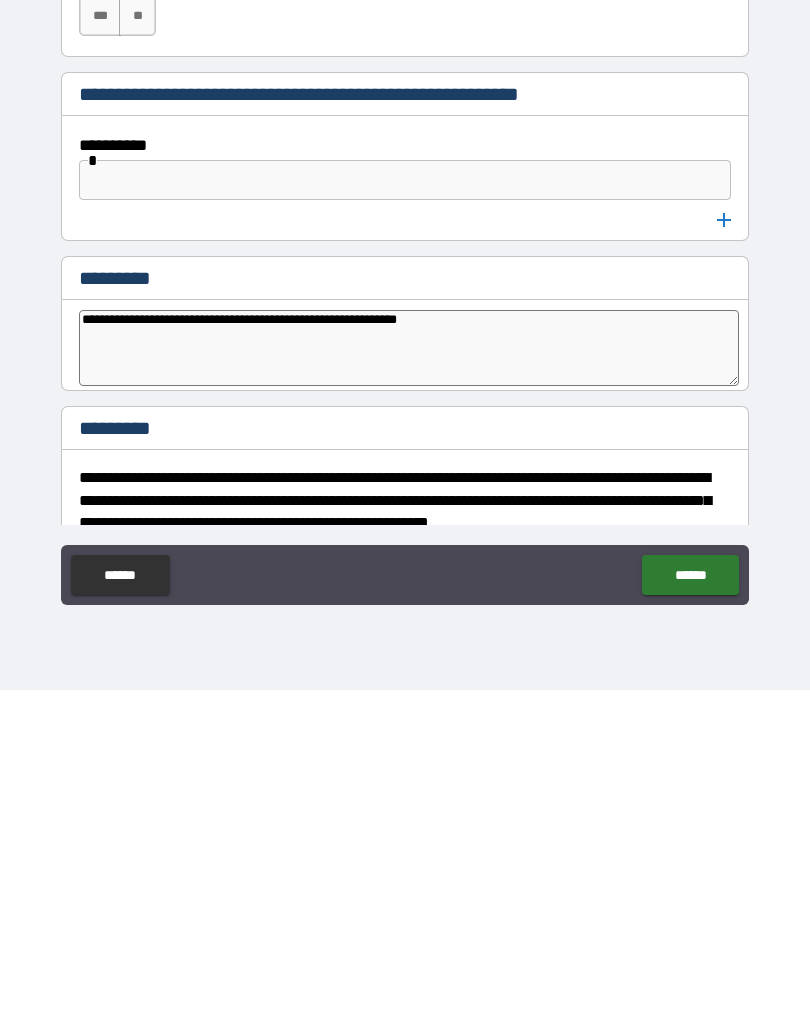 type on "*" 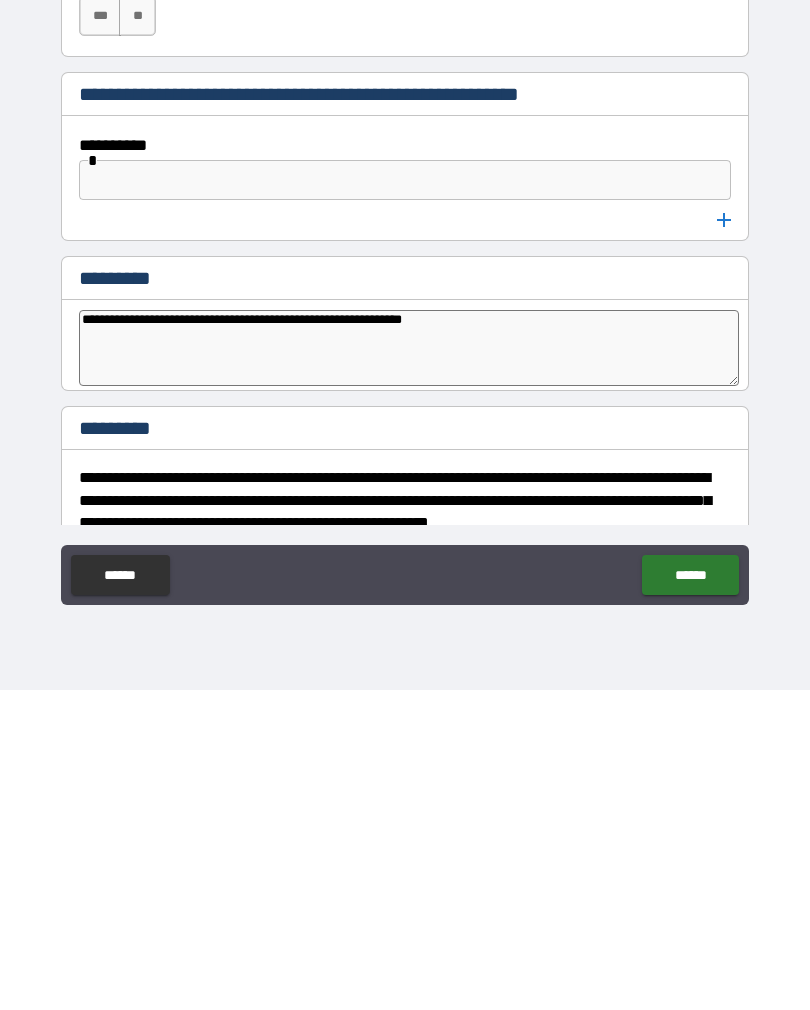 type on "*" 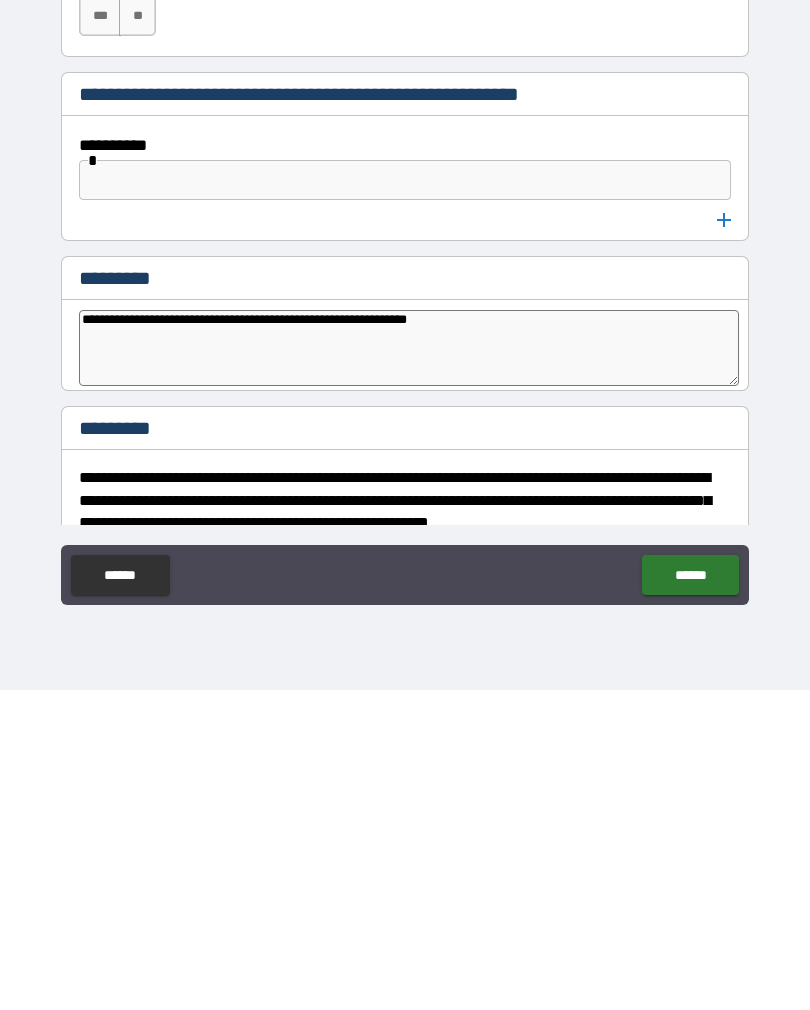 type on "*" 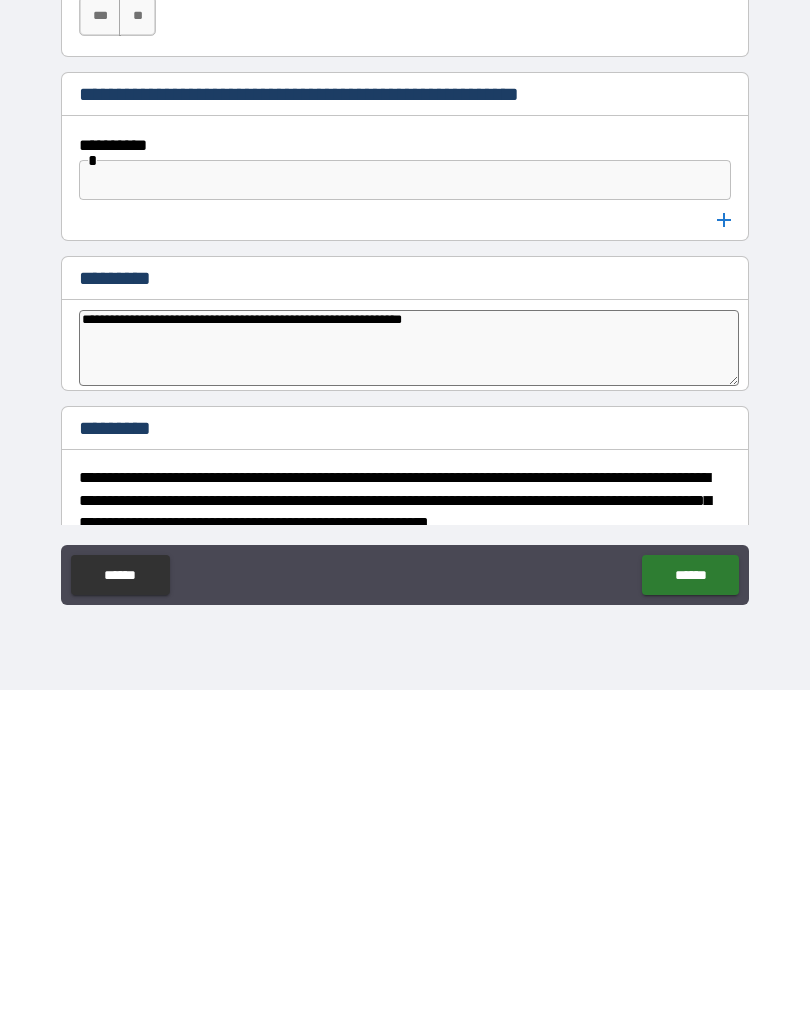 type on "*" 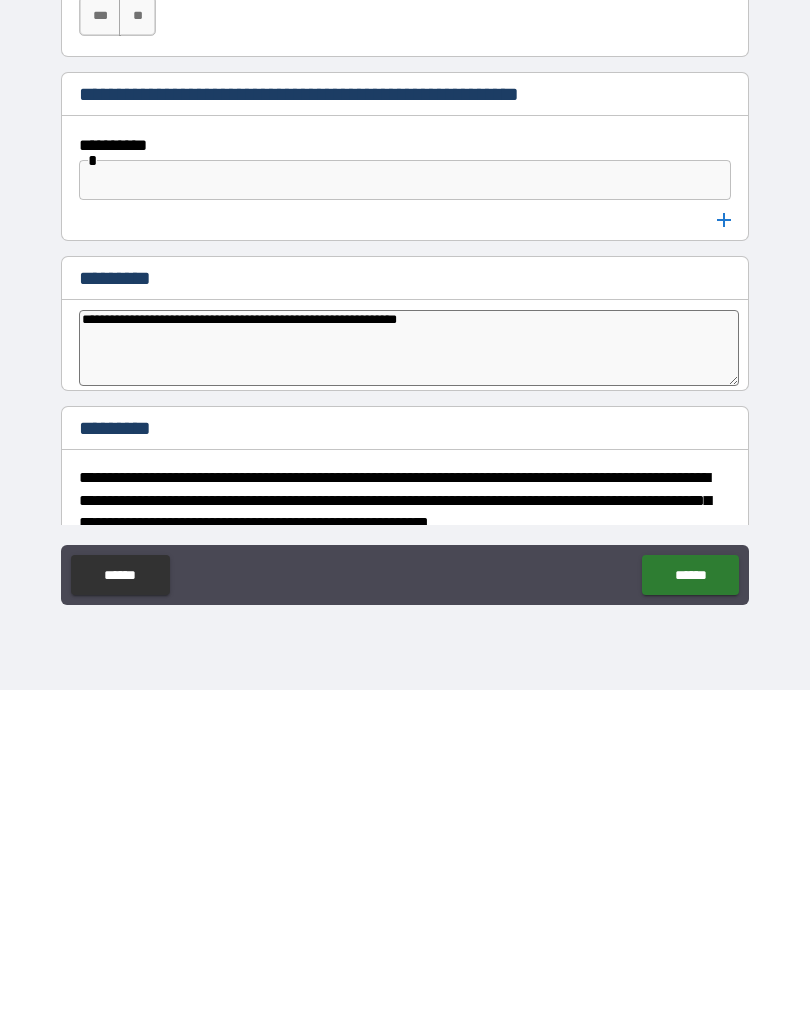 type on "*" 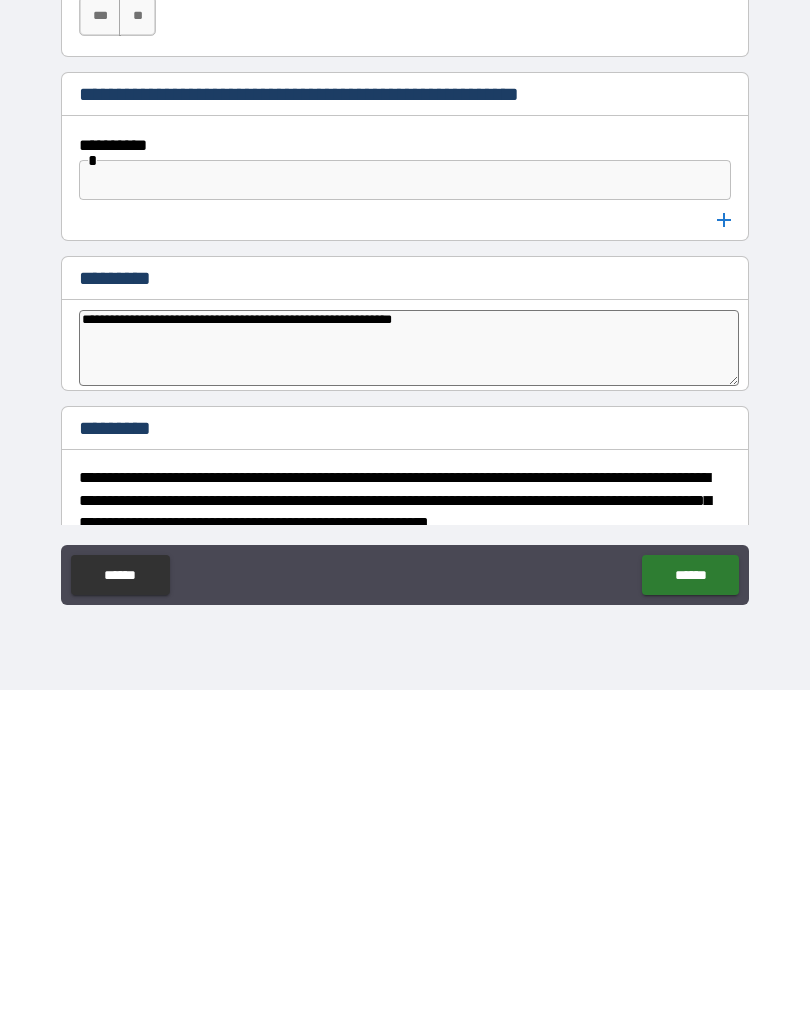 type on "*" 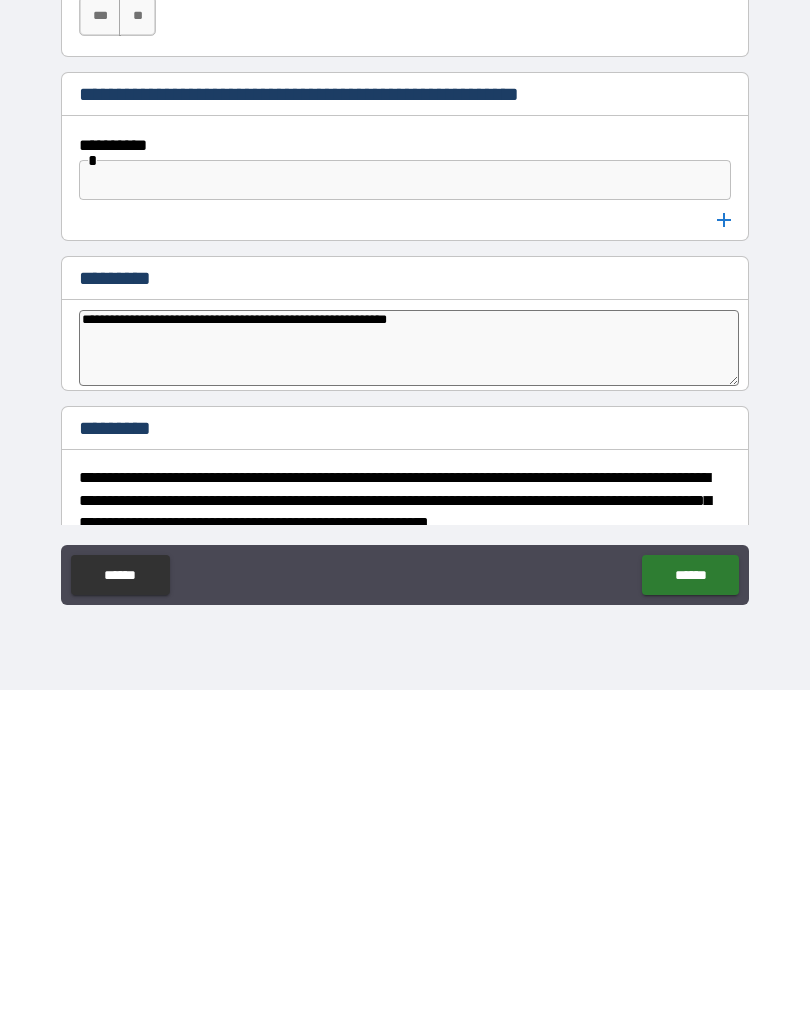 type on "*" 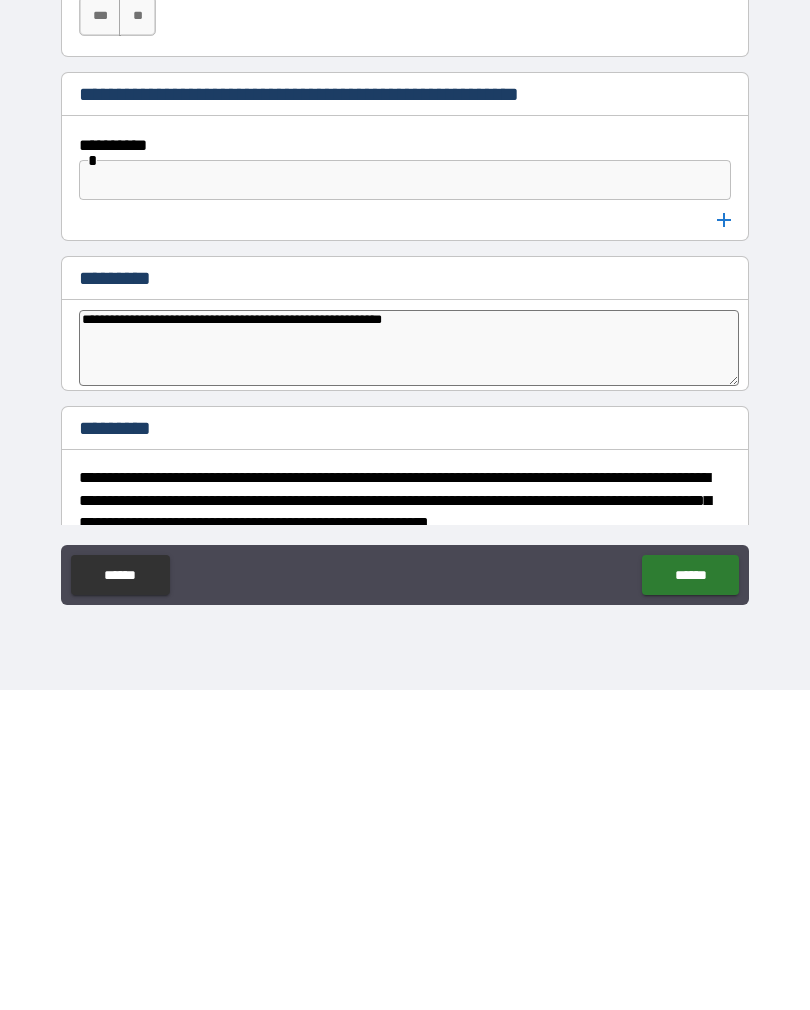 type on "*" 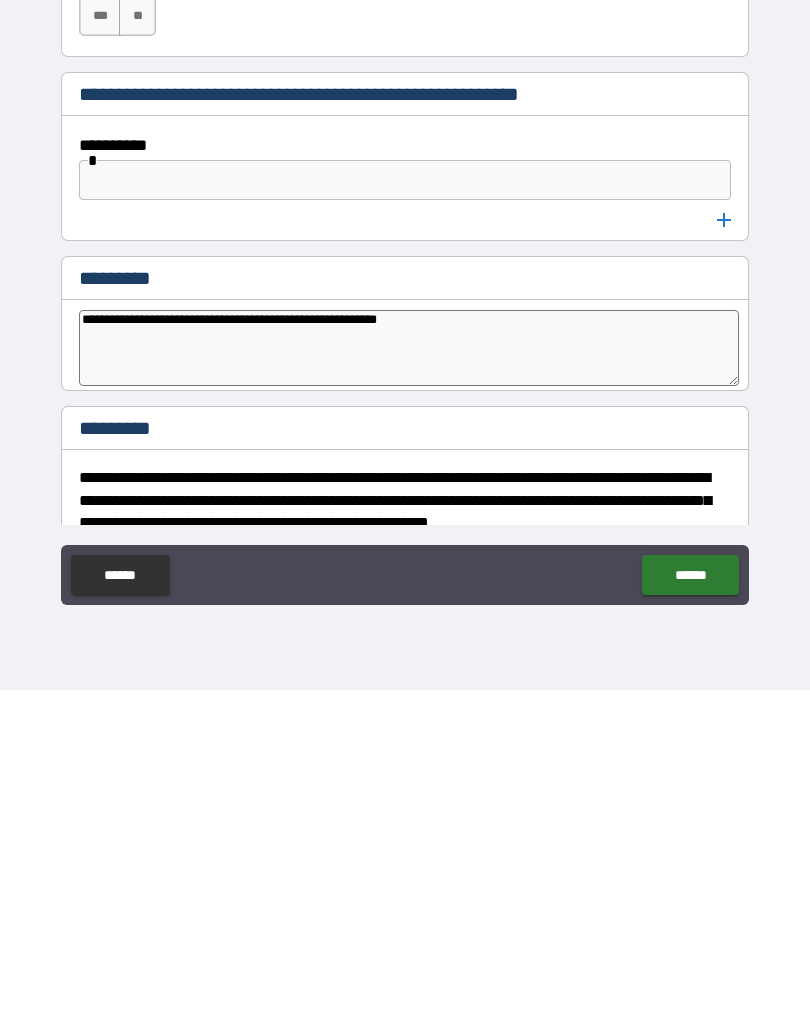 type on "*" 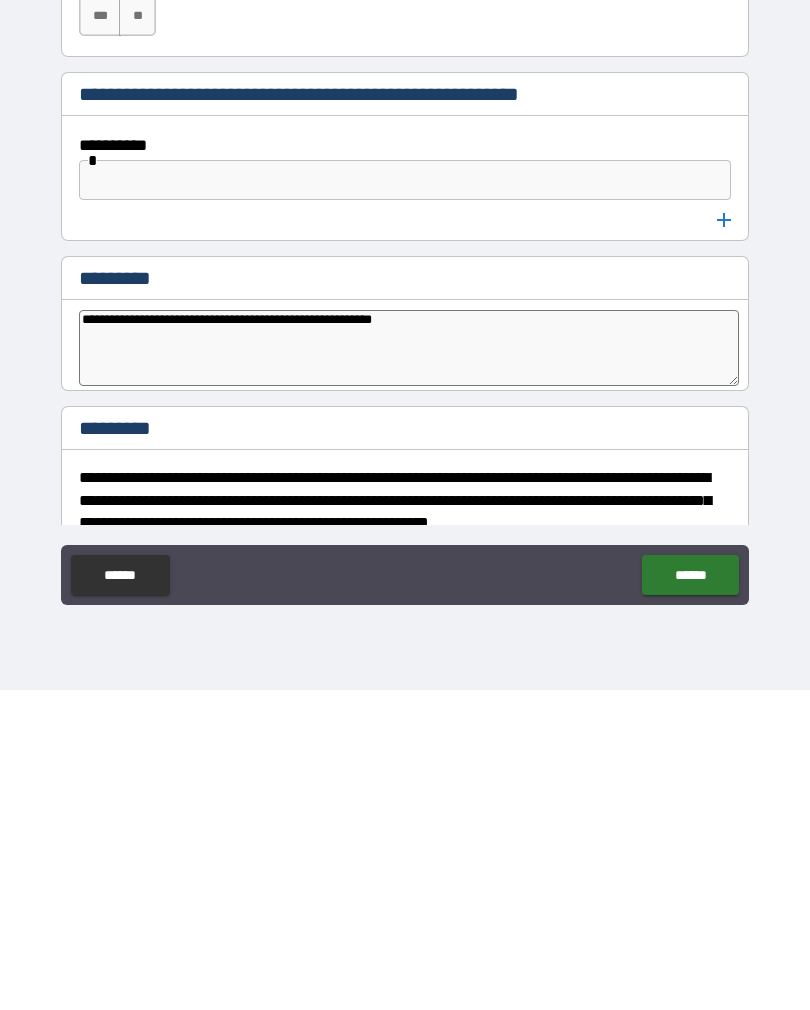 type on "*" 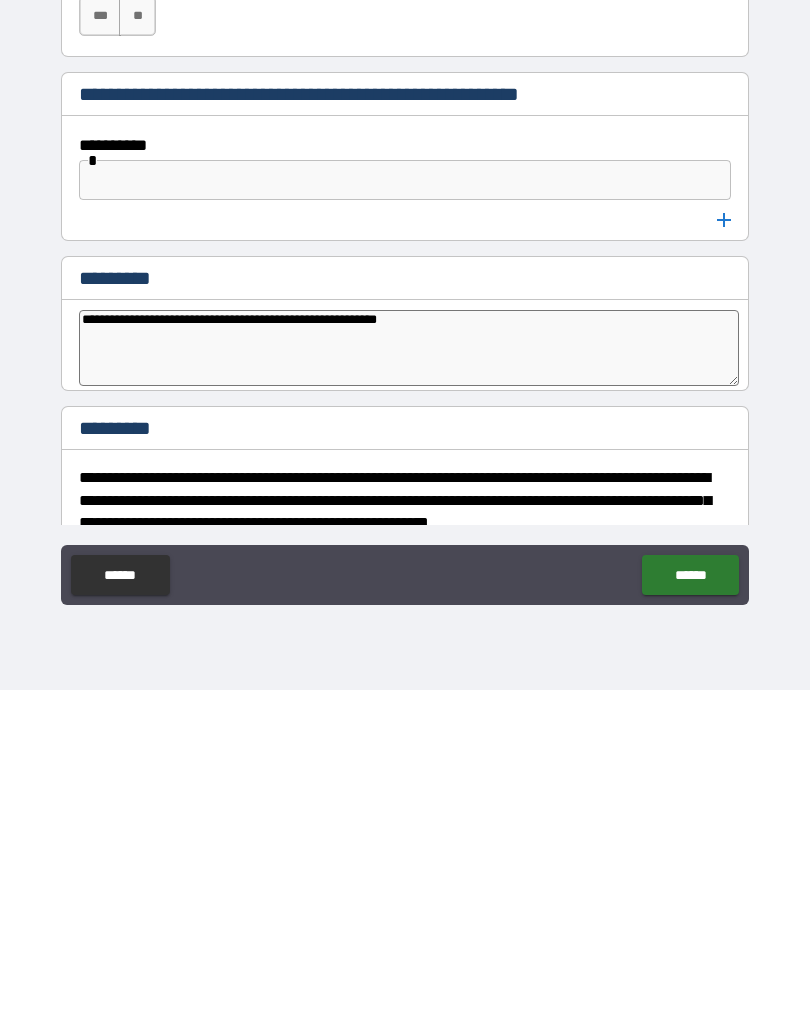 type on "*" 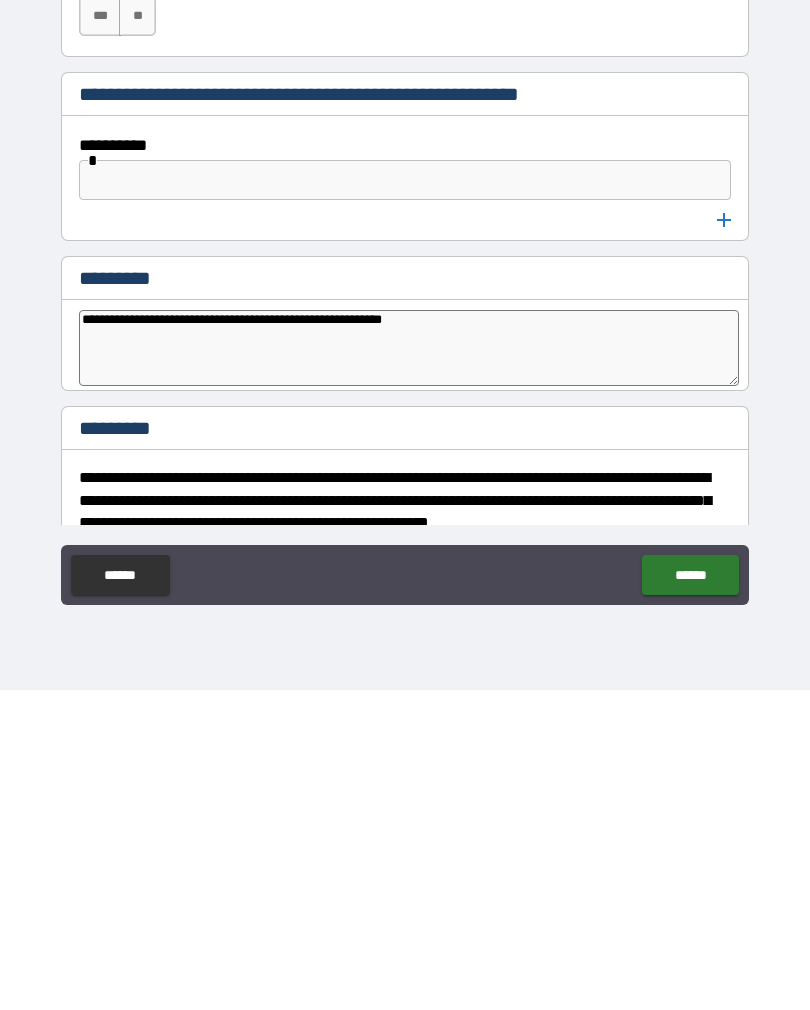 type on "*" 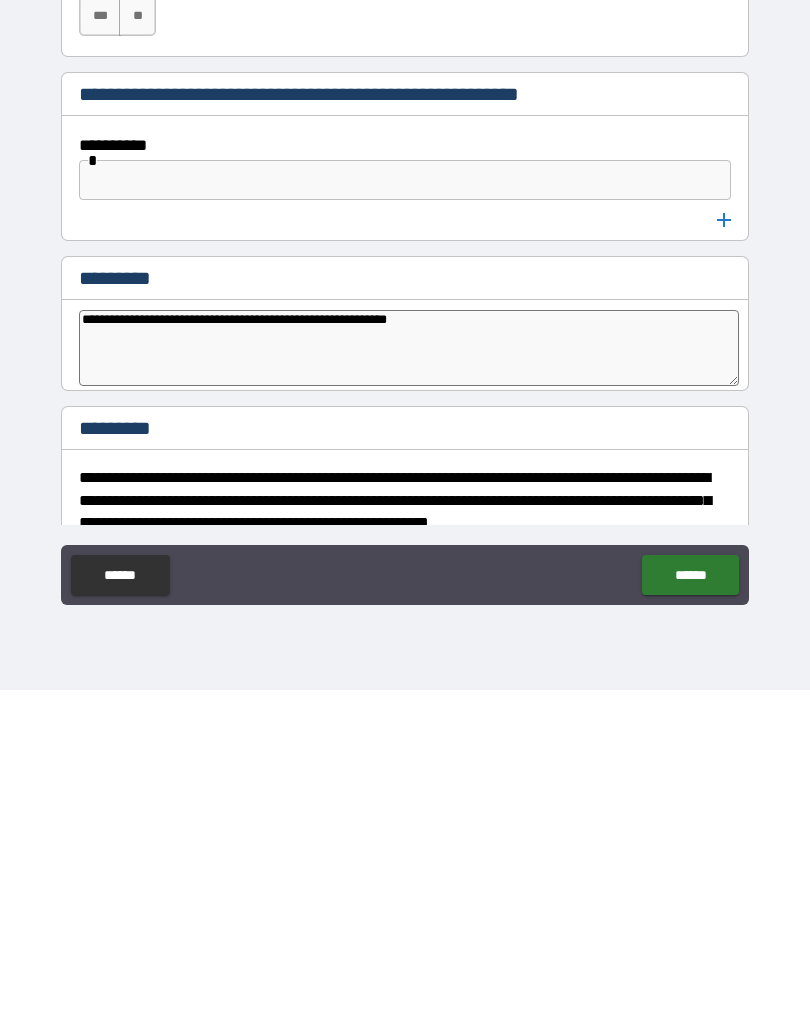 type on "*" 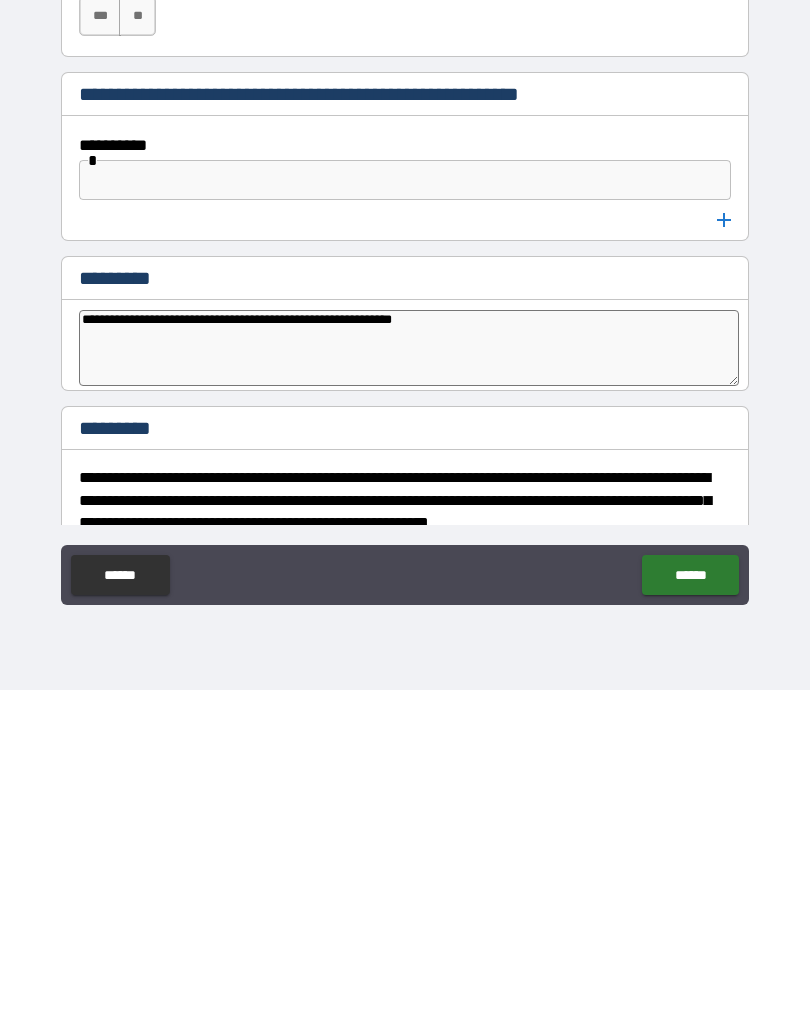type on "*" 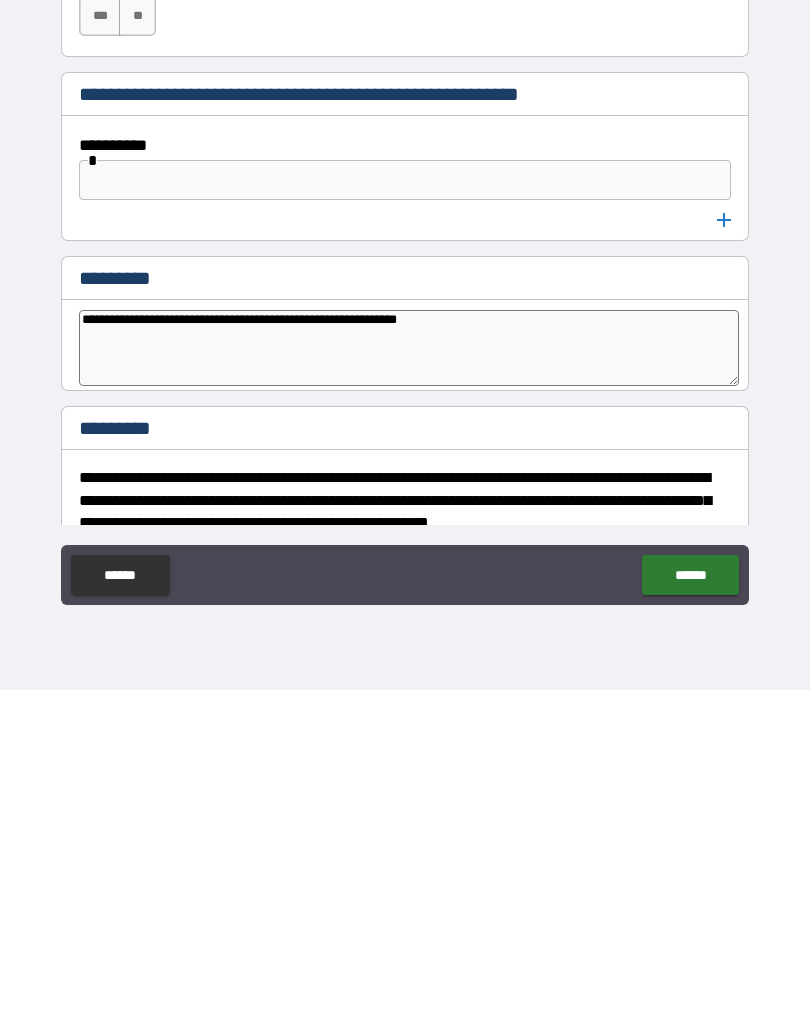 type on "*" 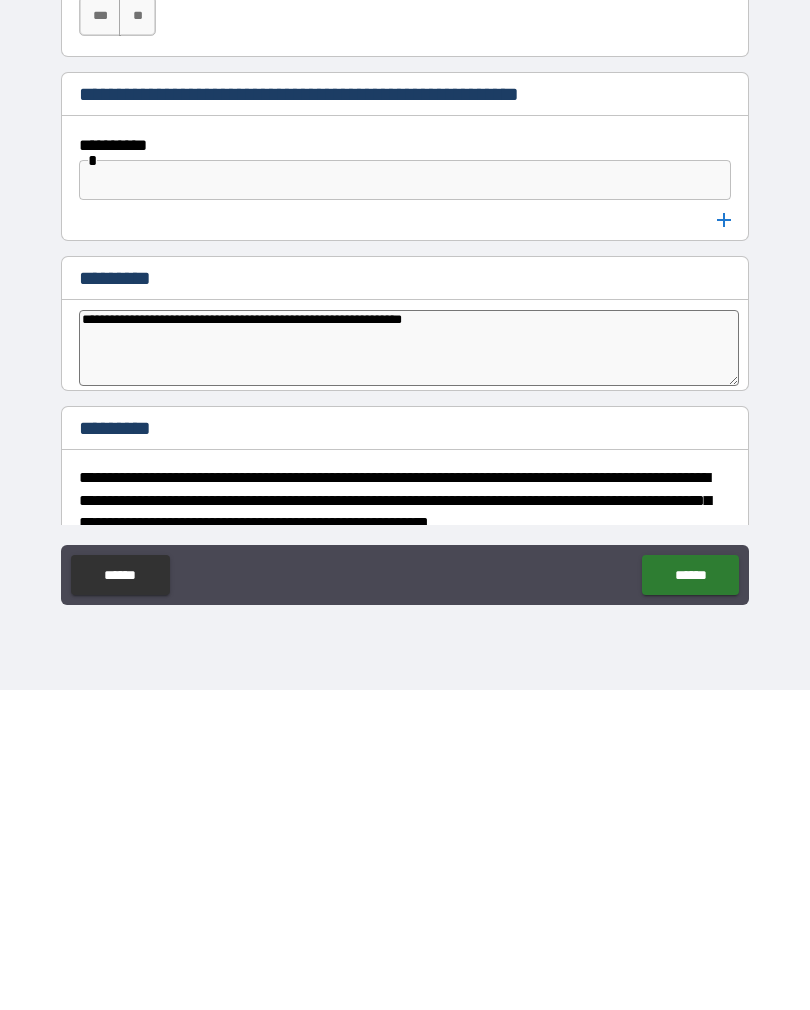 type on "**********" 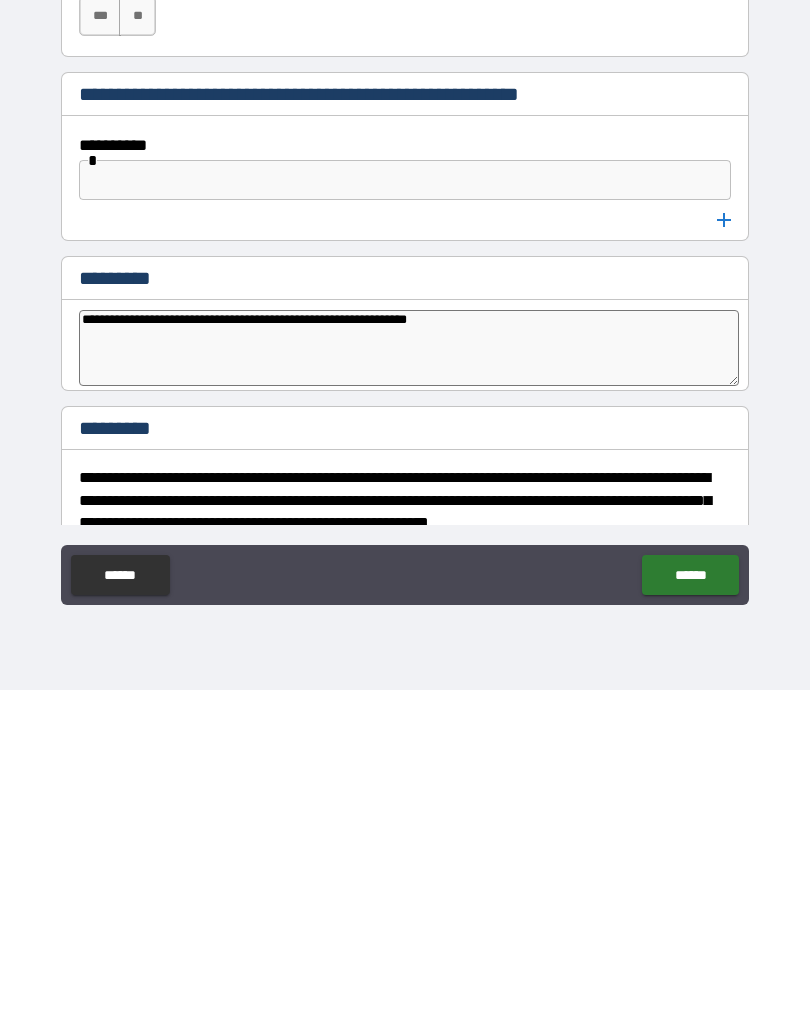 type on "*" 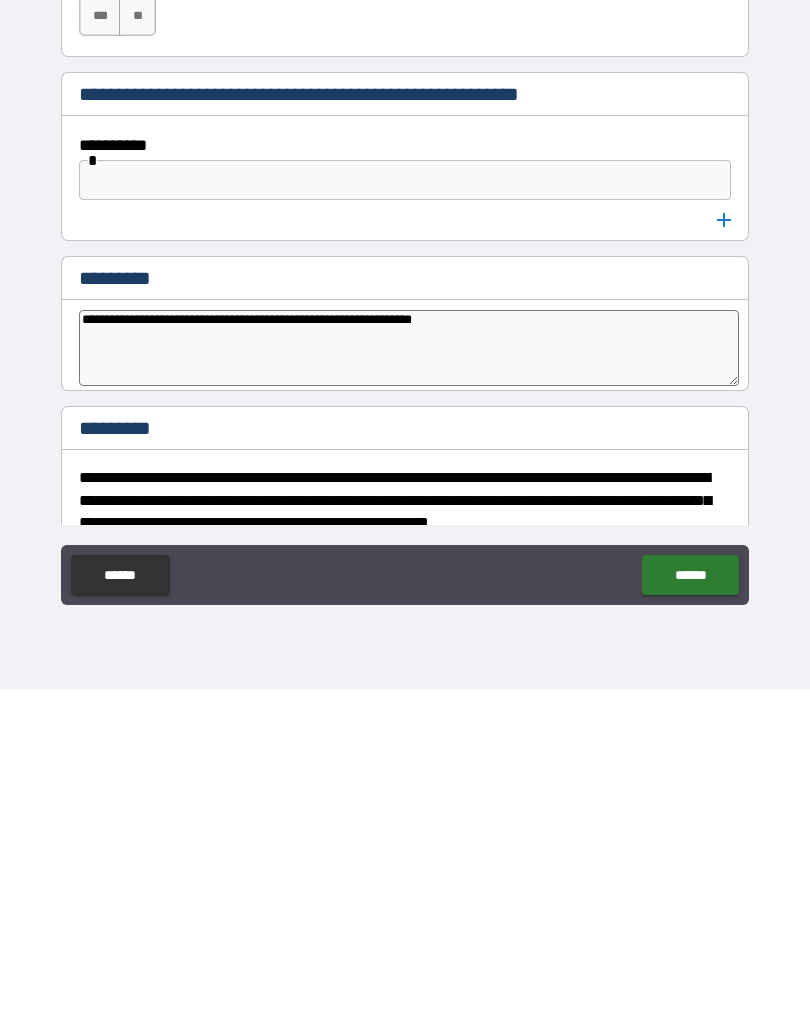 type on "*" 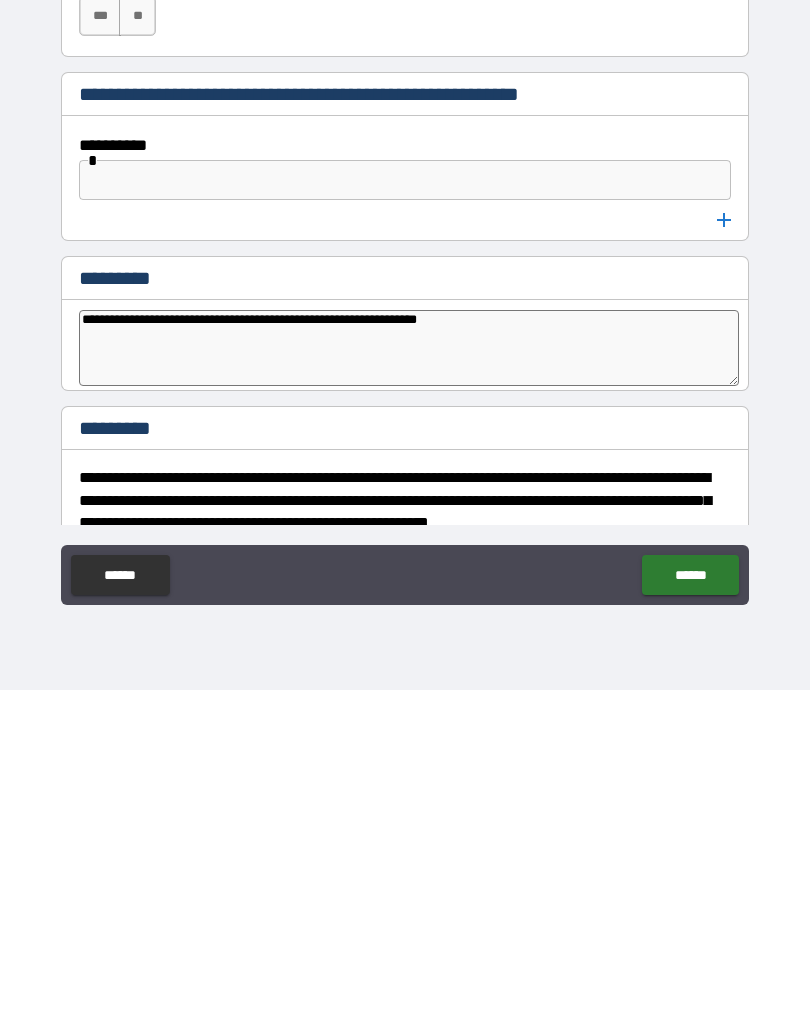 type on "*" 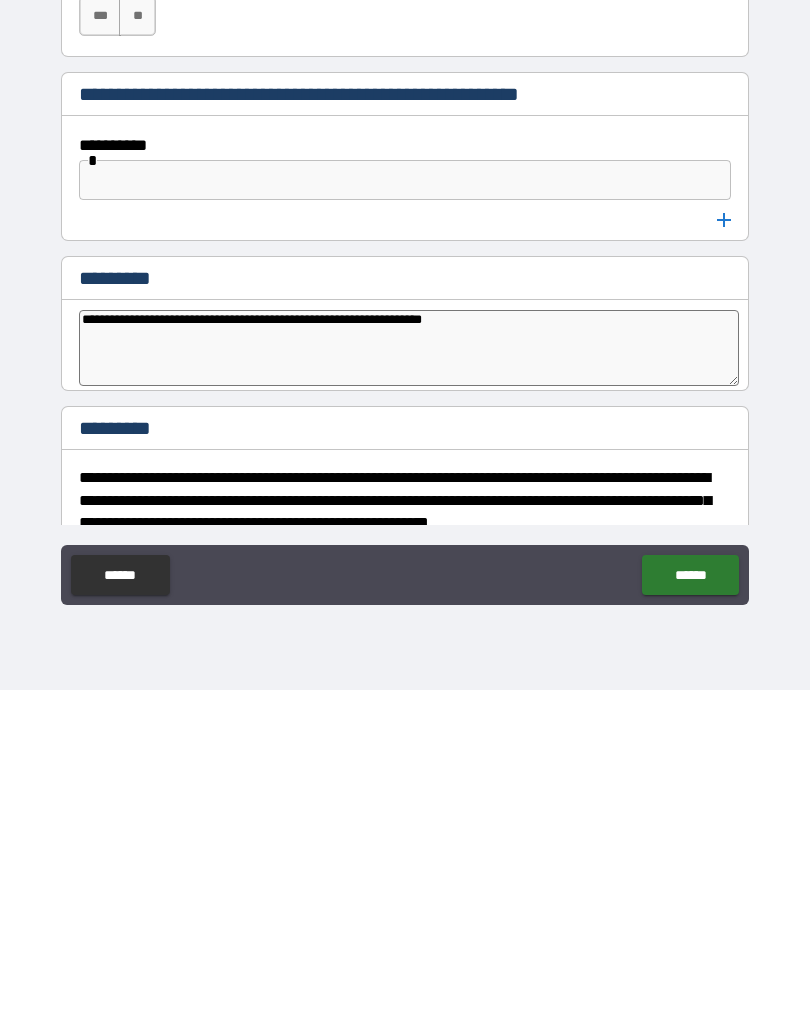 type on "*" 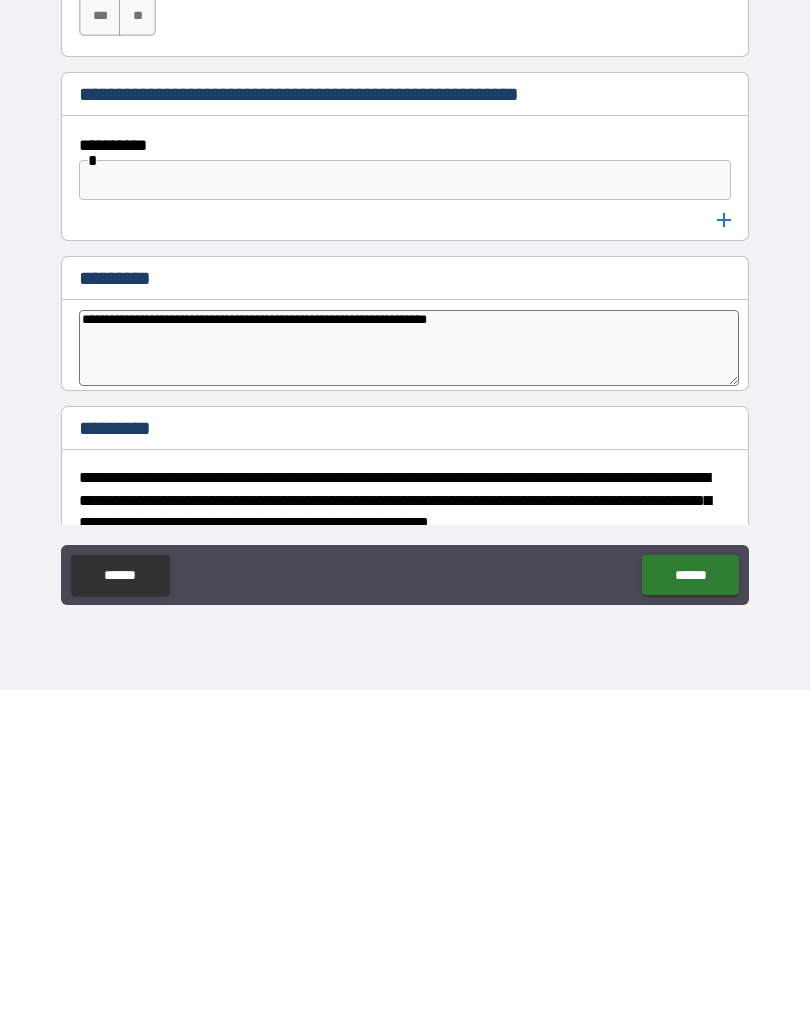 type on "*" 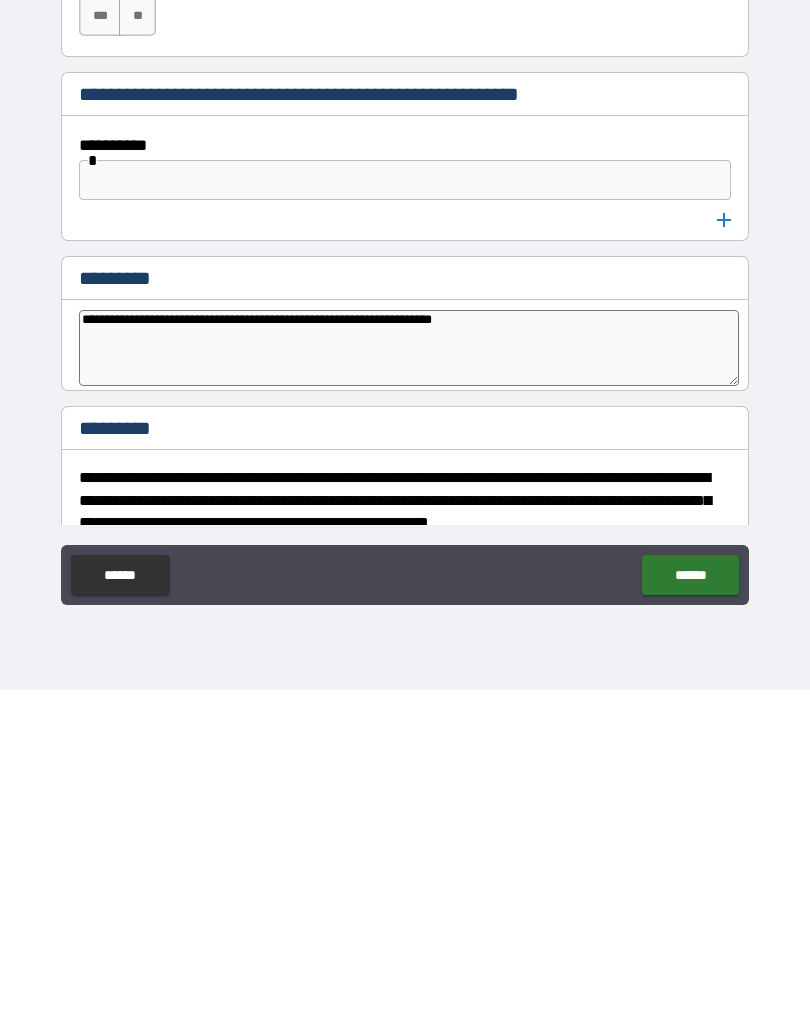 type on "*" 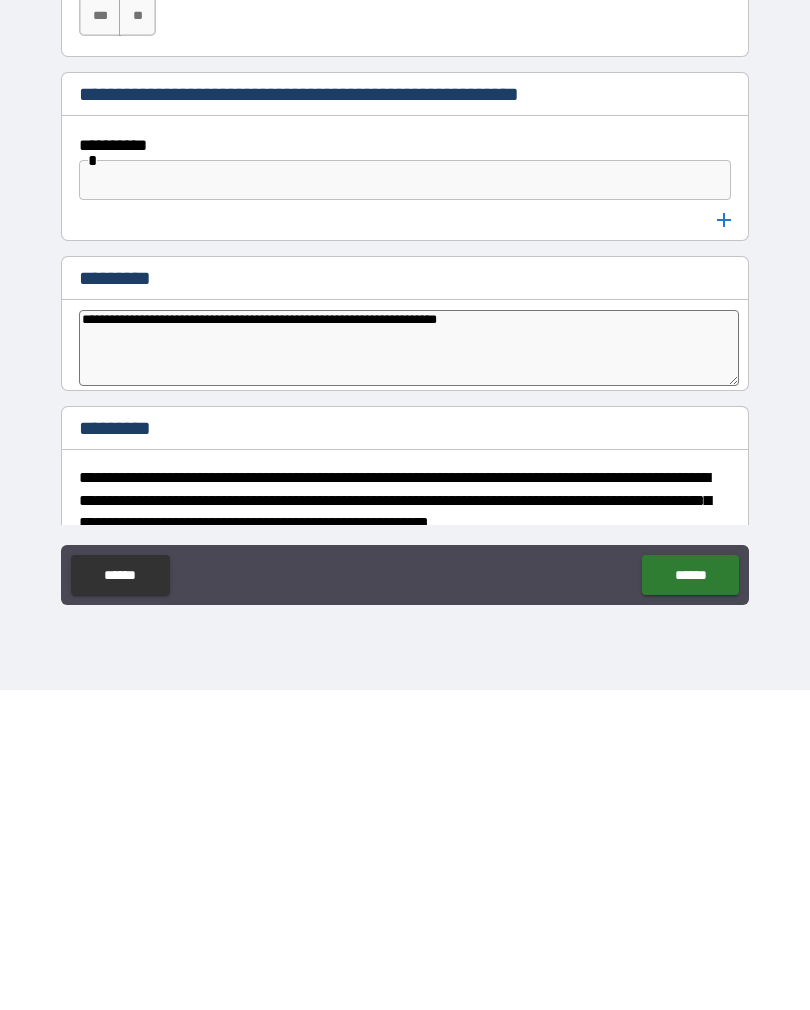 type on "*" 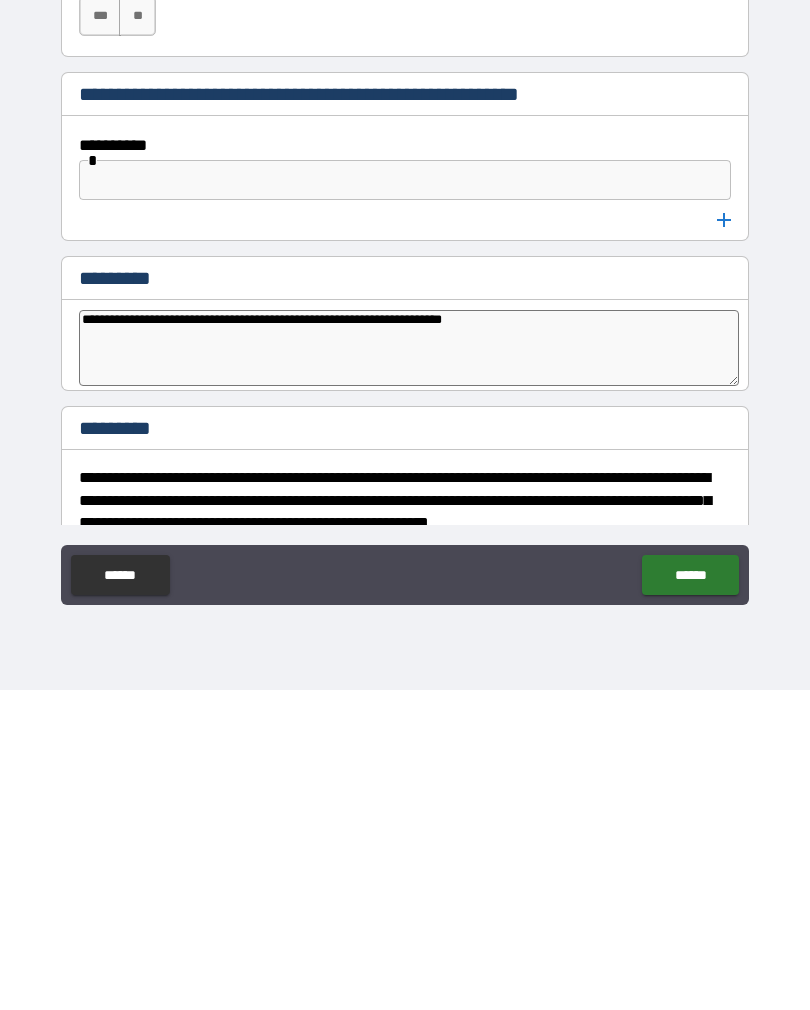 type on "*" 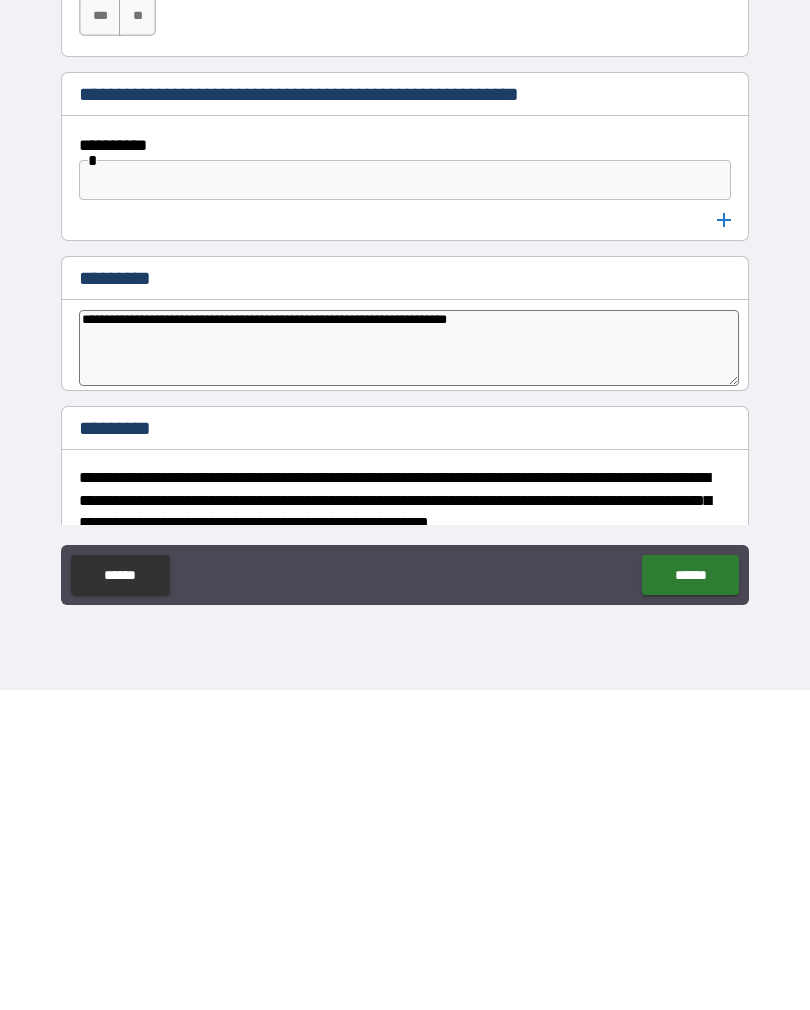 type on "*" 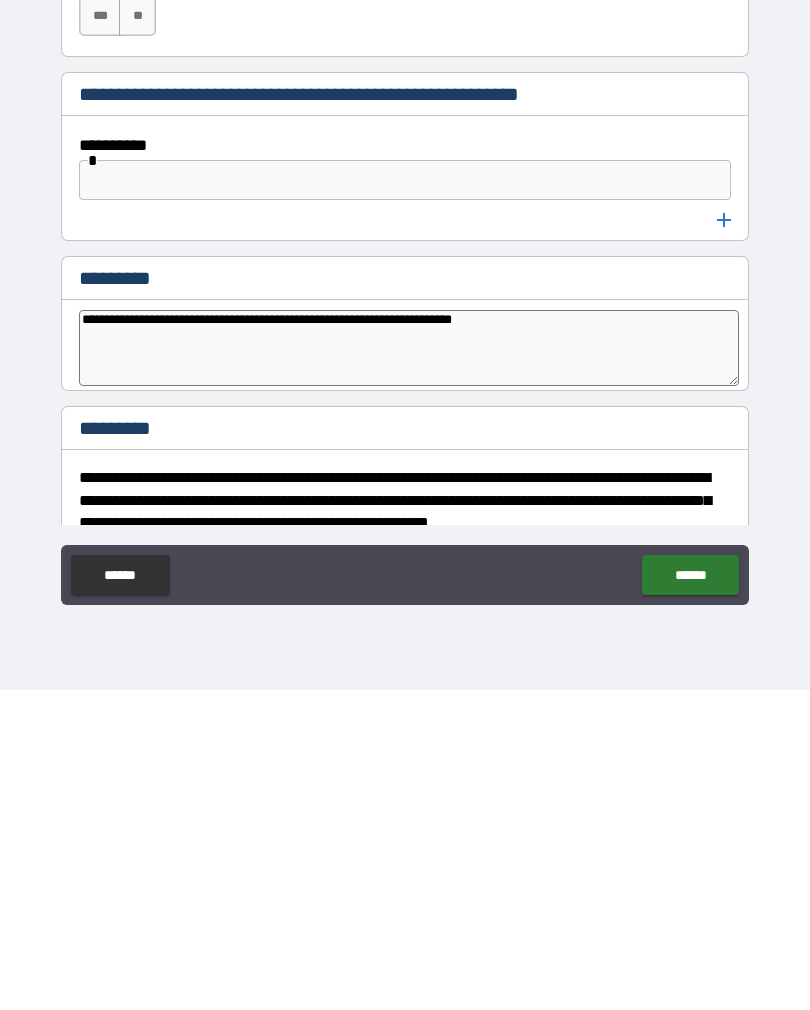 type on "*" 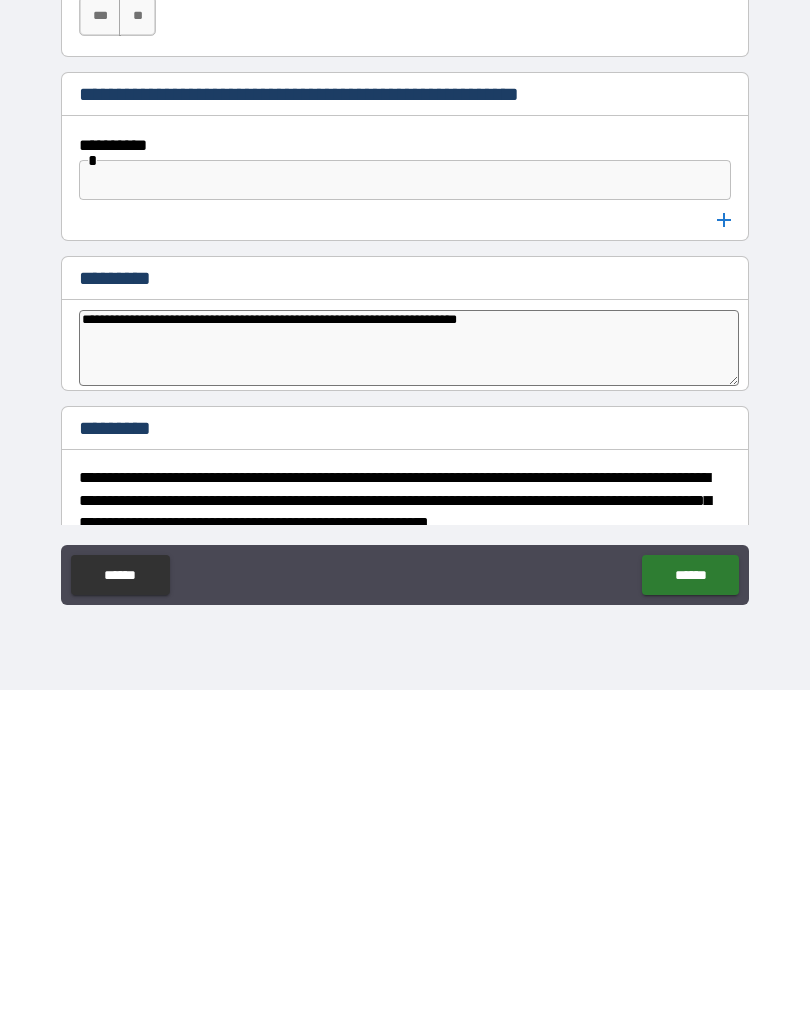 type on "*" 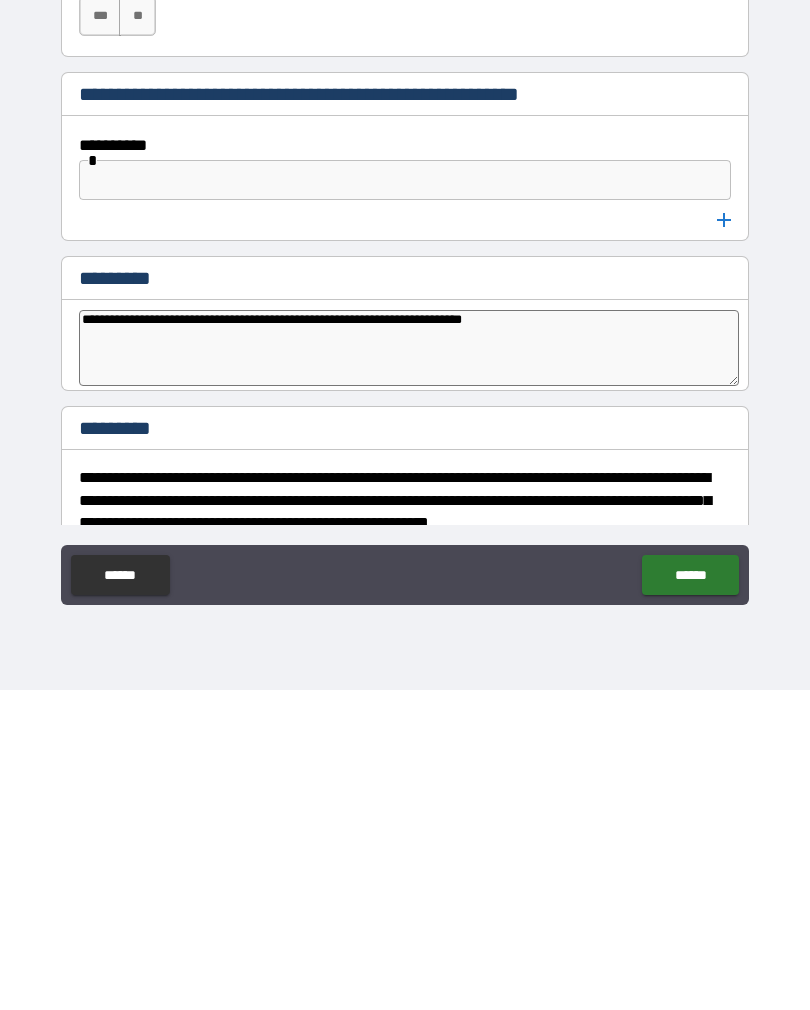 type on "*" 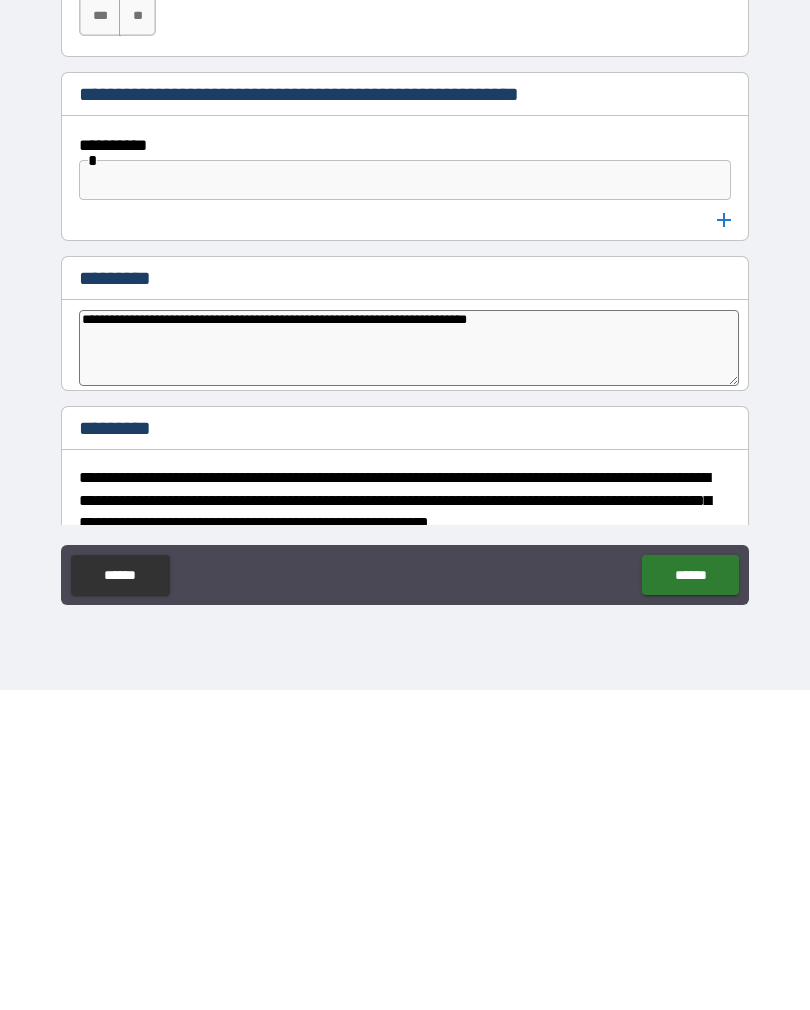 type 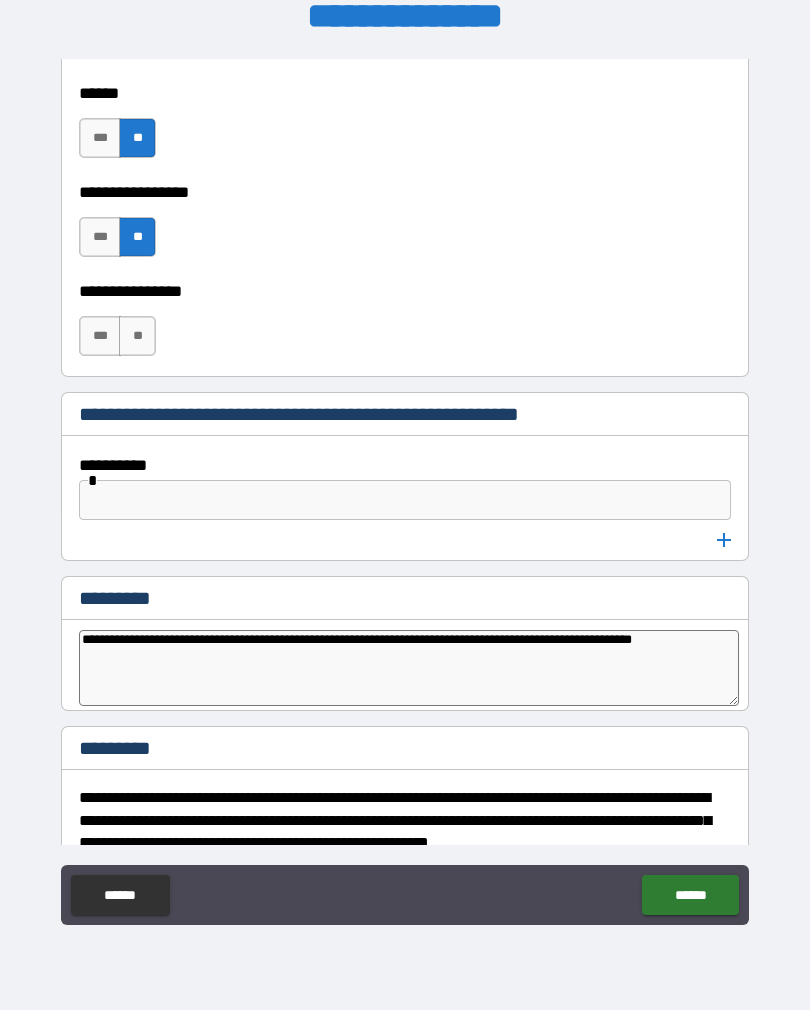 click on "**********" at bounding box center [405, 492] 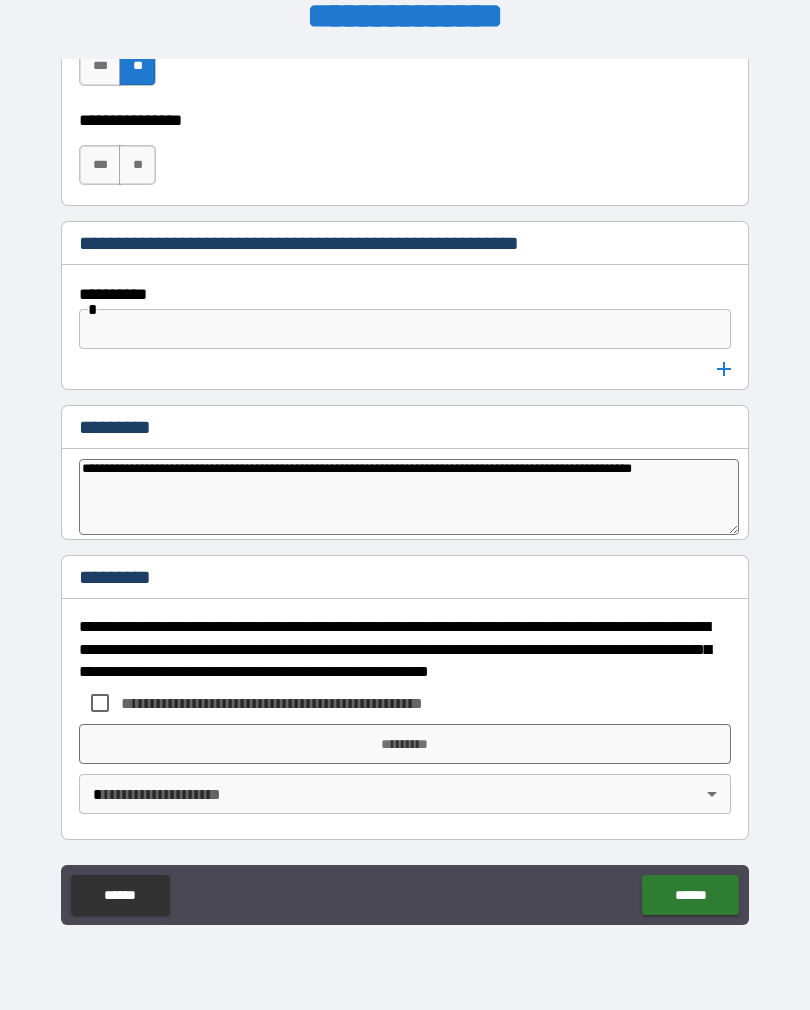 scroll, scrollTop: 10239, scrollLeft: 0, axis: vertical 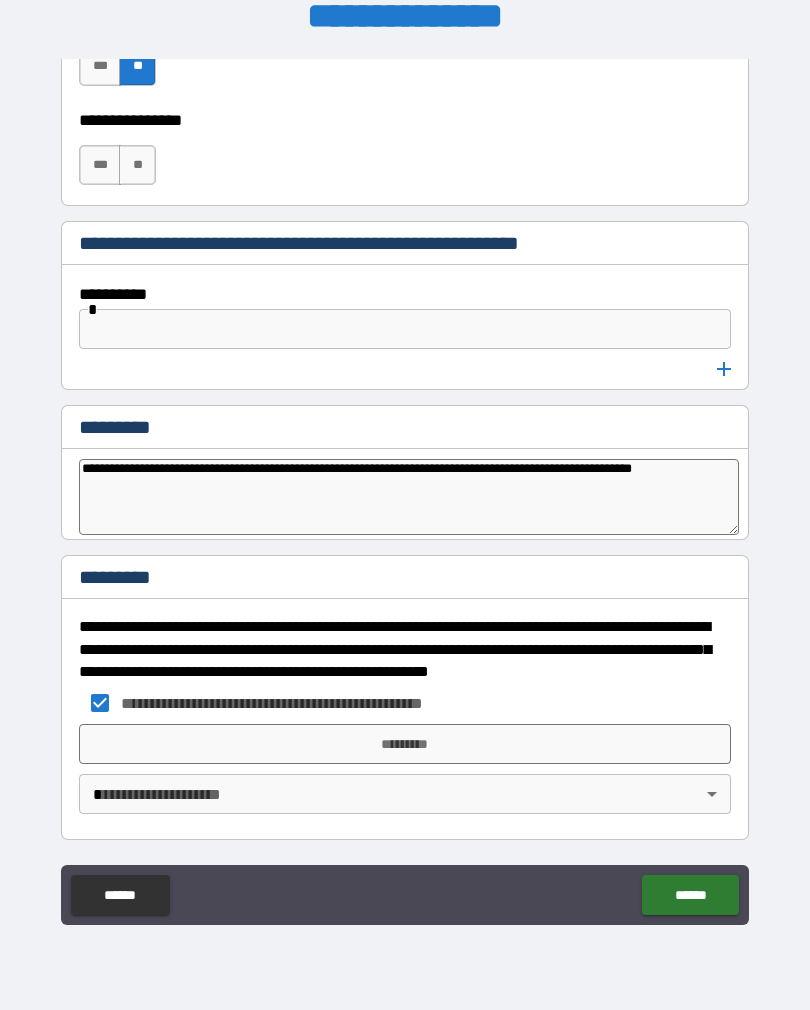 click on "**********" at bounding box center (405, 492) 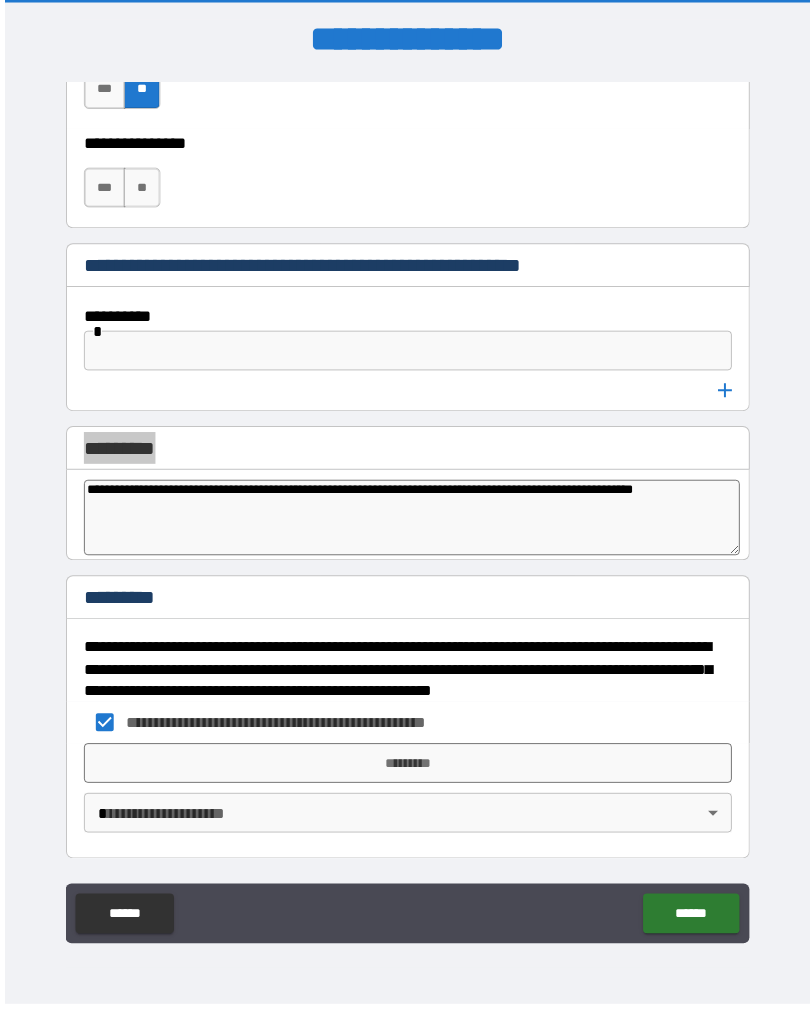 scroll, scrollTop: 31, scrollLeft: 0, axis: vertical 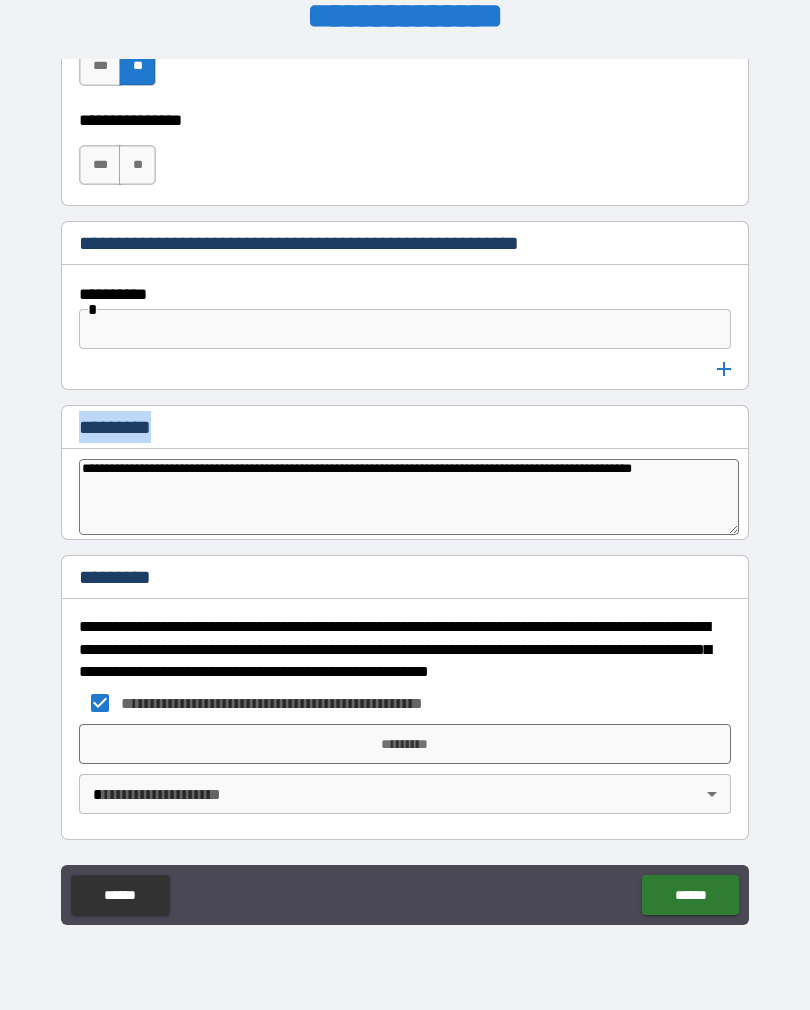 click on "*********" at bounding box center [405, 744] 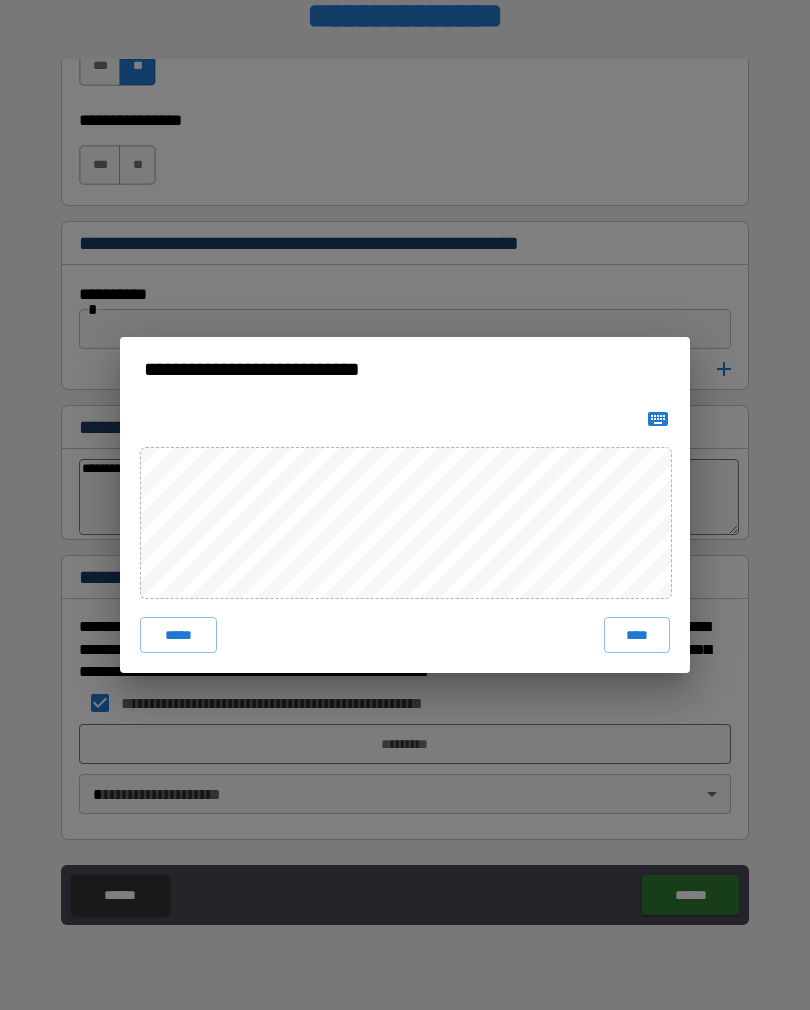 click on "**********" at bounding box center [405, 505] 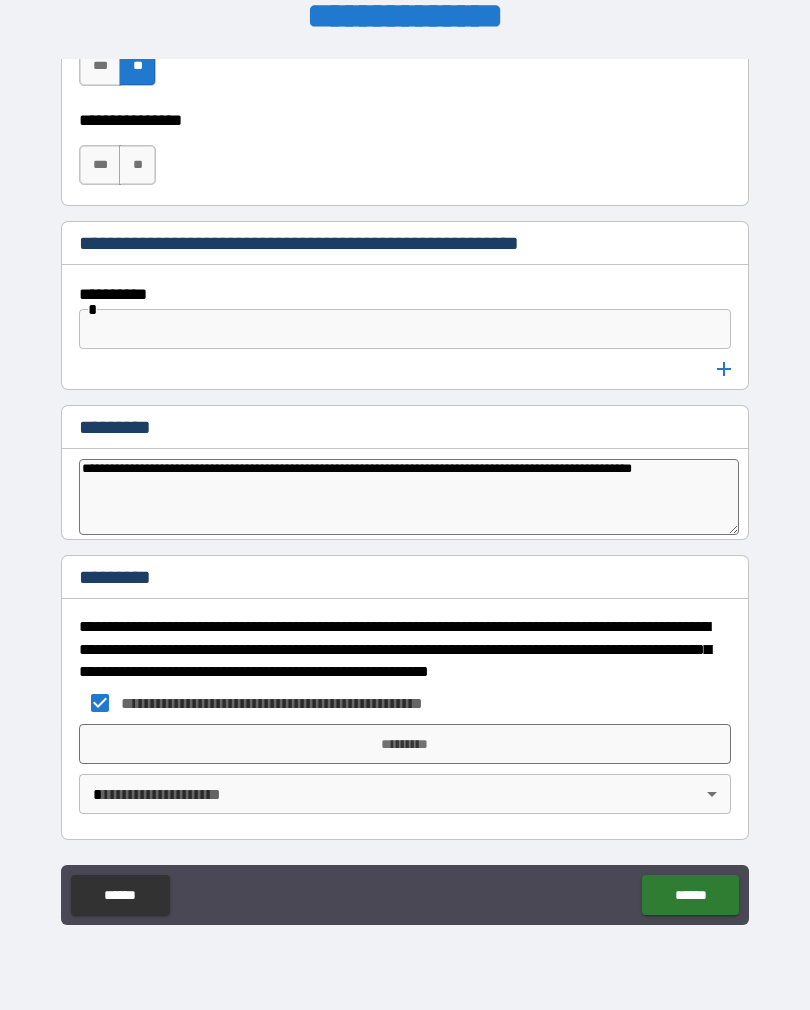 click on "*********" at bounding box center [405, 744] 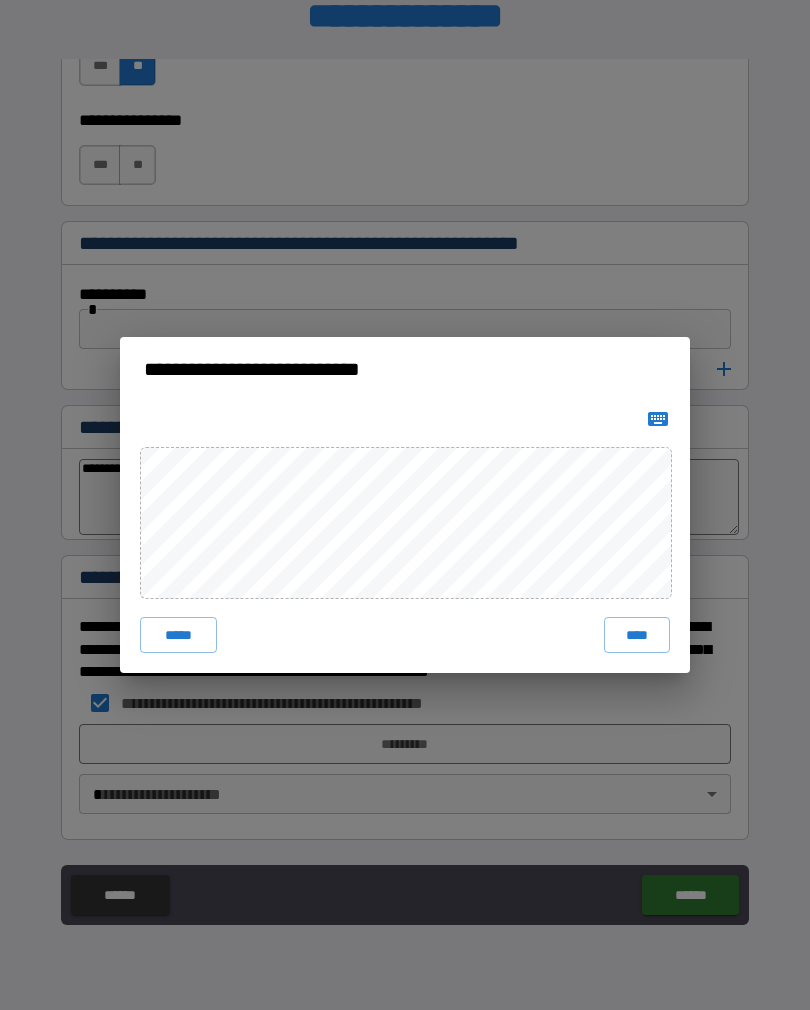 click on "****" at bounding box center [637, 635] 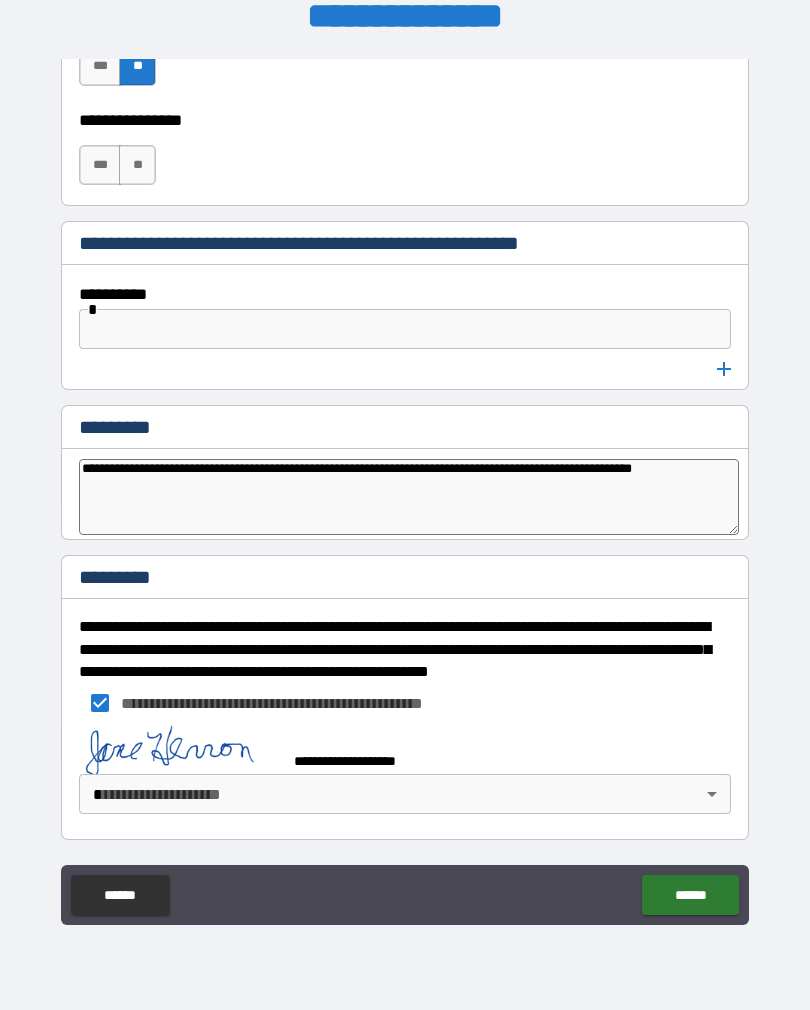 scroll, scrollTop: 10229, scrollLeft: 0, axis: vertical 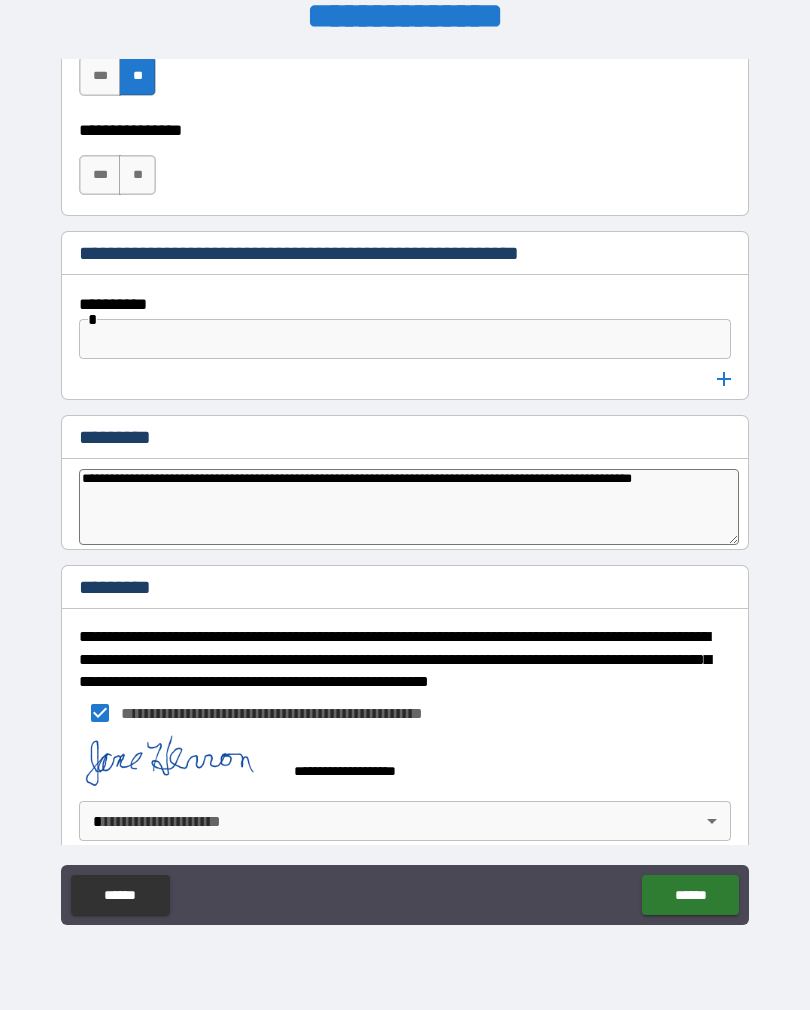 click on "******" at bounding box center (690, 895) 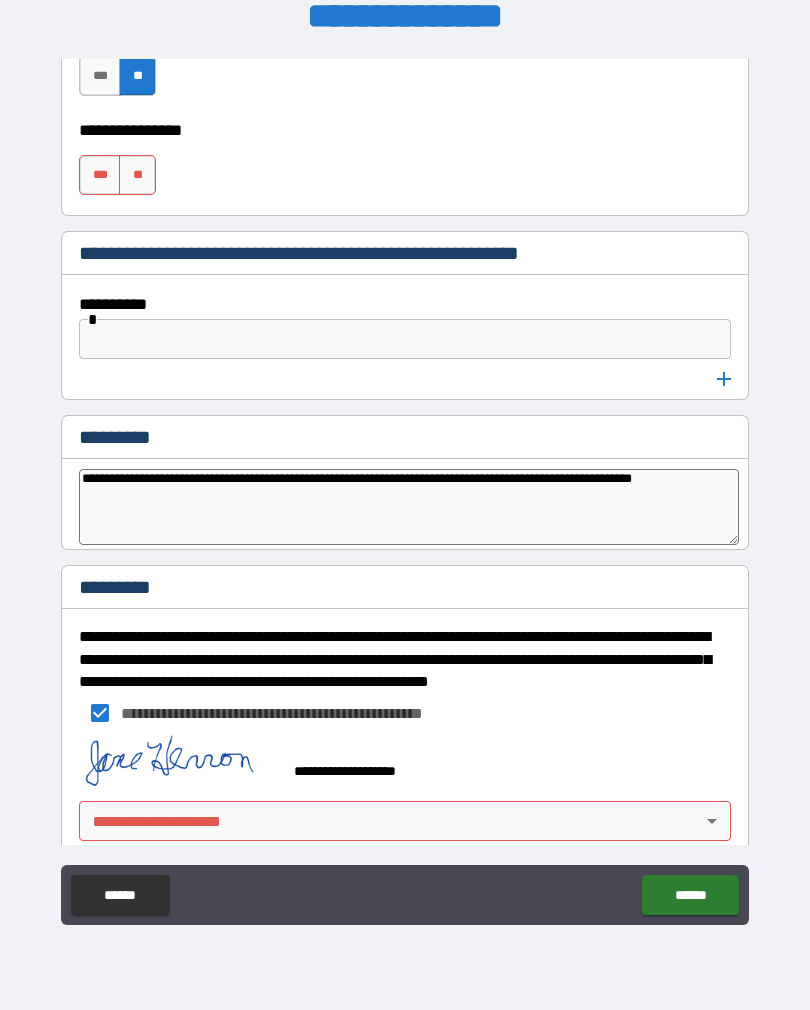 click on "**********" at bounding box center (405, 489) 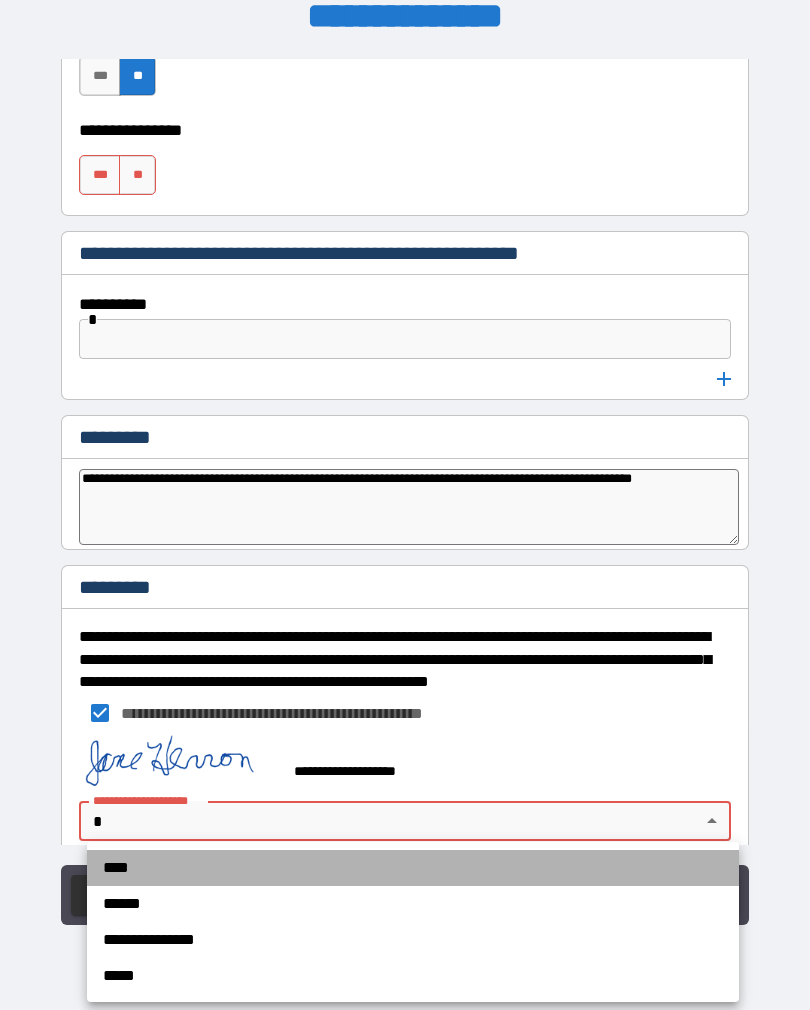 click on "*****" at bounding box center [413, 976] 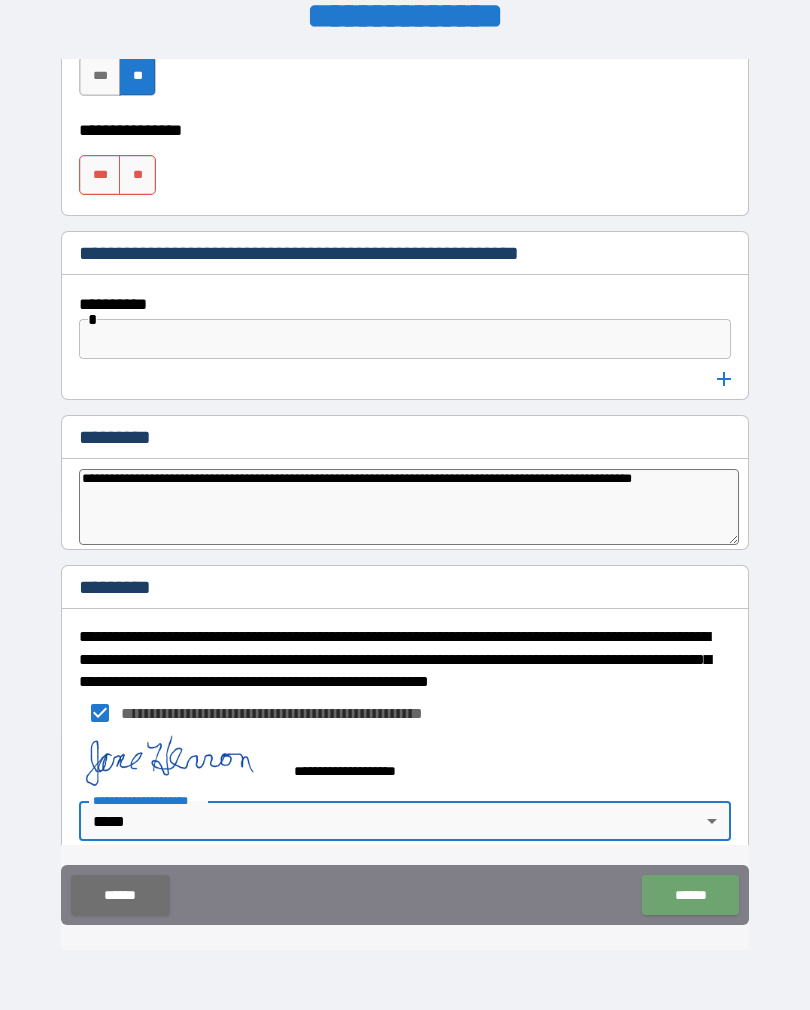 click on "******" at bounding box center [690, 895] 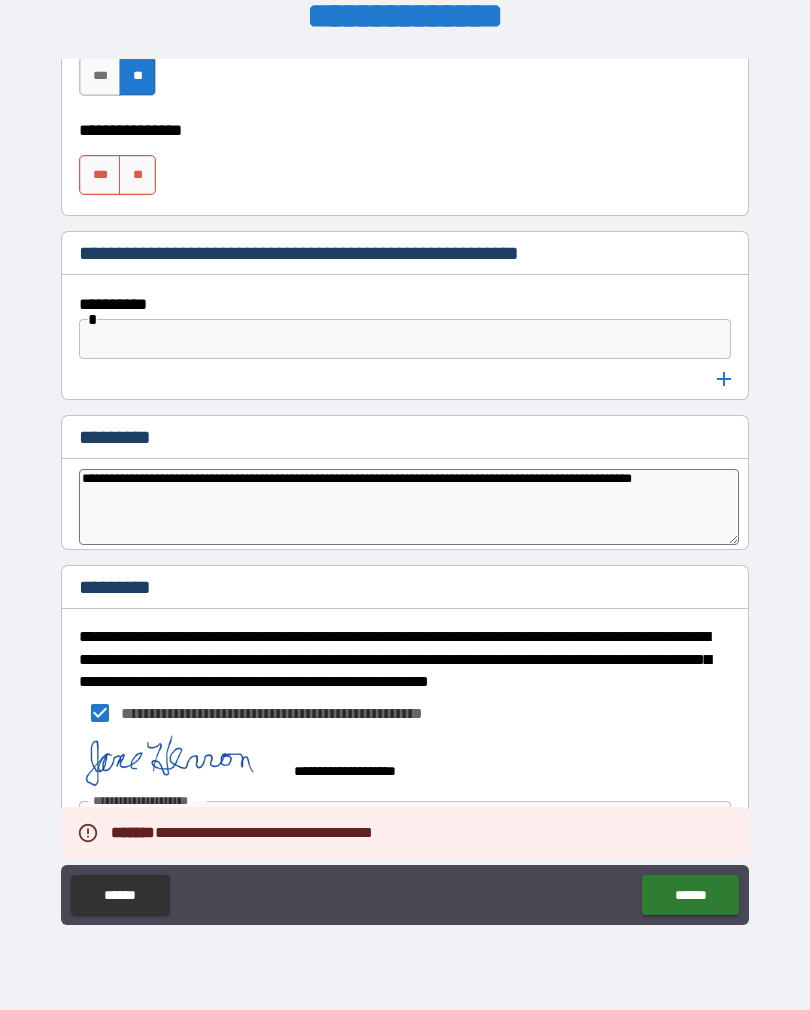 click on "**" at bounding box center [137, 175] 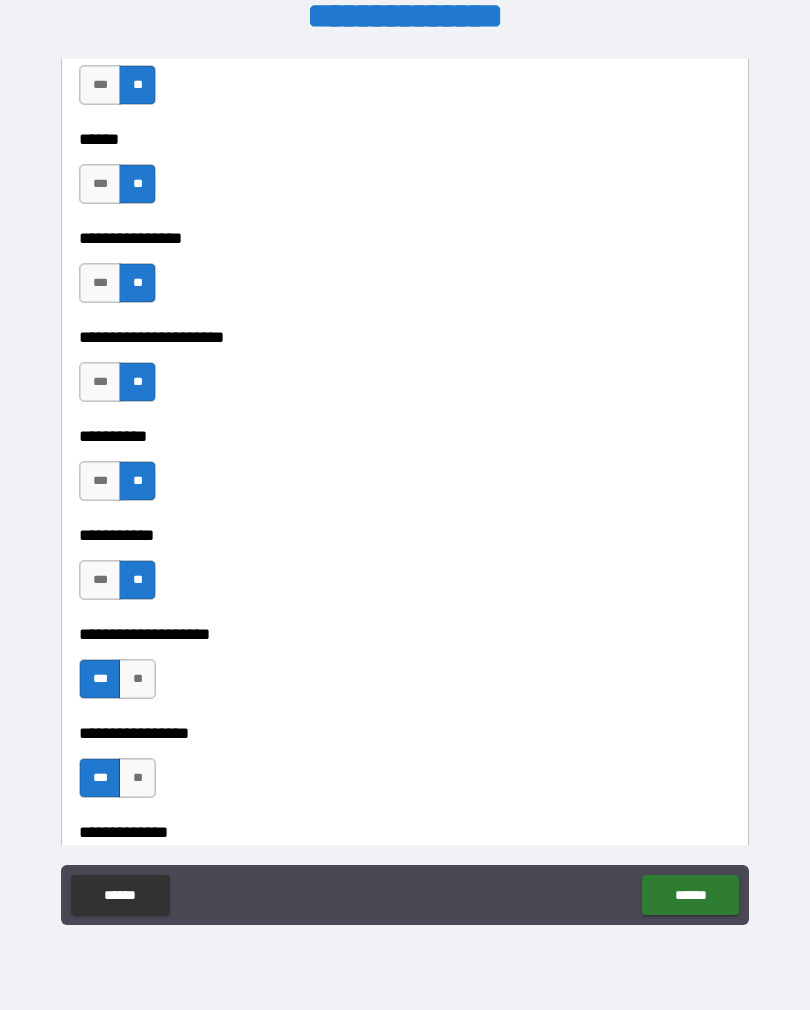 scroll, scrollTop: 6460, scrollLeft: 0, axis: vertical 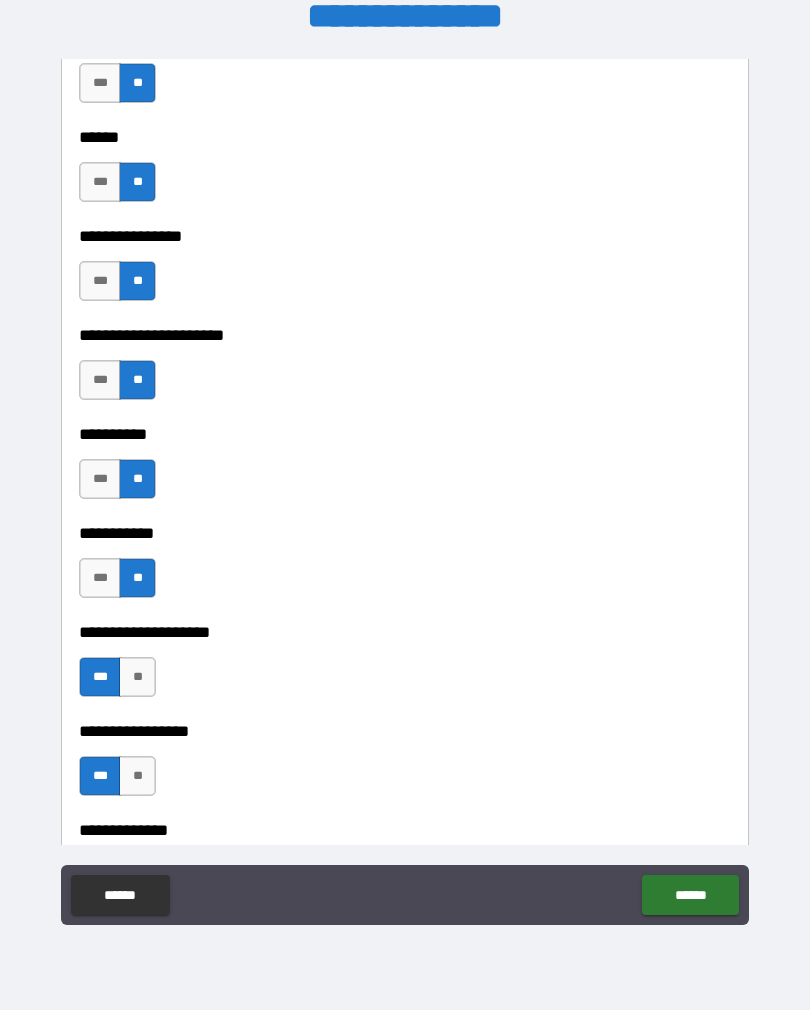 click on "******" at bounding box center [690, 895] 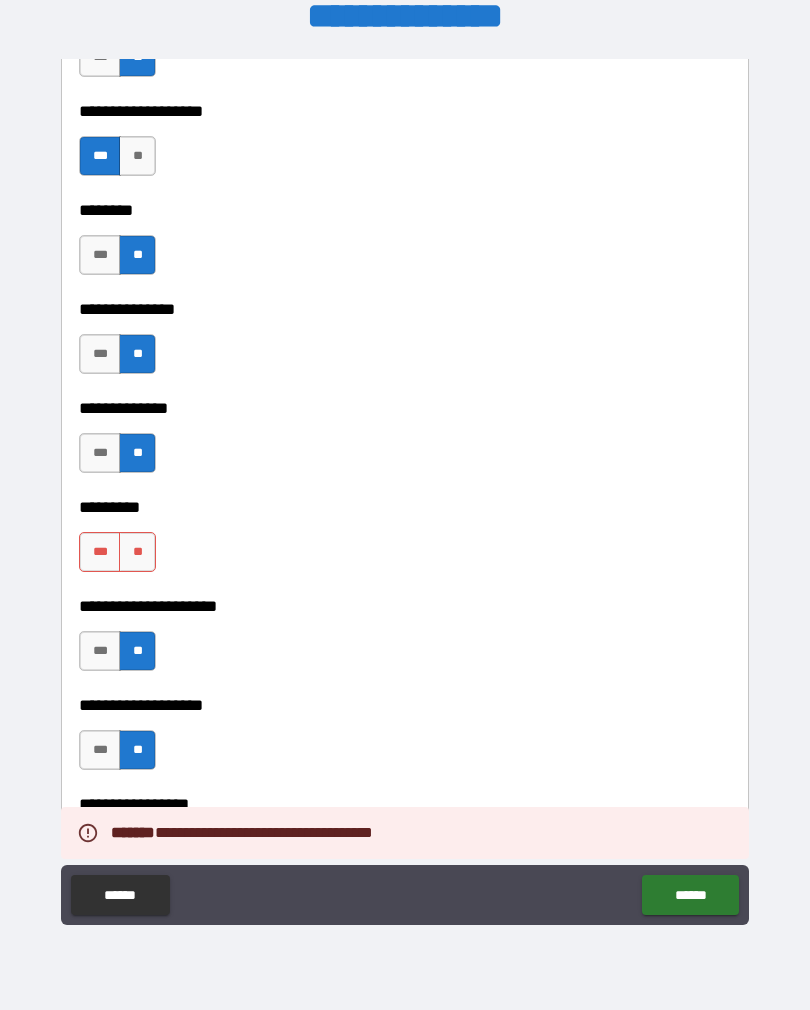 scroll, scrollTop: 4901, scrollLeft: 0, axis: vertical 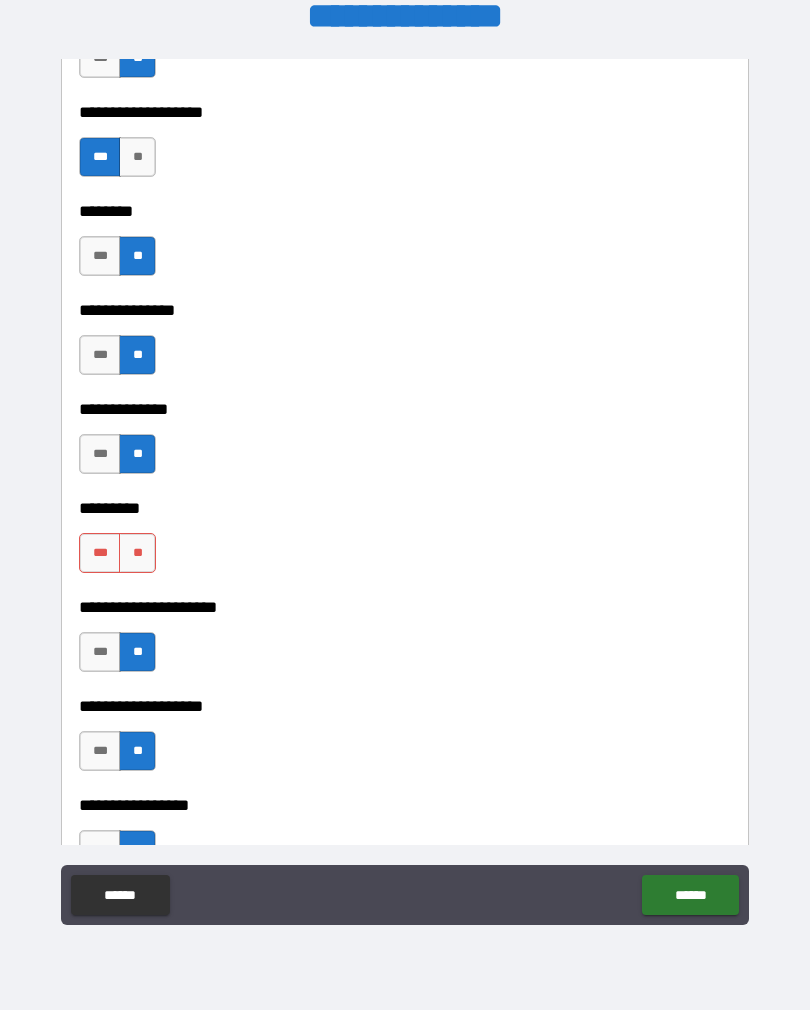 click on "**" at bounding box center [137, 553] 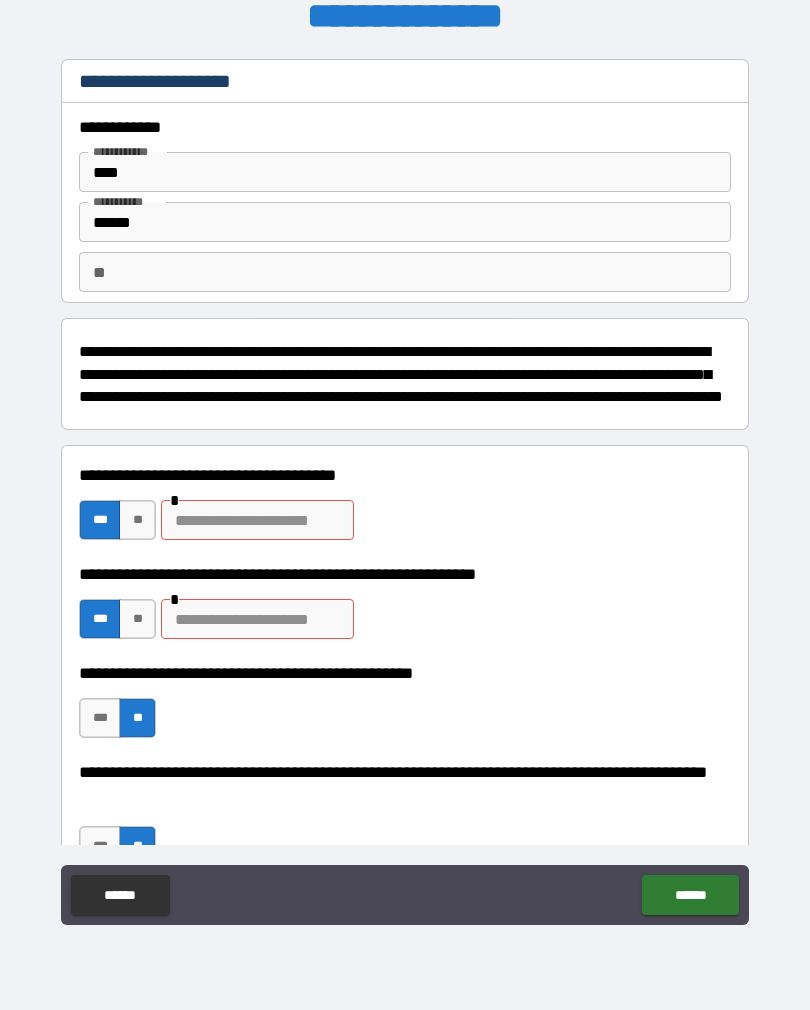 scroll, scrollTop: 0, scrollLeft: 0, axis: both 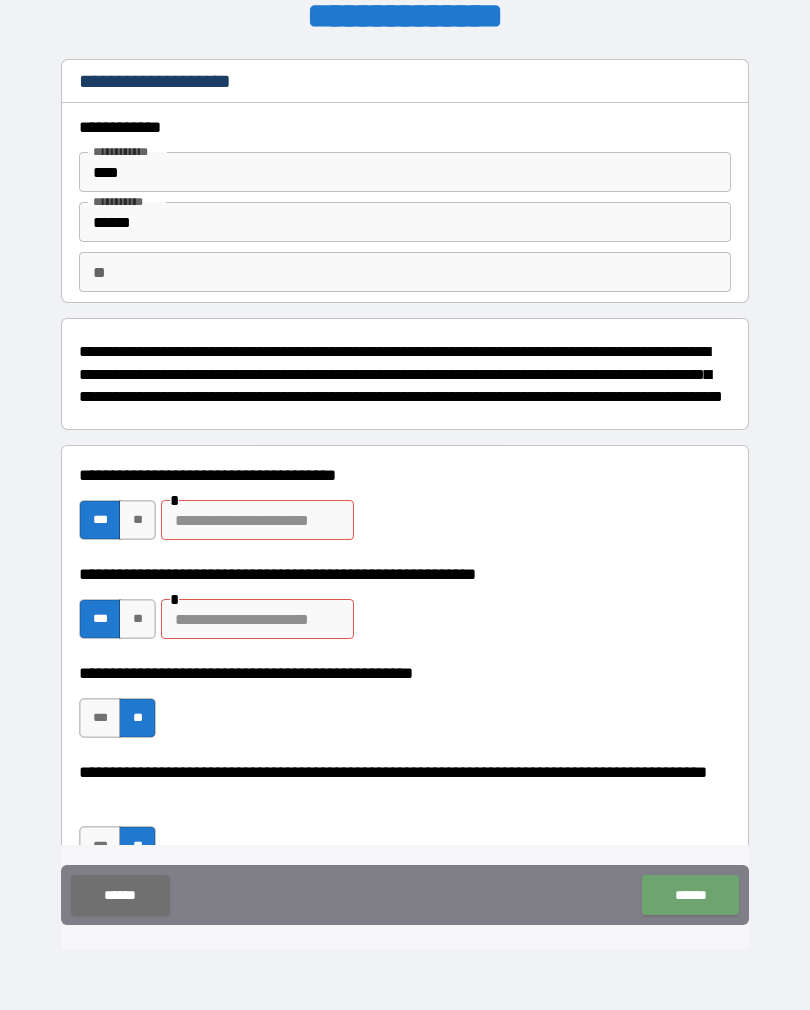 click on "******" at bounding box center [690, 895] 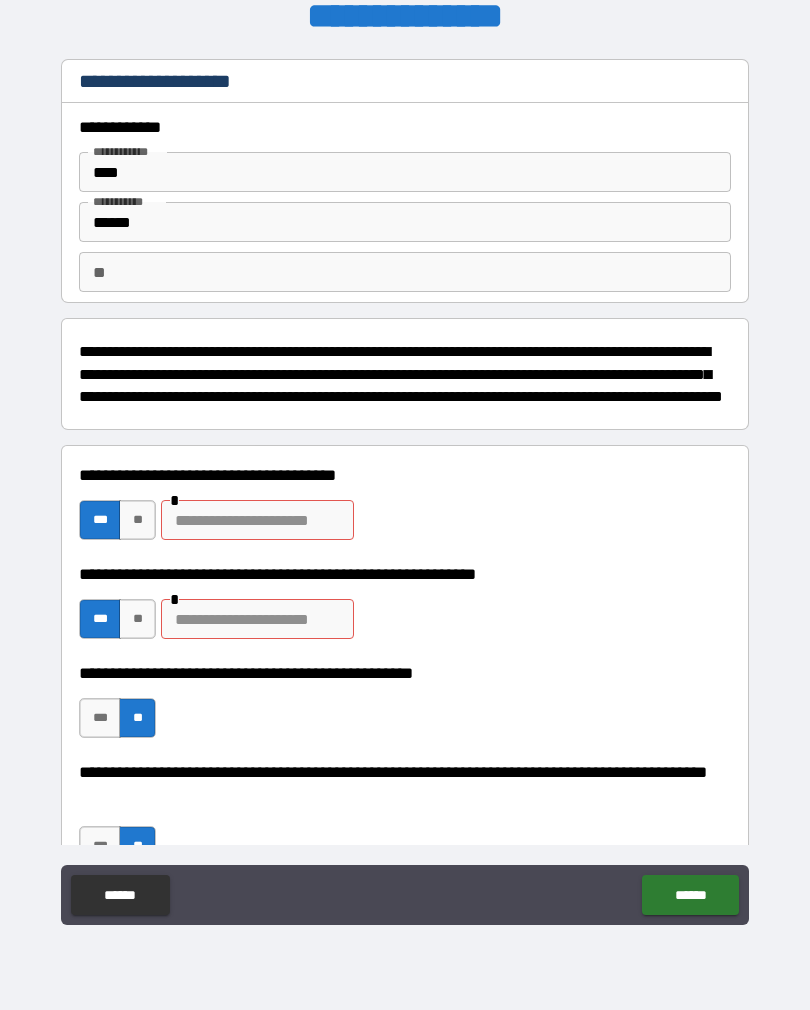 click on "******" at bounding box center (405, 222) 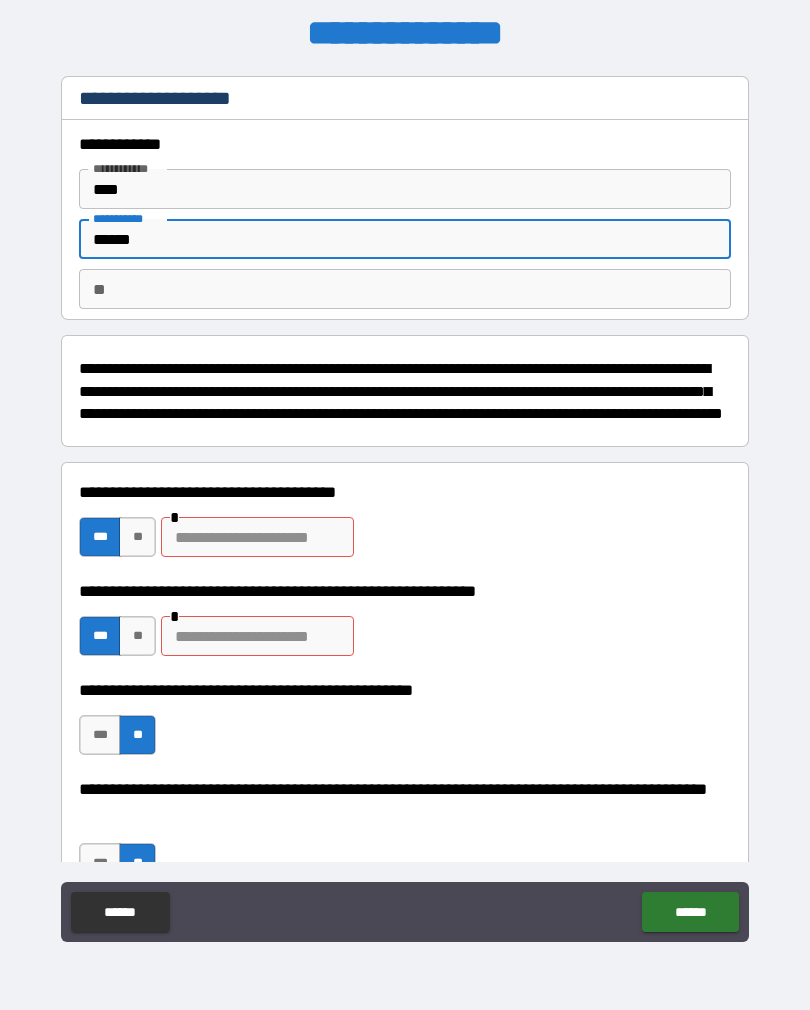 scroll, scrollTop: 0, scrollLeft: 0, axis: both 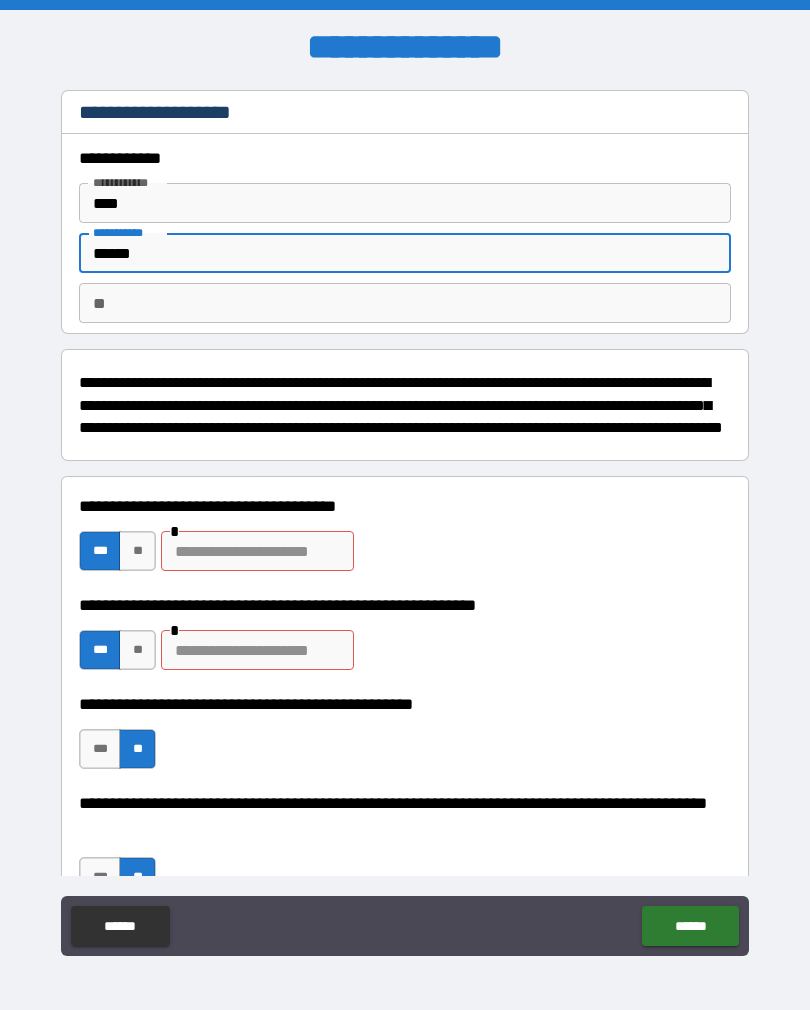 click on "**********" at bounding box center [405, 523] 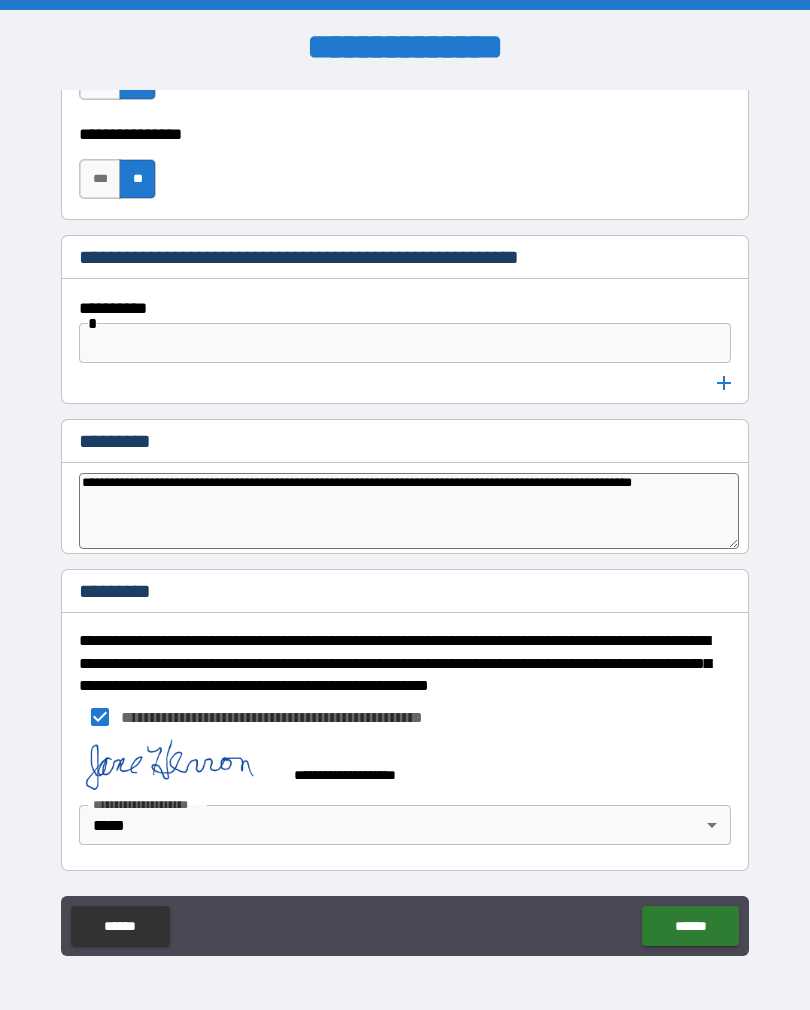 scroll, scrollTop: 10256, scrollLeft: 0, axis: vertical 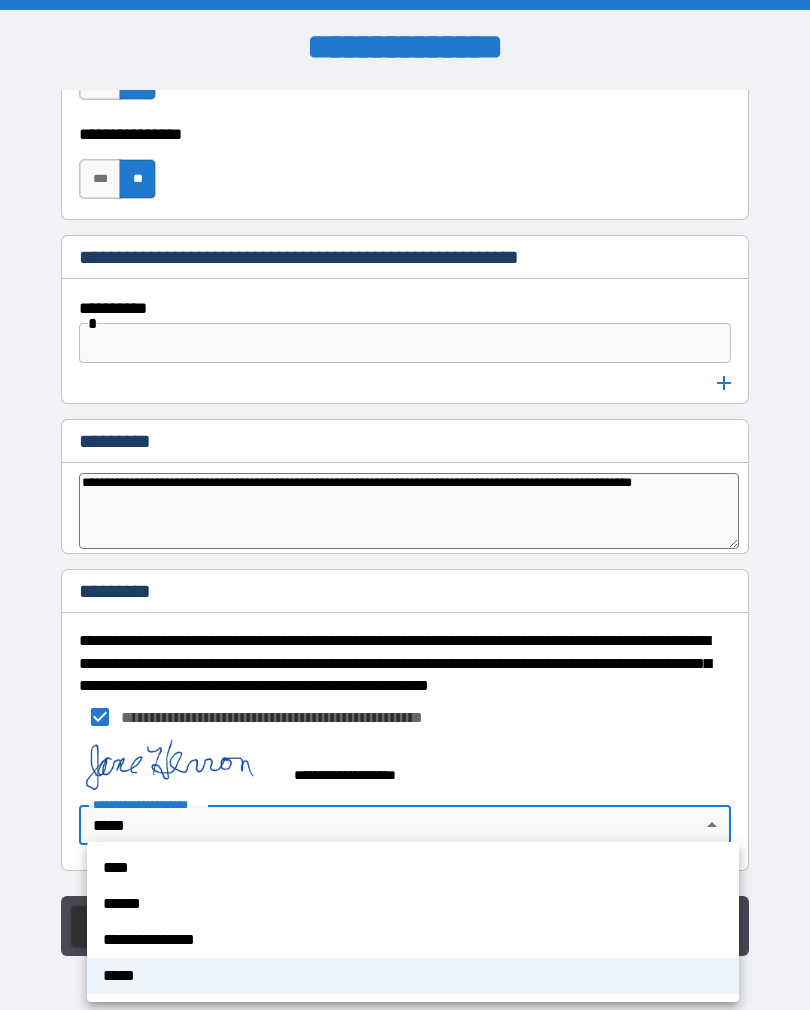 click on "****" at bounding box center (413, 868) 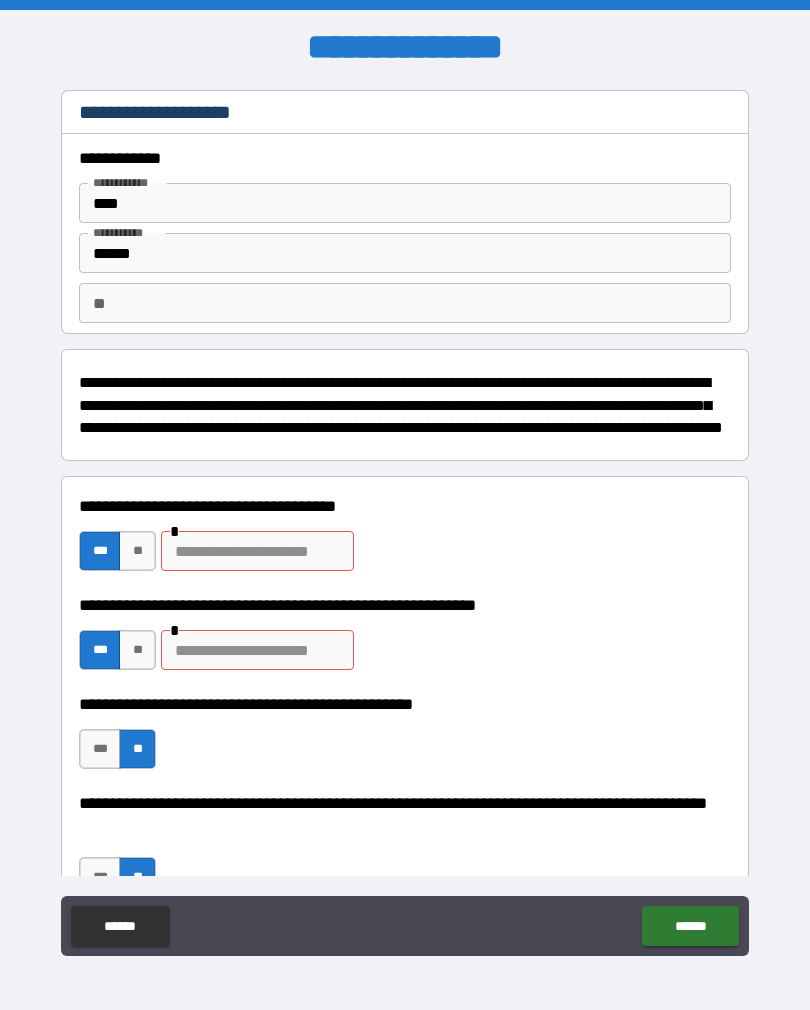 scroll, scrollTop: 0, scrollLeft: 0, axis: both 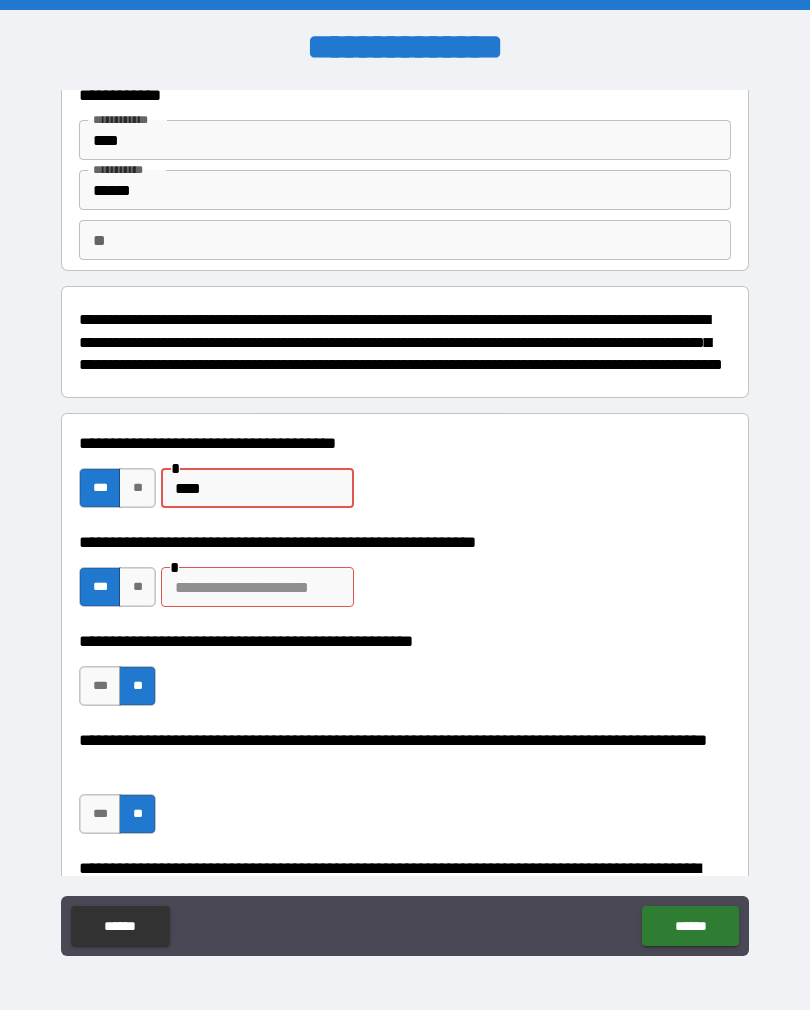 click at bounding box center [257, 587] 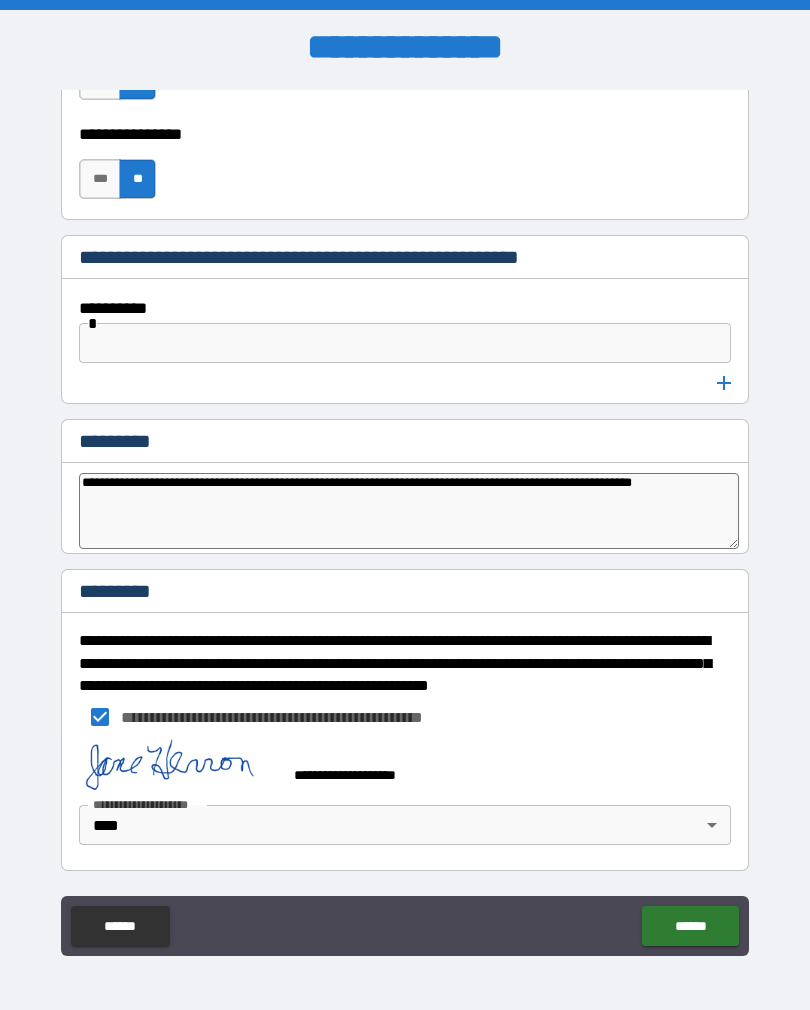 scroll, scrollTop: 10256, scrollLeft: 0, axis: vertical 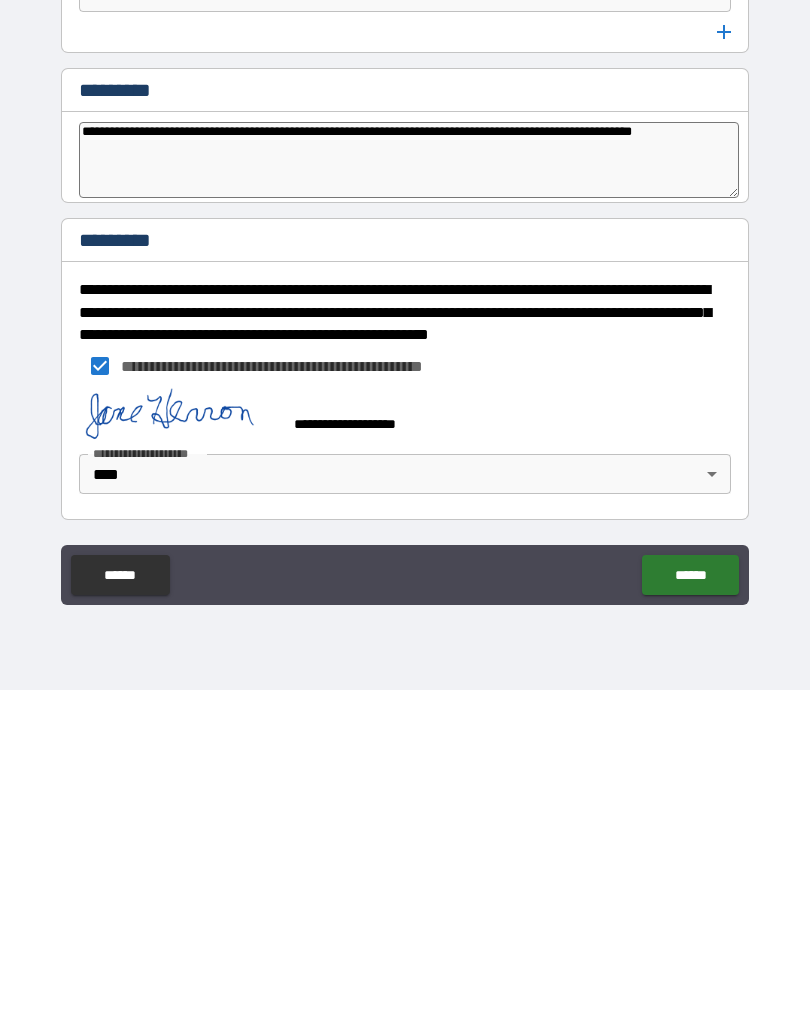 click on "******" at bounding box center [690, 895] 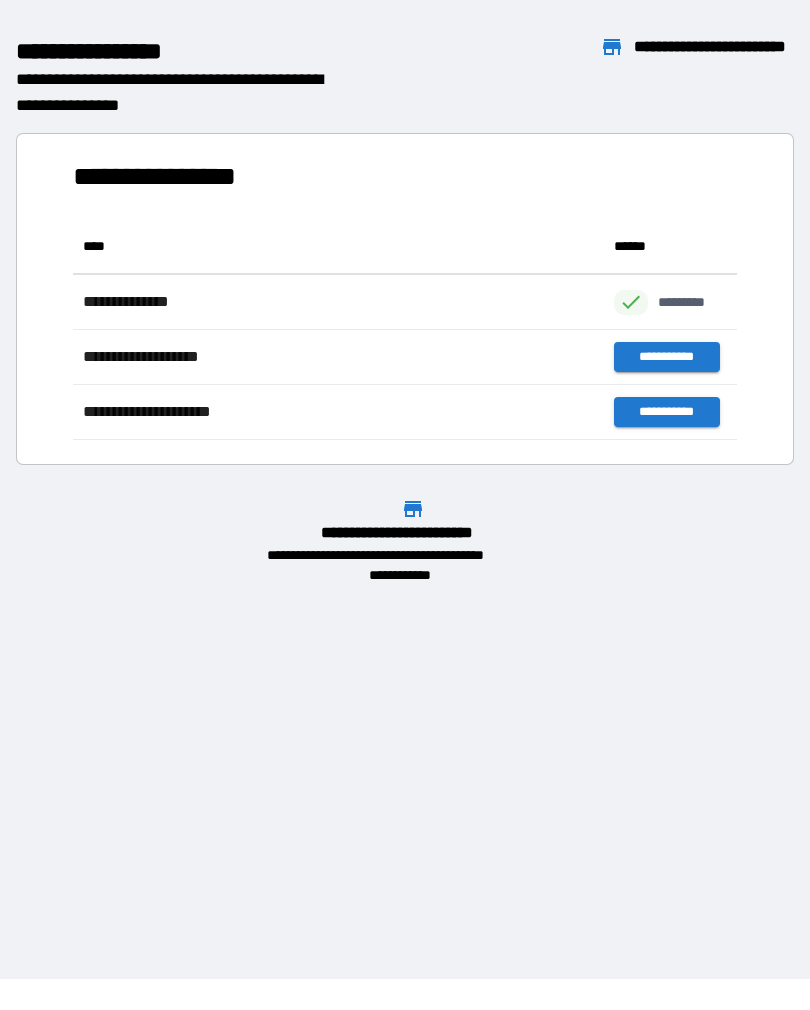 scroll, scrollTop: 1, scrollLeft: 1, axis: both 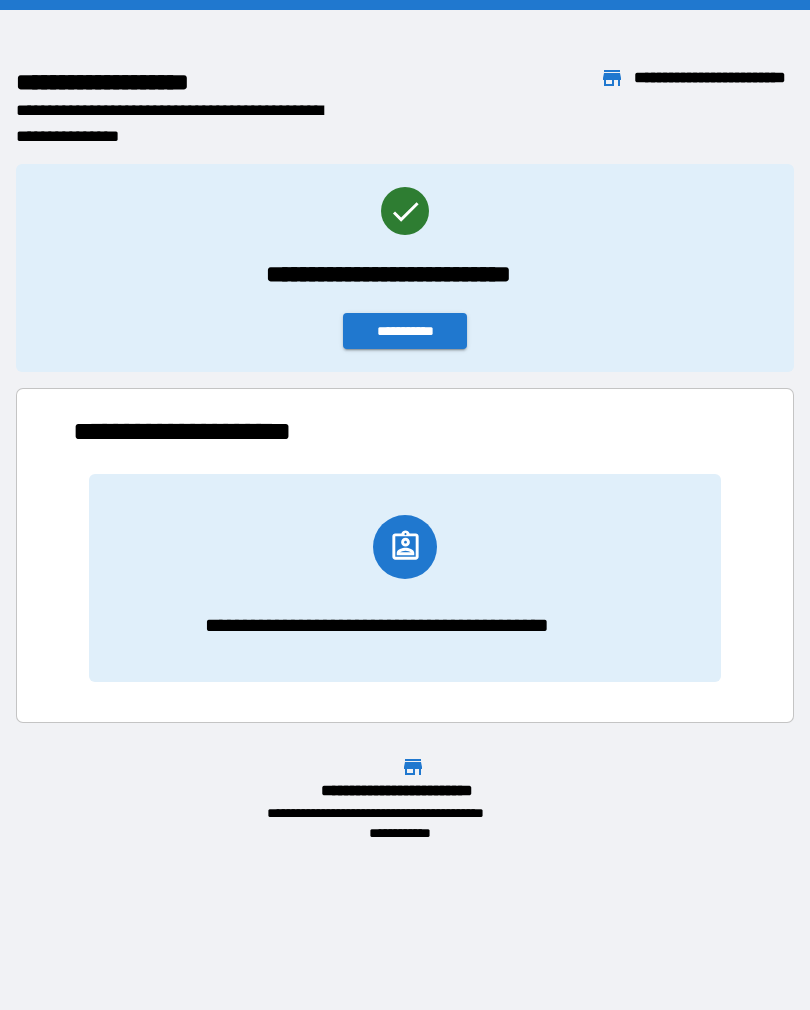 click on "**********" at bounding box center (405, 331) 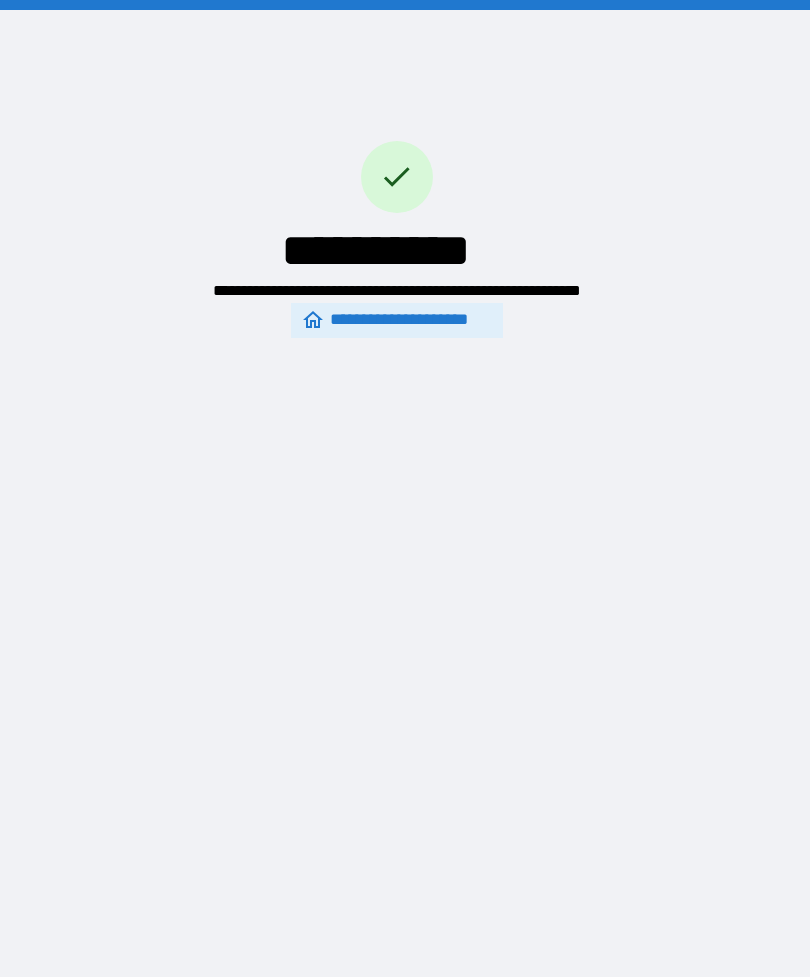 click on "**********" at bounding box center (397, 166) 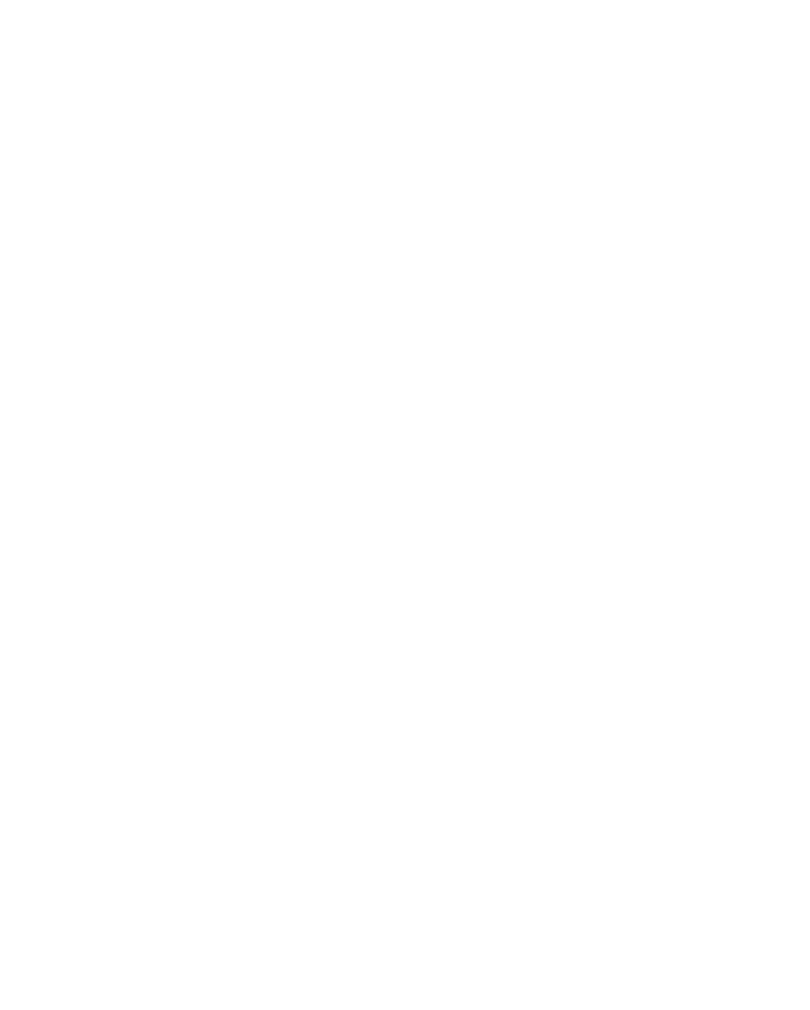 scroll, scrollTop: 0, scrollLeft: 0, axis: both 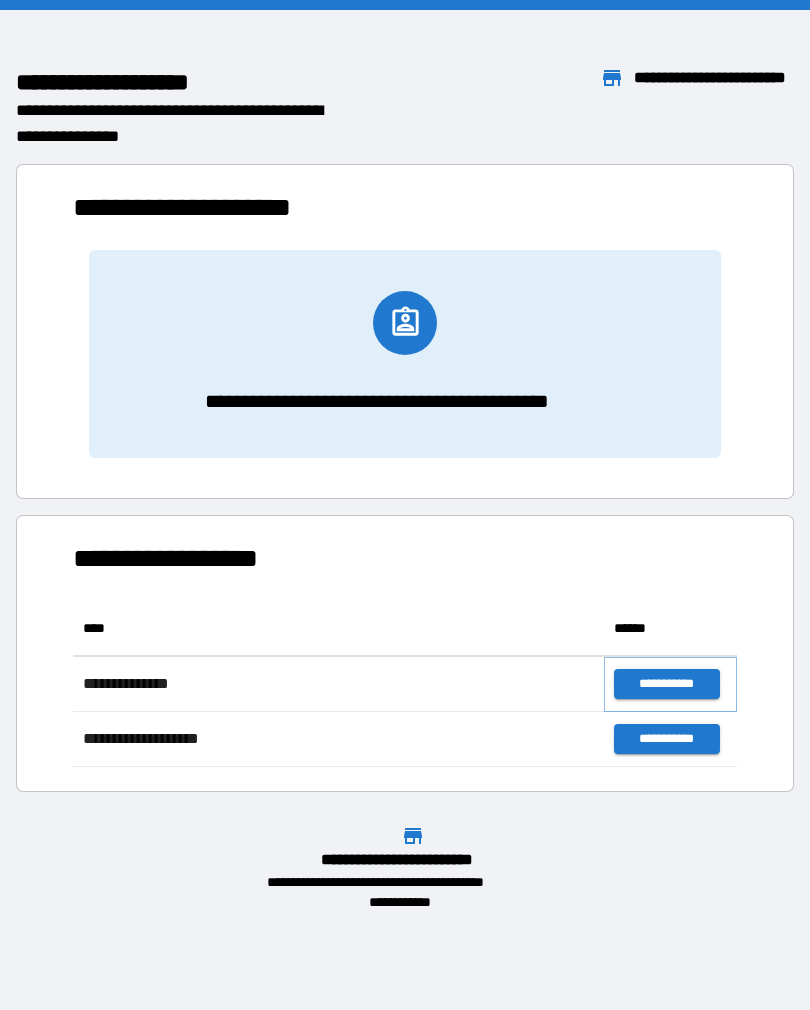 click on "**********" at bounding box center (666, 684) 